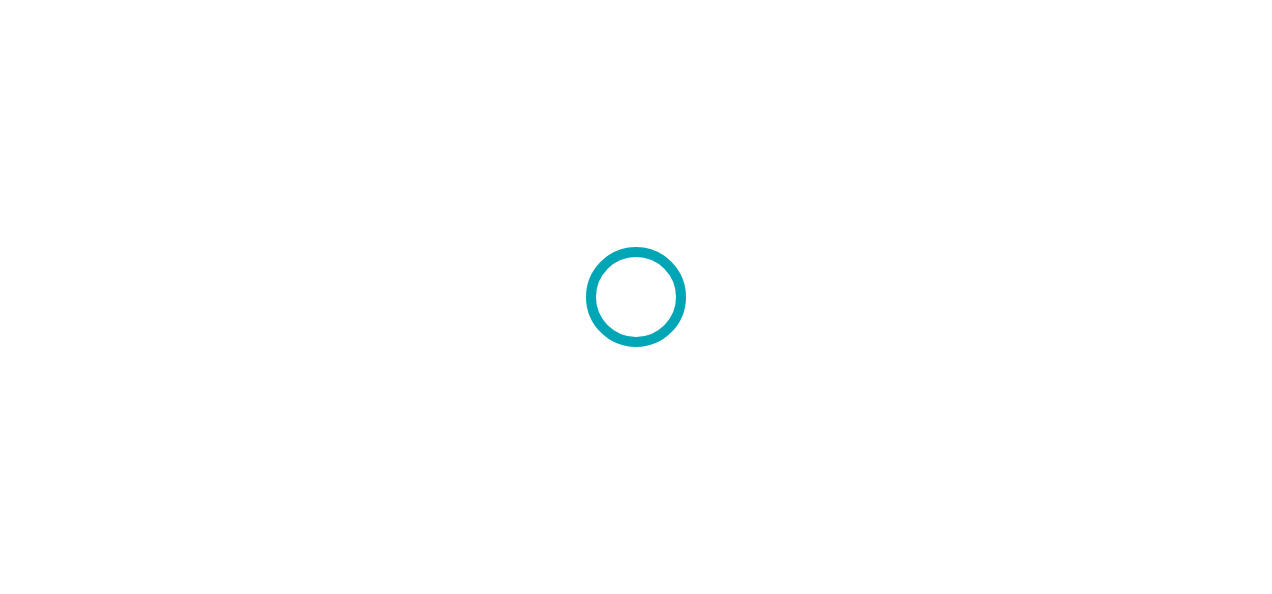 scroll, scrollTop: 0, scrollLeft: 0, axis: both 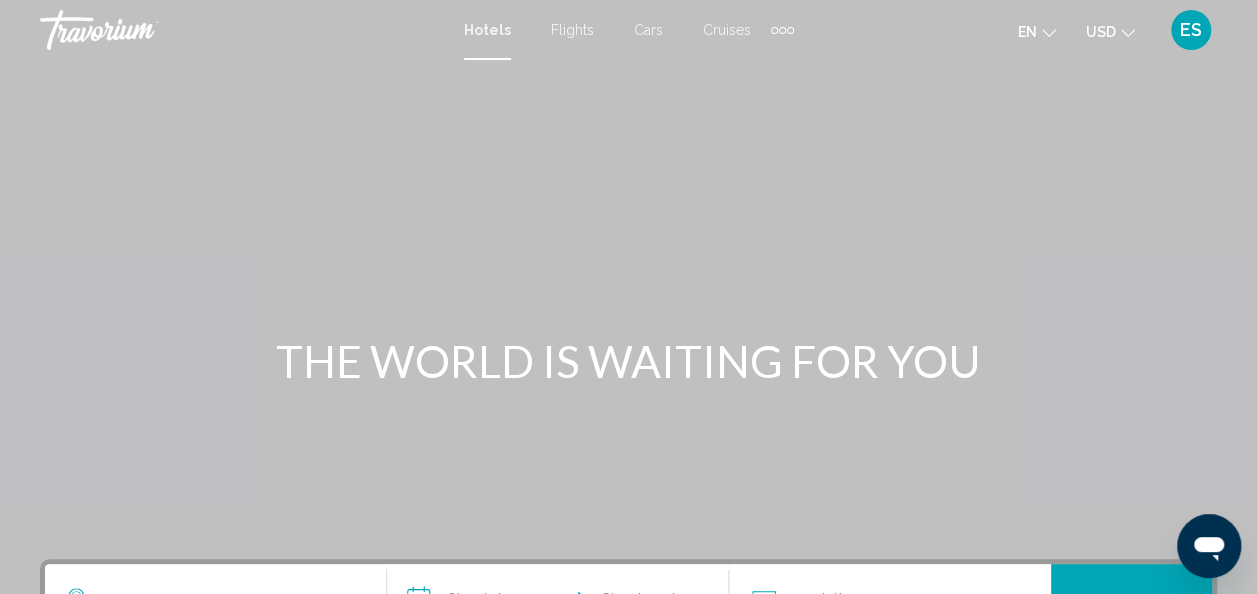 click on "Flights" at bounding box center (572, 30) 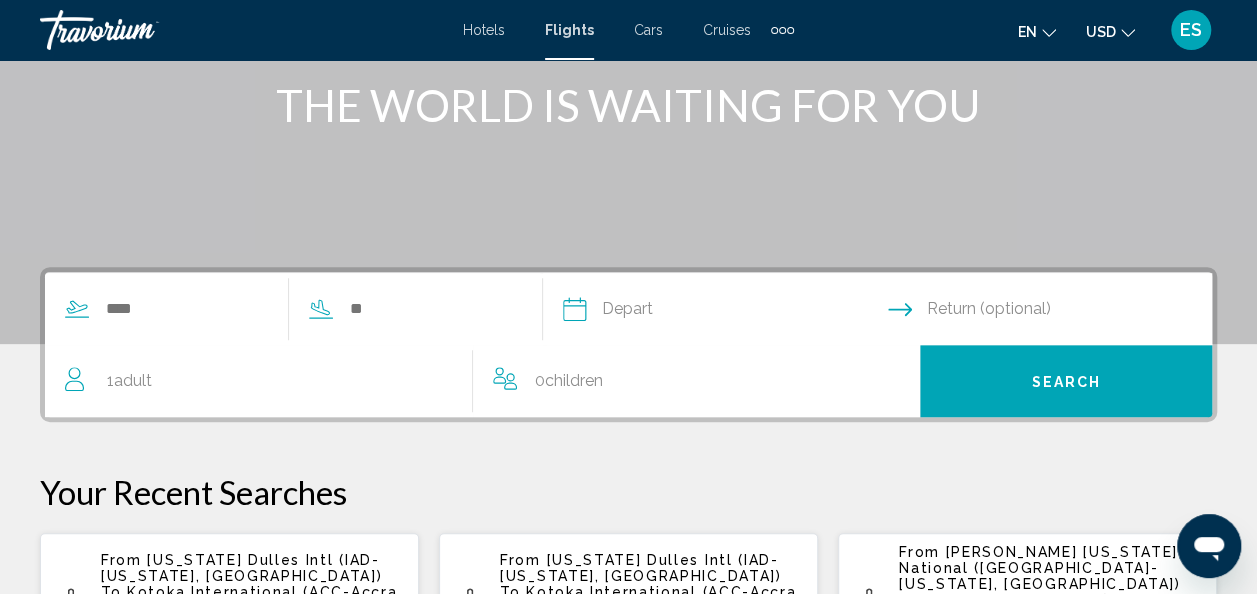 scroll, scrollTop: 267, scrollLeft: 0, axis: vertical 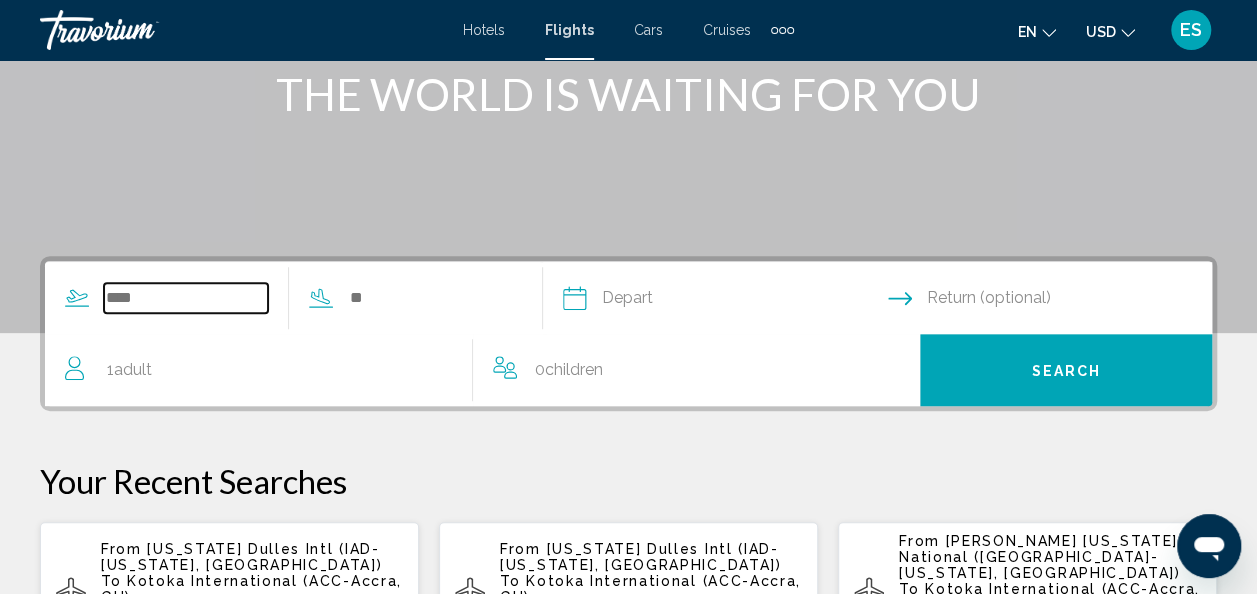 click at bounding box center (186, 298) 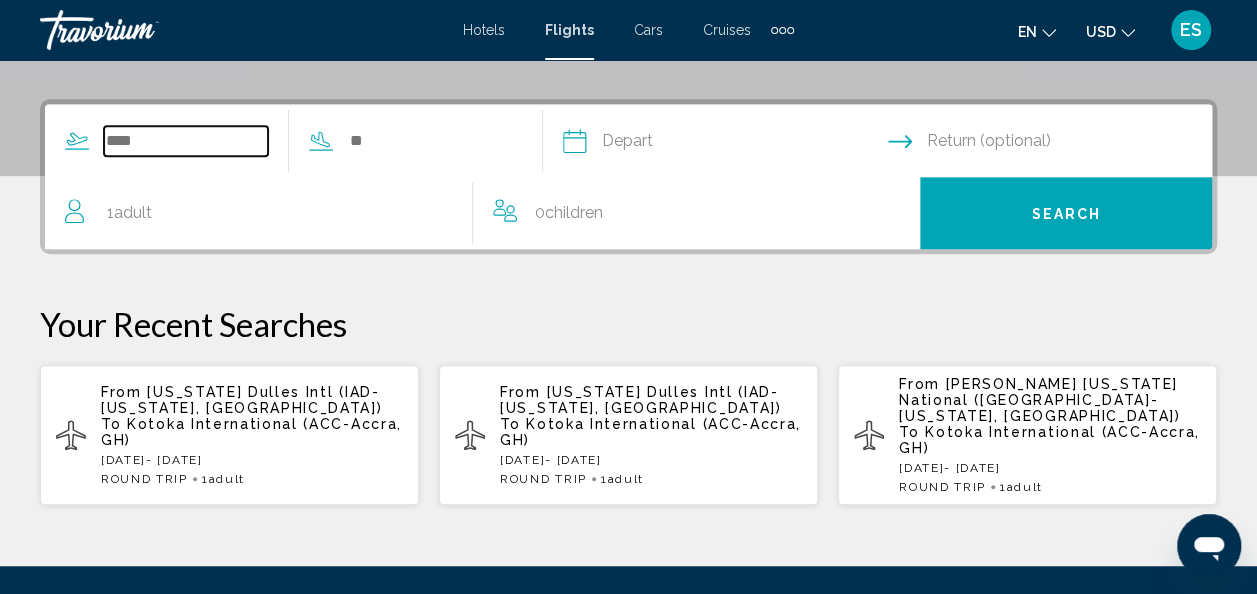 scroll, scrollTop: 458, scrollLeft: 0, axis: vertical 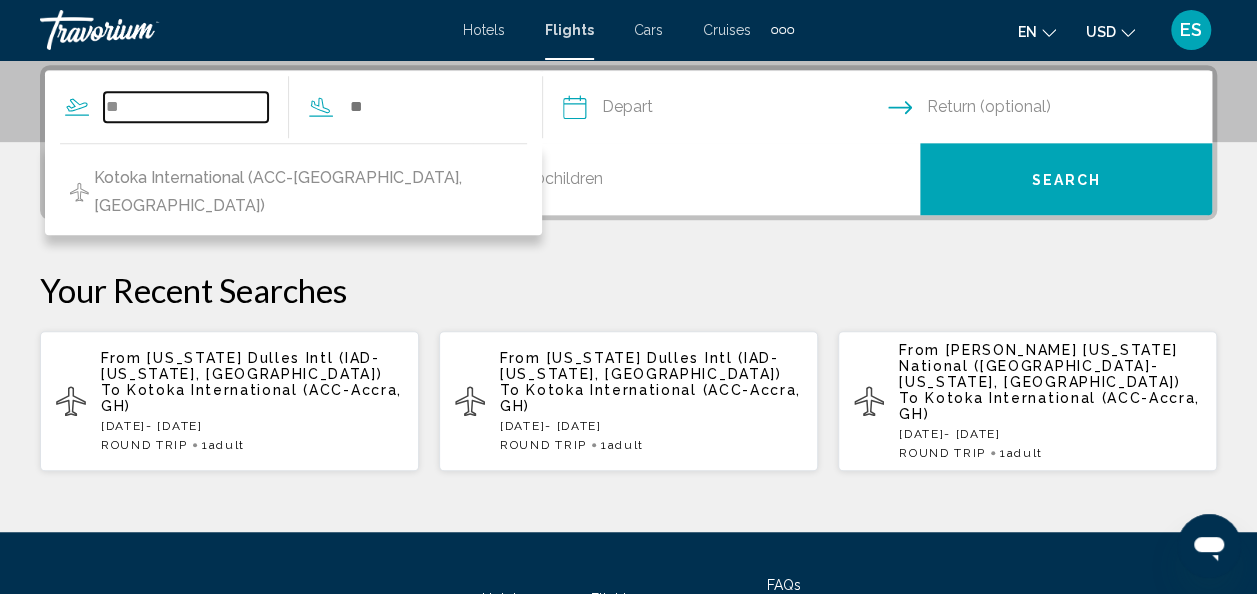 type on "*" 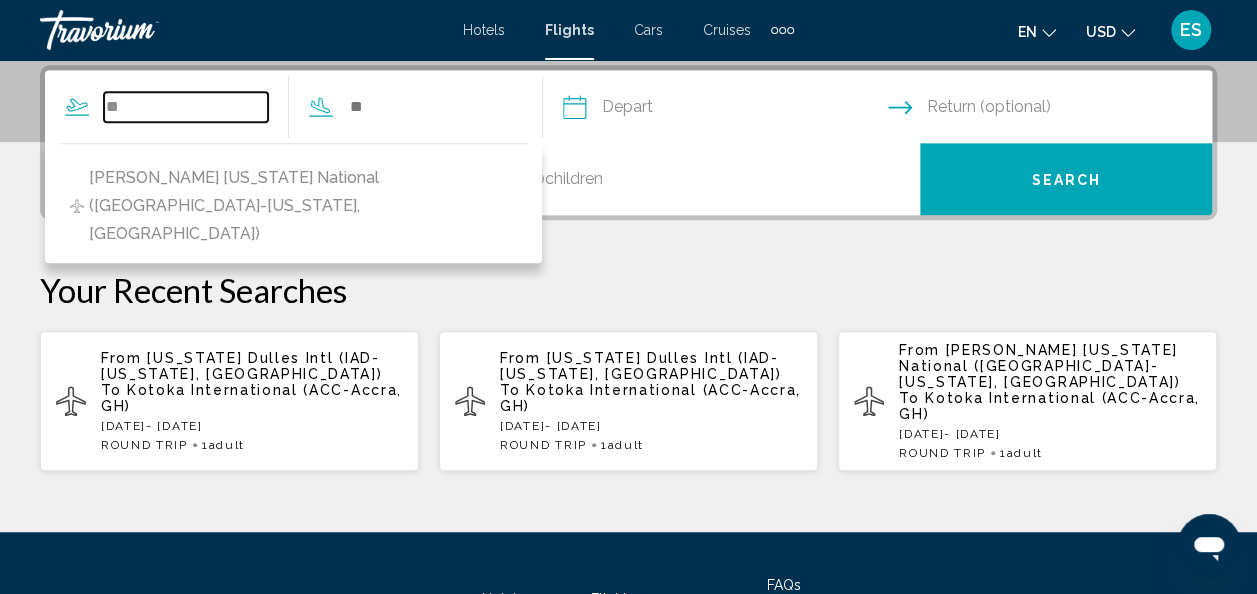 type on "*" 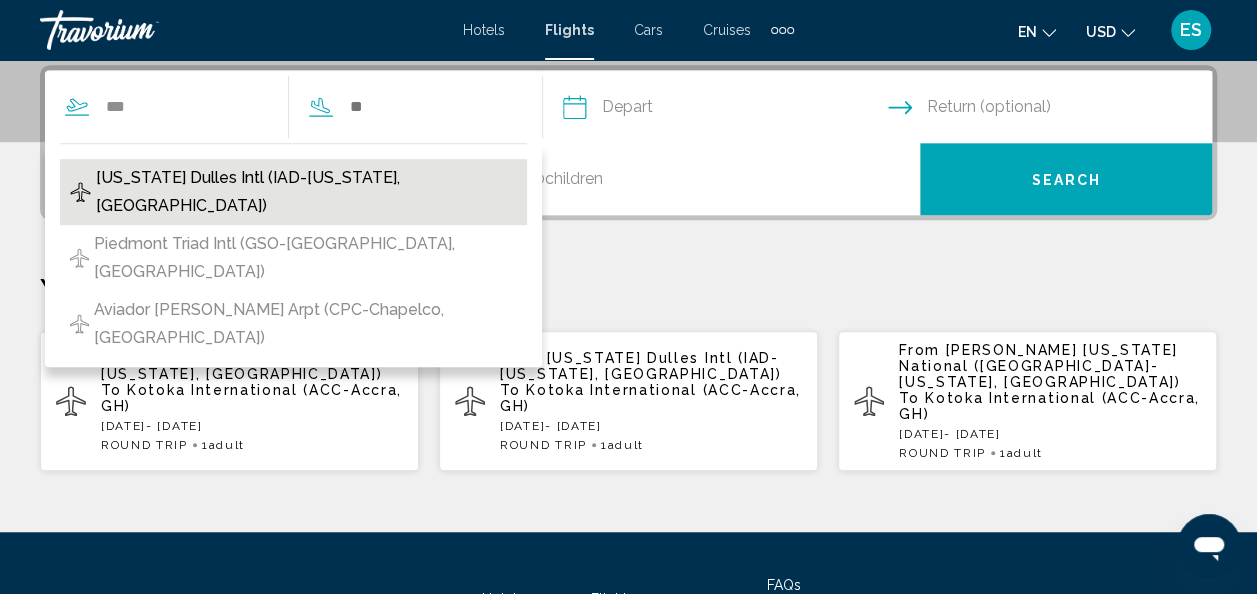 click on "[US_STATE] Dulles Intl (IAD-[US_STATE], [GEOGRAPHIC_DATA])" at bounding box center (306, 192) 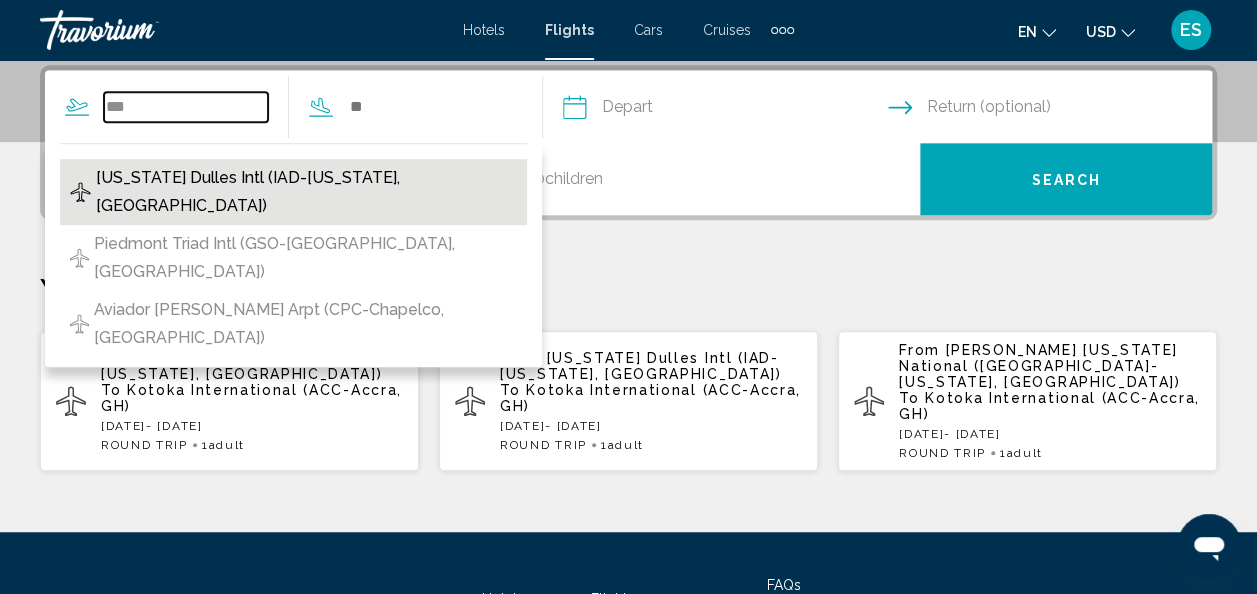 type on "**********" 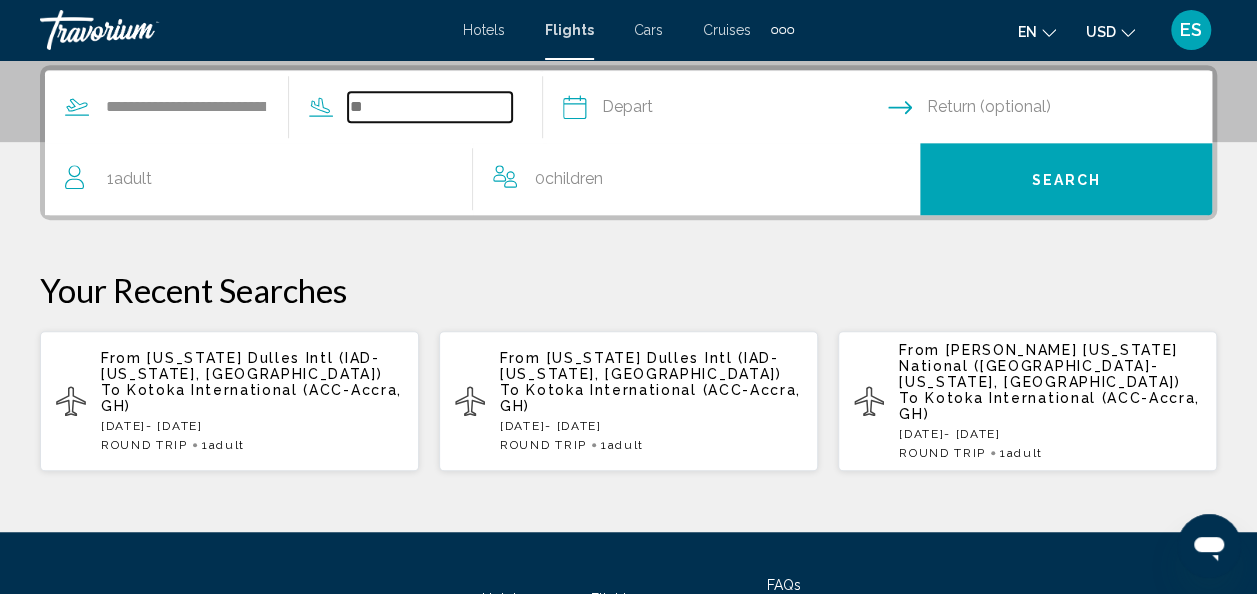 click at bounding box center [430, 107] 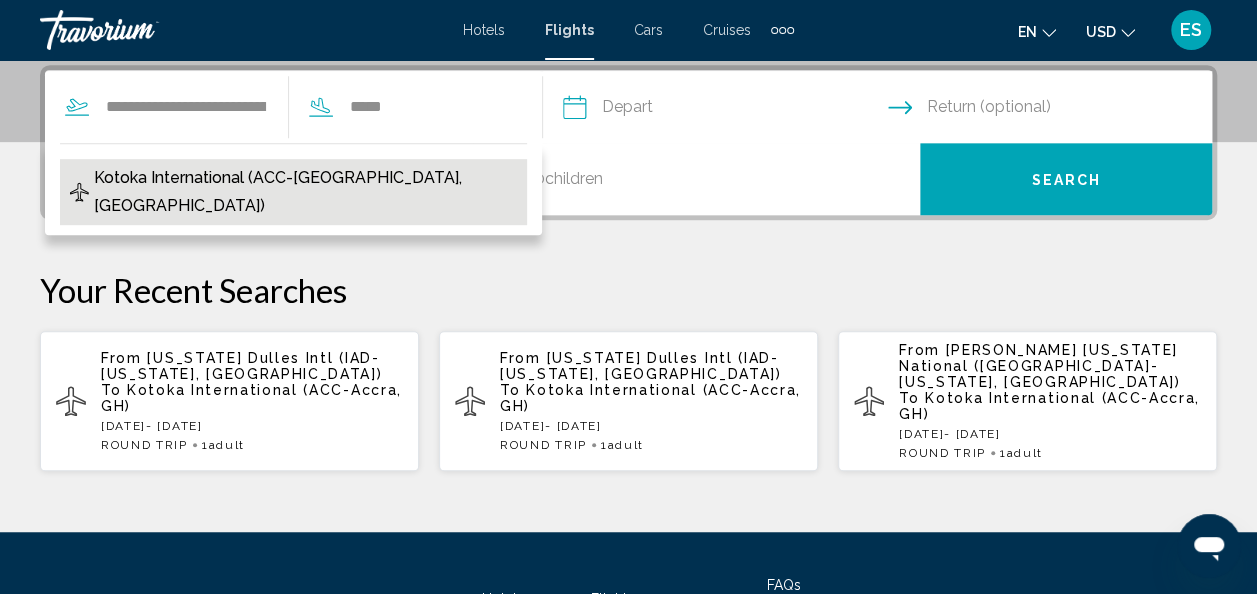 click on "Kotoka International (ACC-[GEOGRAPHIC_DATA], [GEOGRAPHIC_DATA])" at bounding box center (305, 192) 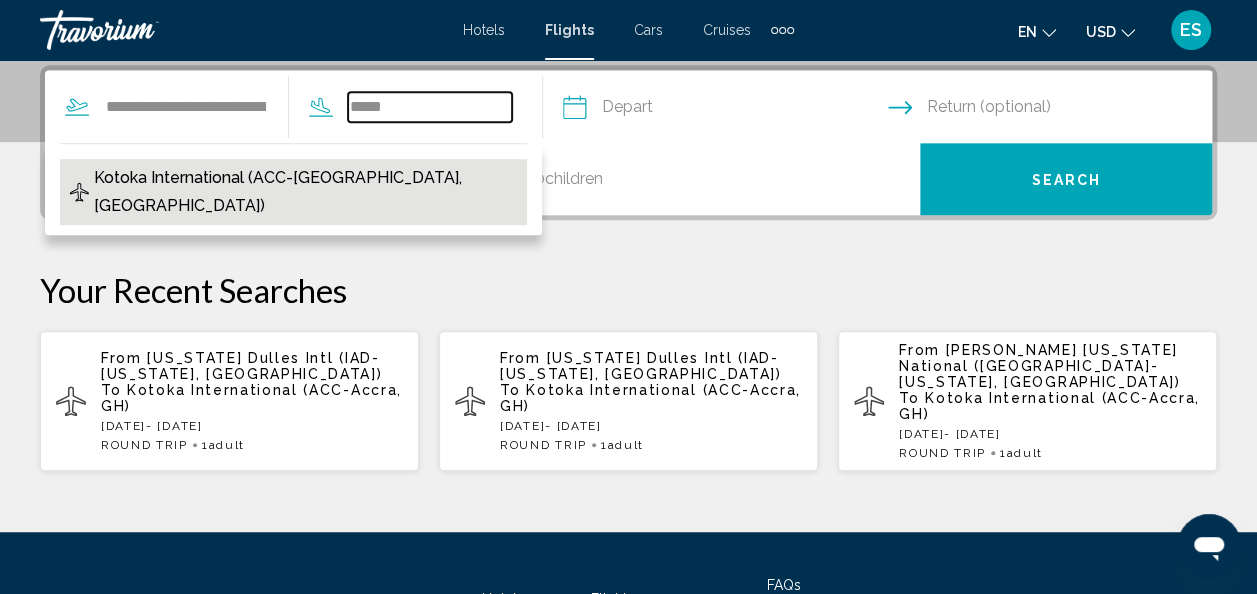 type on "**********" 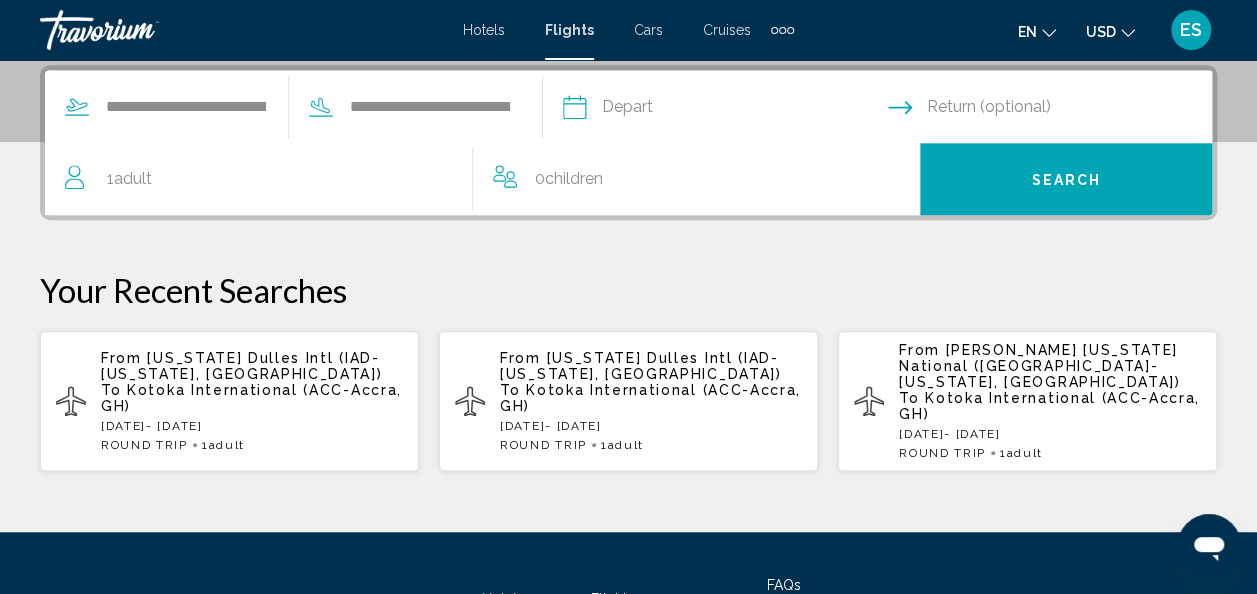 click at bounding box center (724, 110) 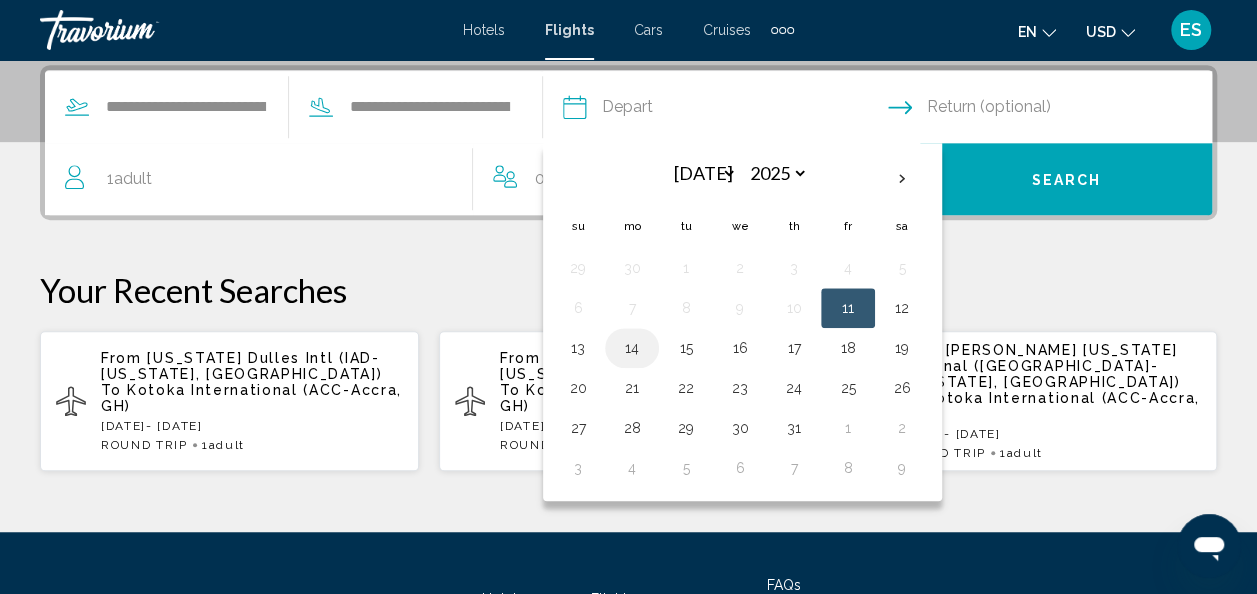 click on "14" at bounding box center [632, 348] 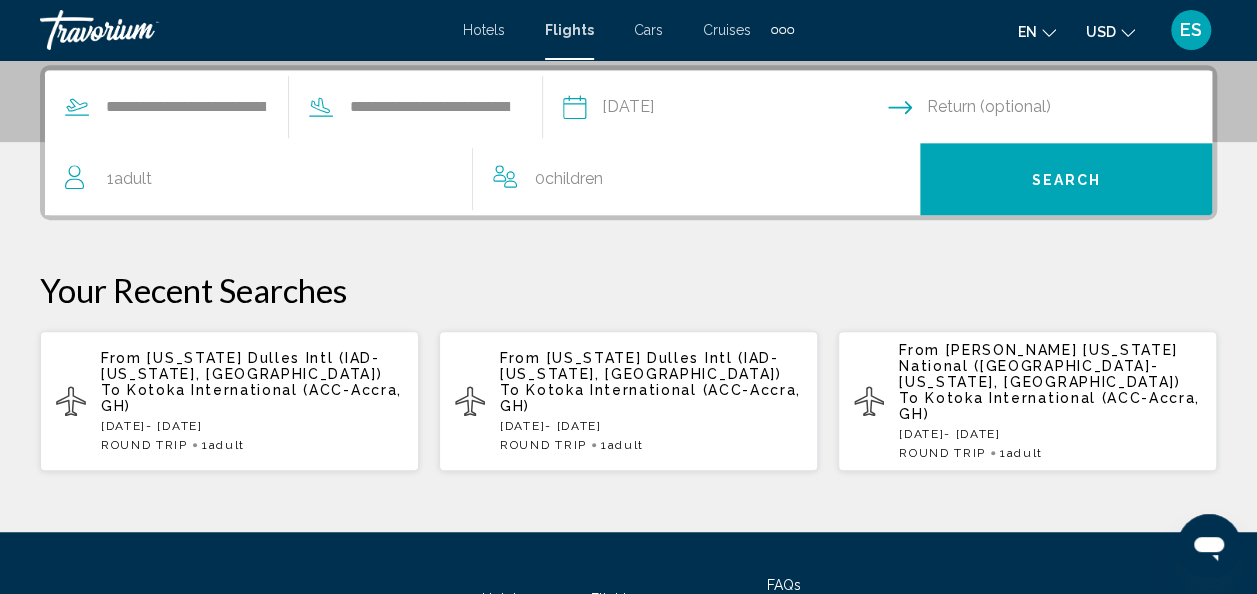 click at bounding box center (1054, 110) 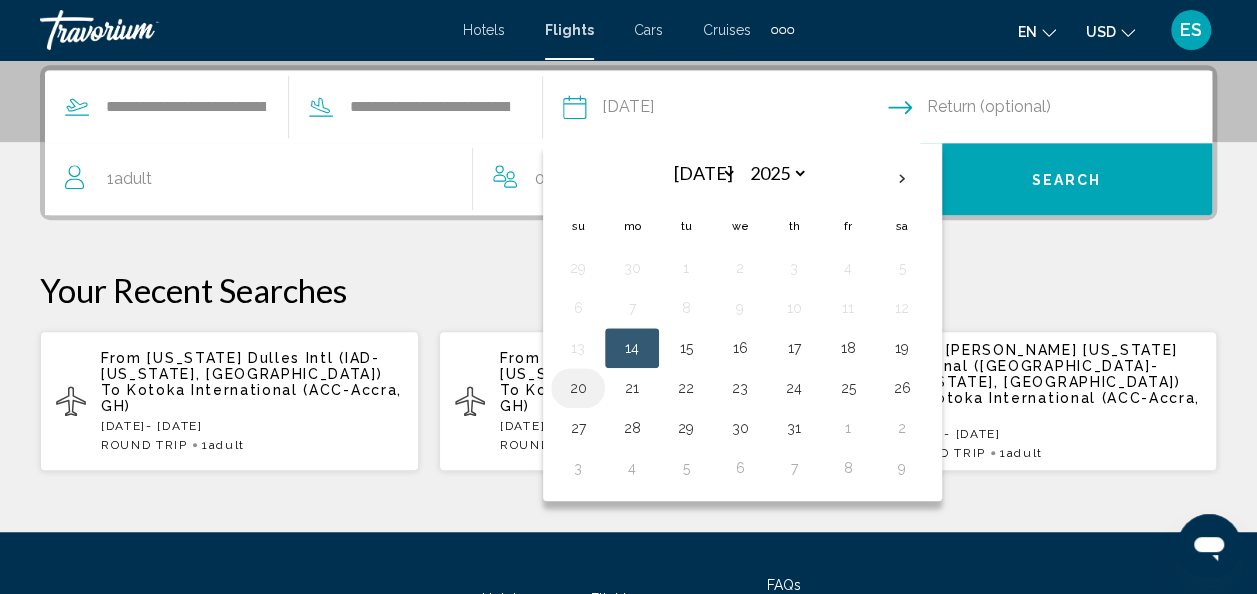 click on "20" at bounding box center (578, 388) 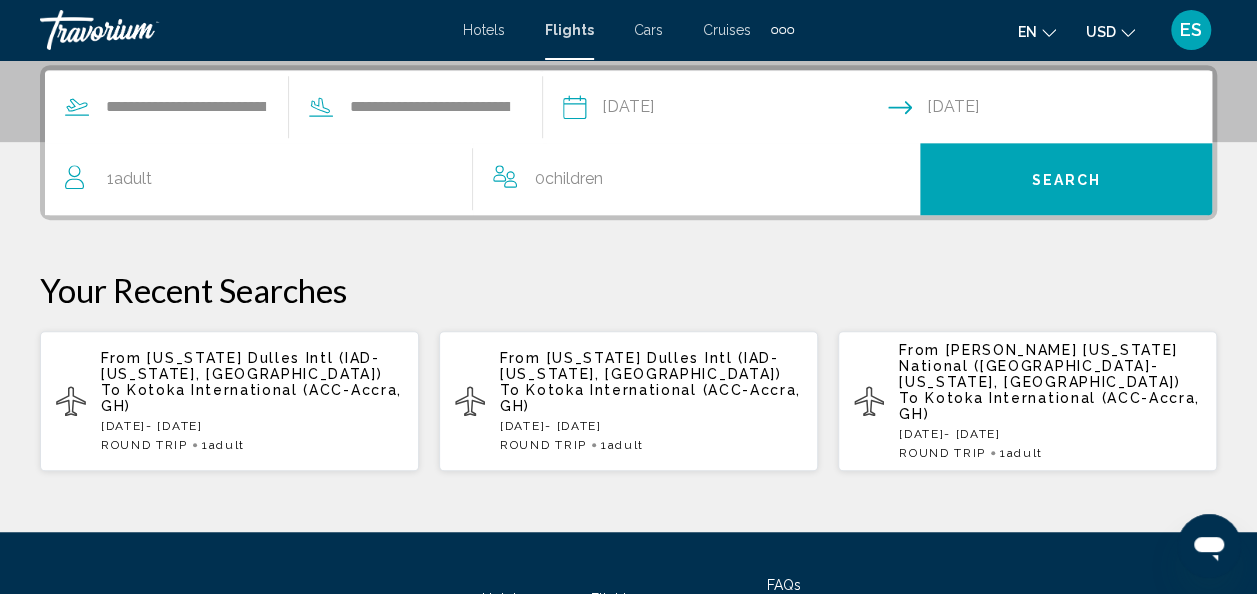 type on "**********" 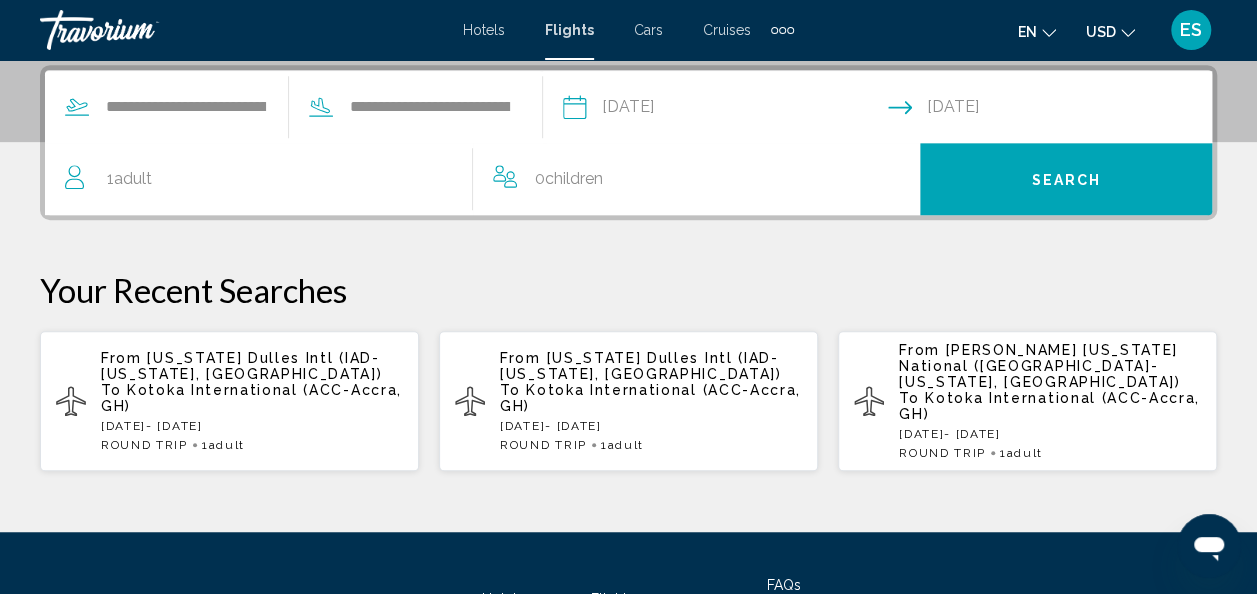 click on "Search" at bounding box center [1066, 179] 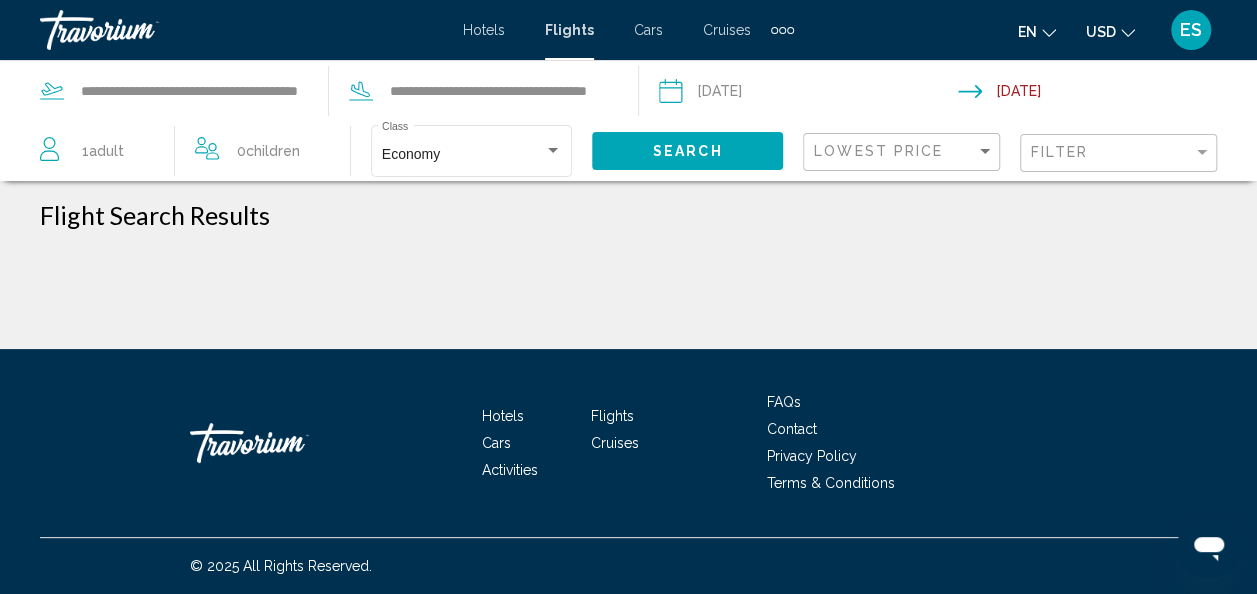 scroll, scrollTop: 0, scrollLeft: 0, axis: both 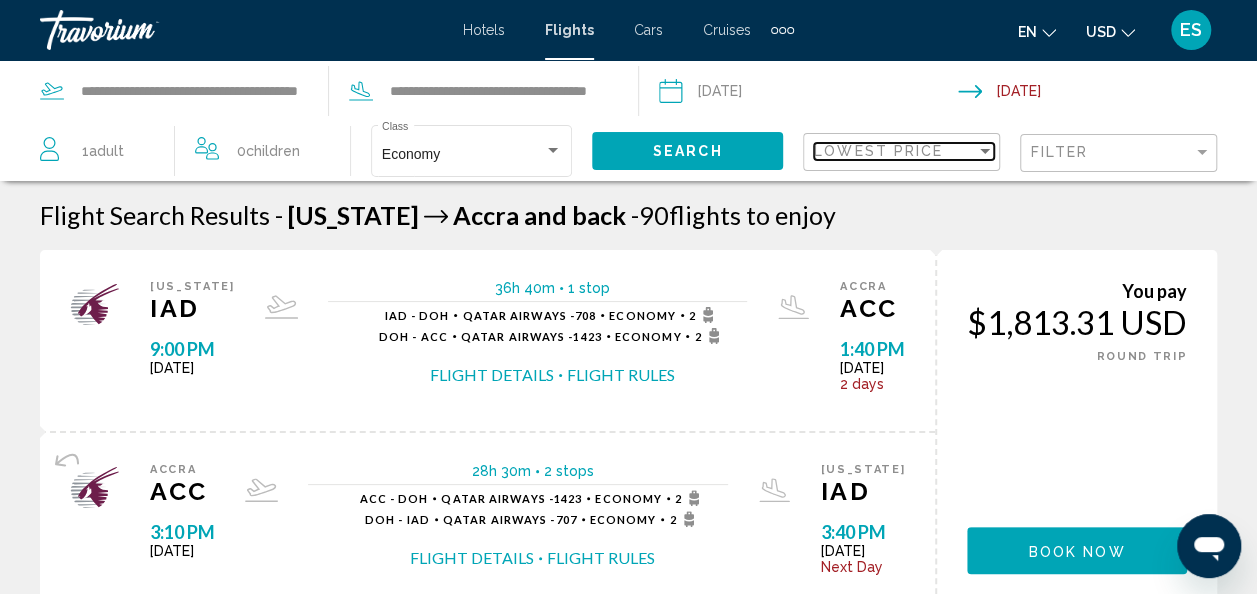 click at bounding box center (985, 151) 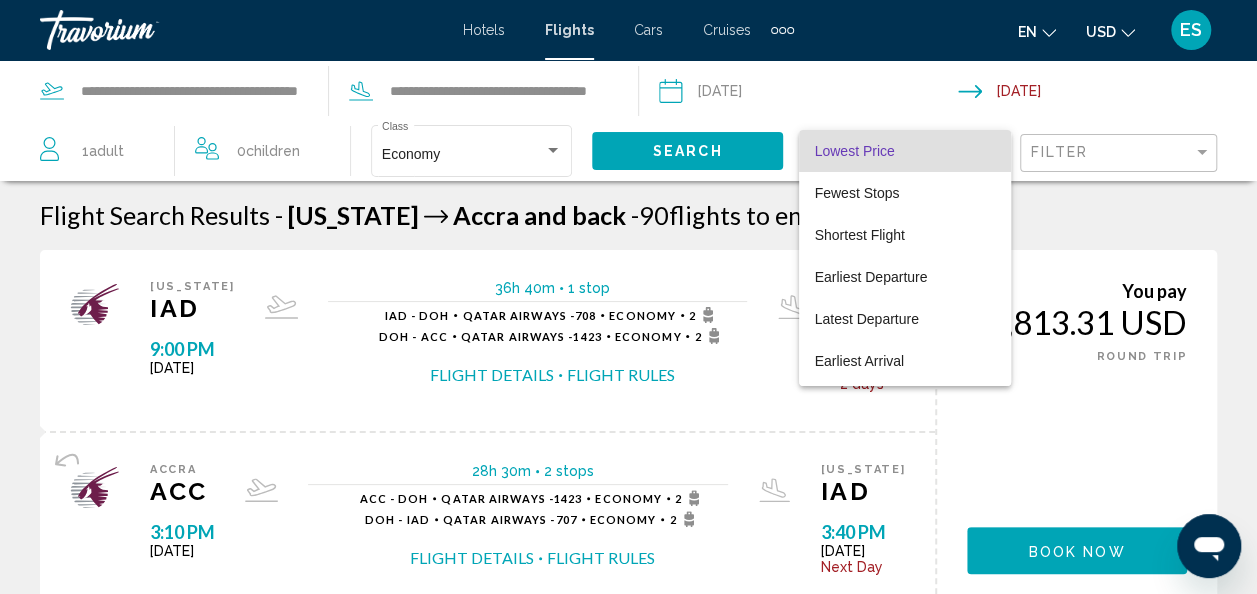click at bounding box center (628, 297) 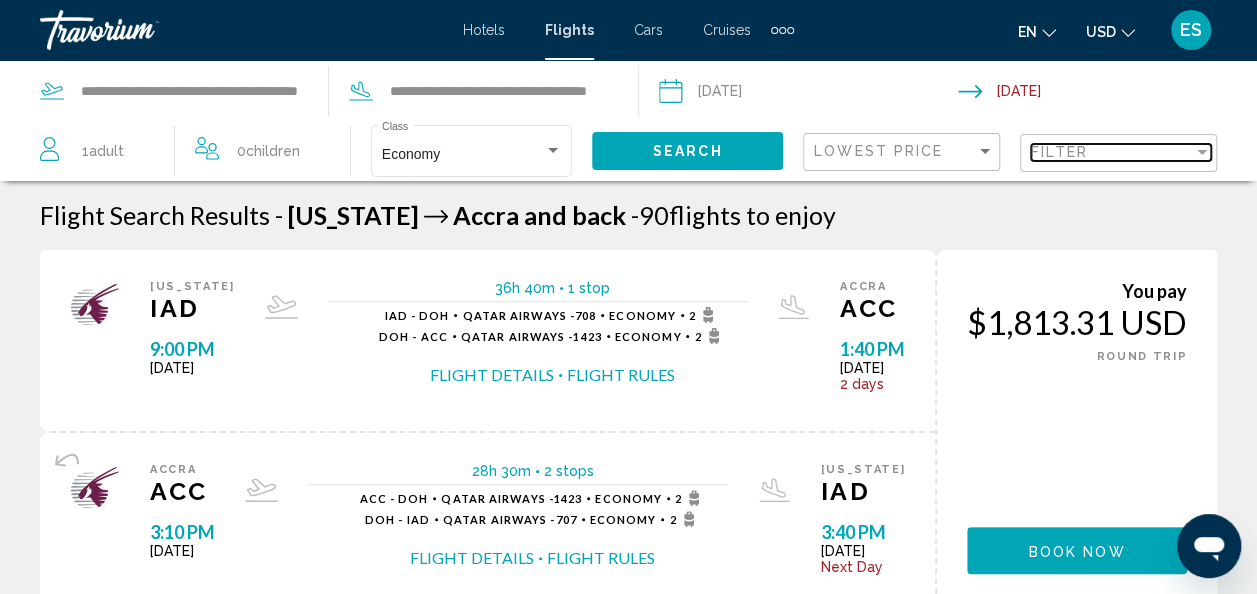 click at bounding box center (1202, 152) 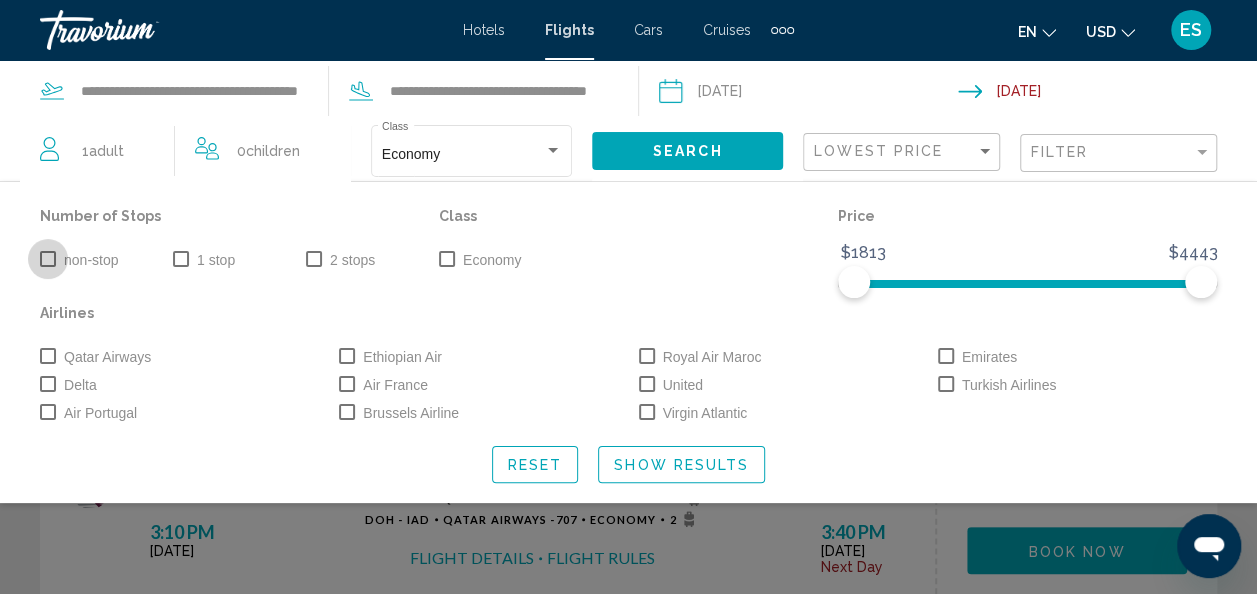 click at bounding box center (48, 259) 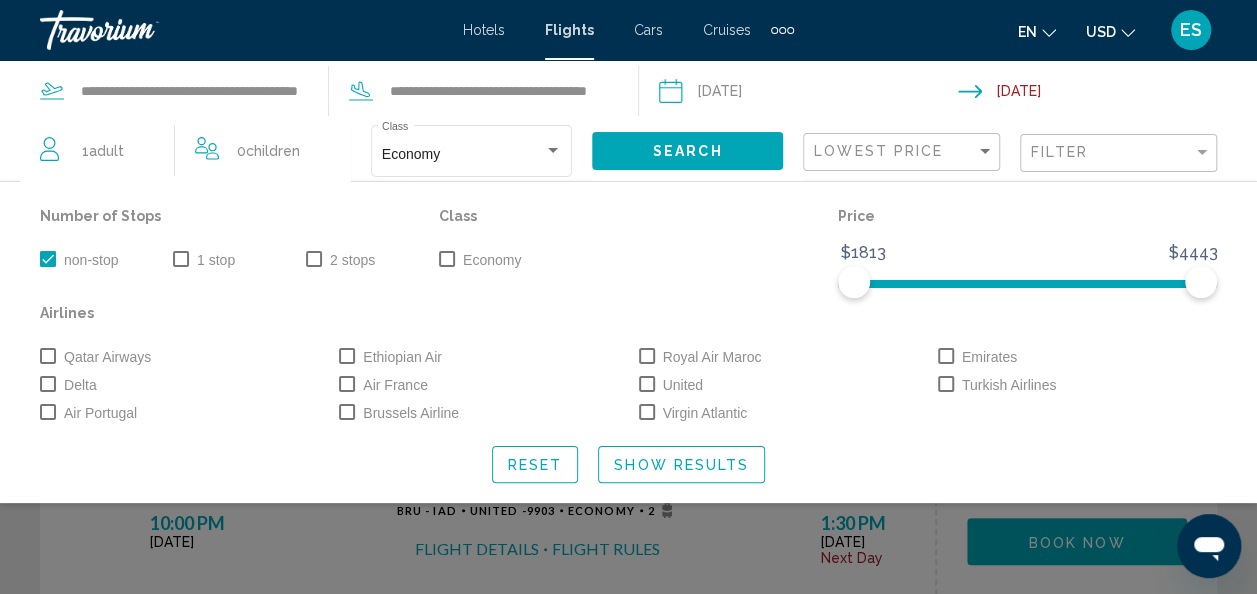 click at bounding box center [181, 259] 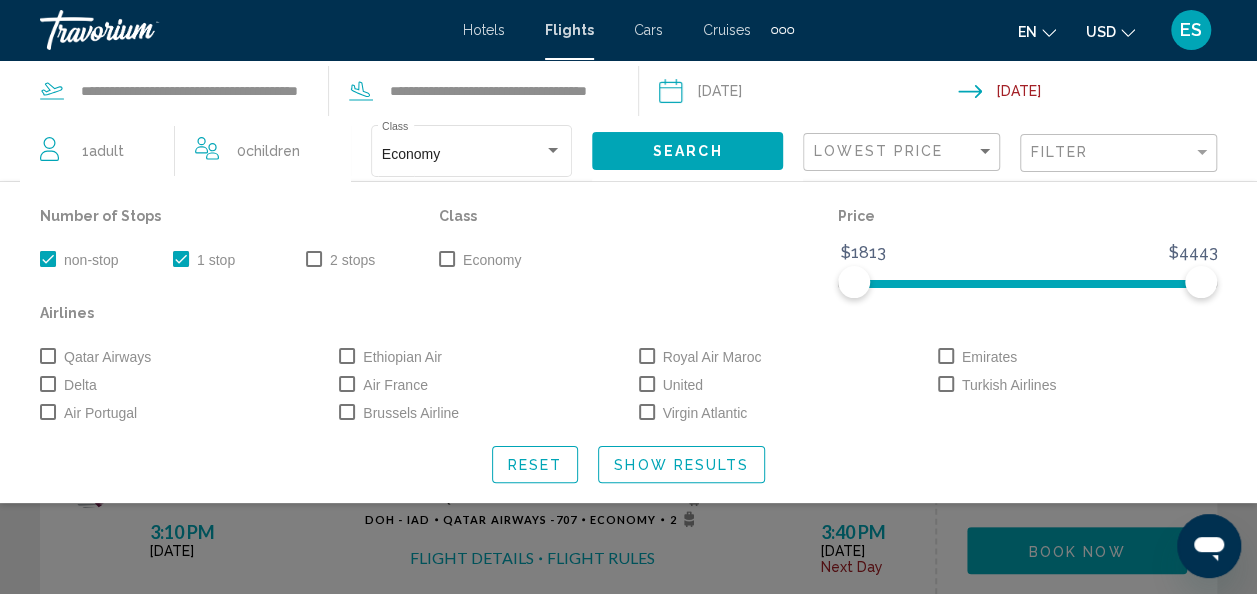 click on "Search" 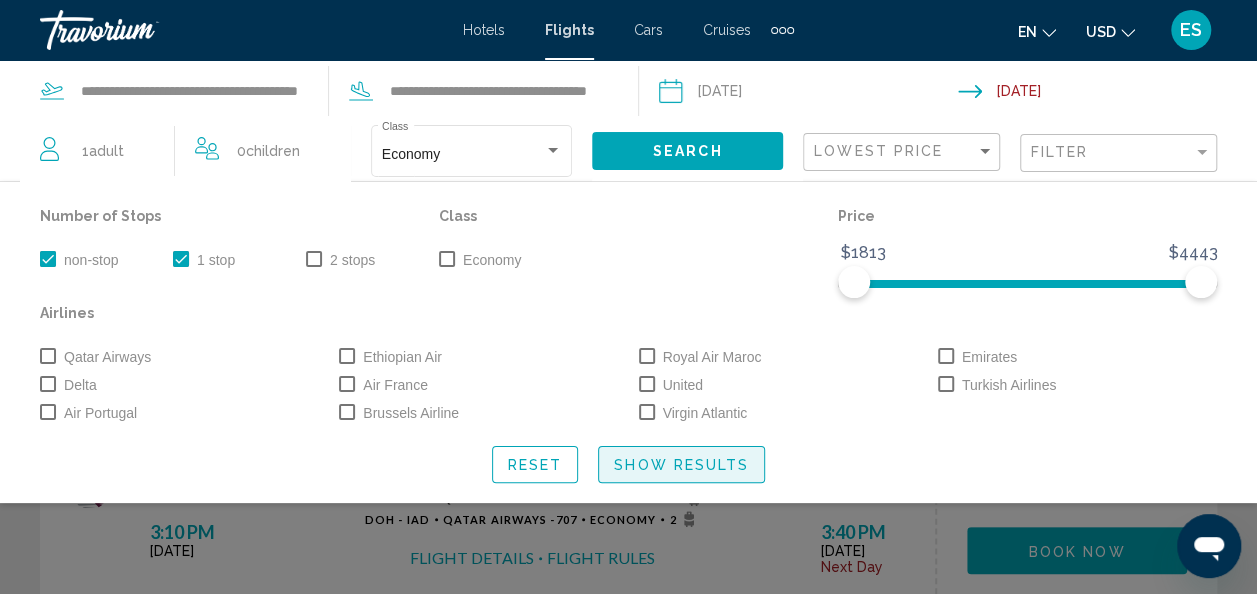 click on "Show Results" 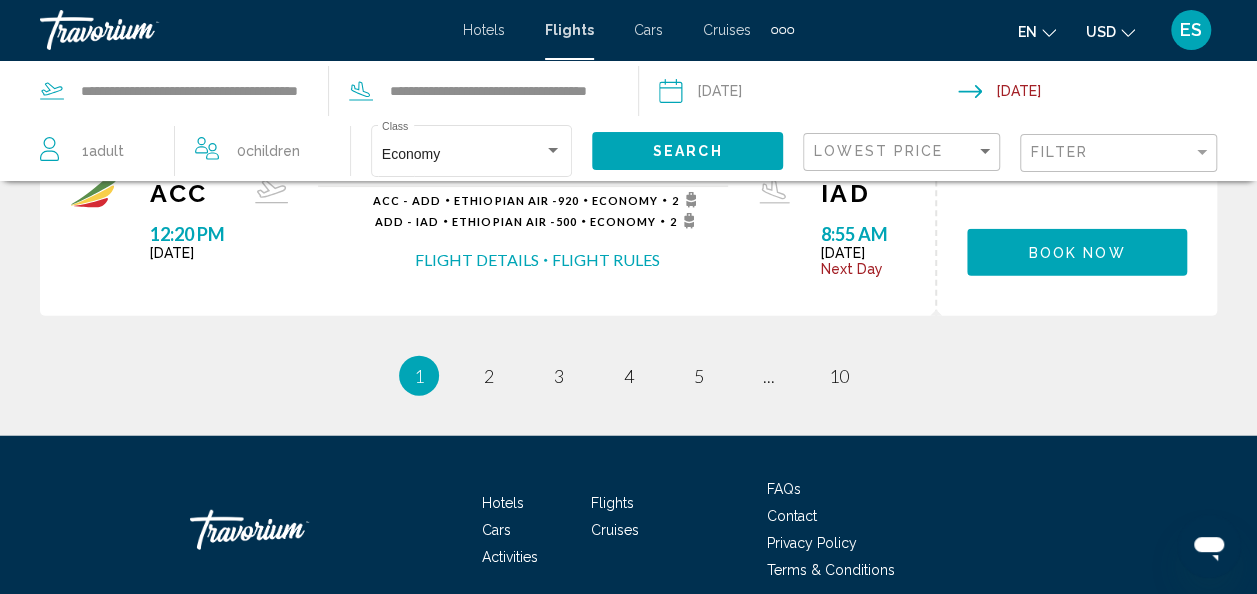 scroll, scrollTop: 2330, scrollLeft: 0, axis: vertical 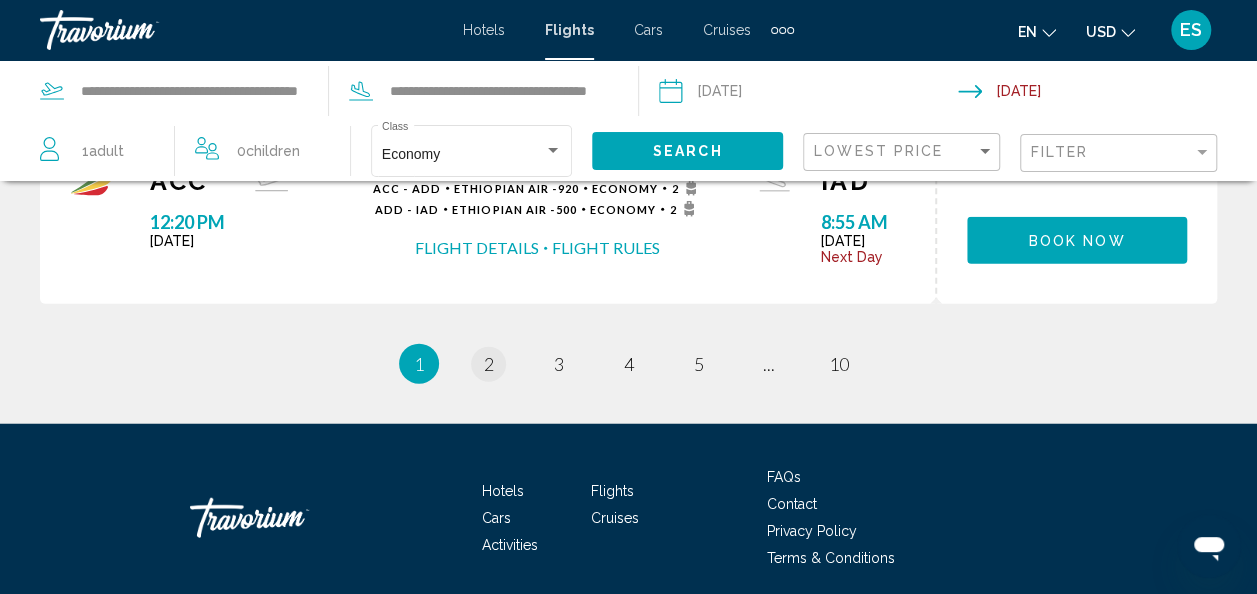 click on "page  2" at bounding box center [488, 364] 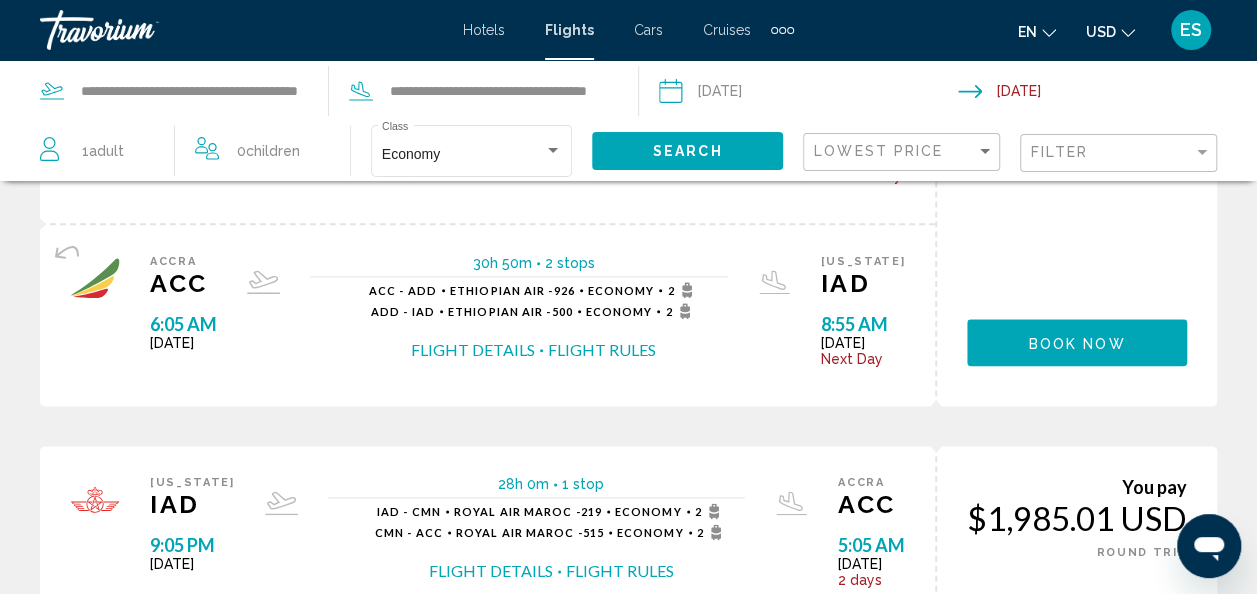scroll, scrollTop: 1086, scrollLeft: 0, axis: vertical 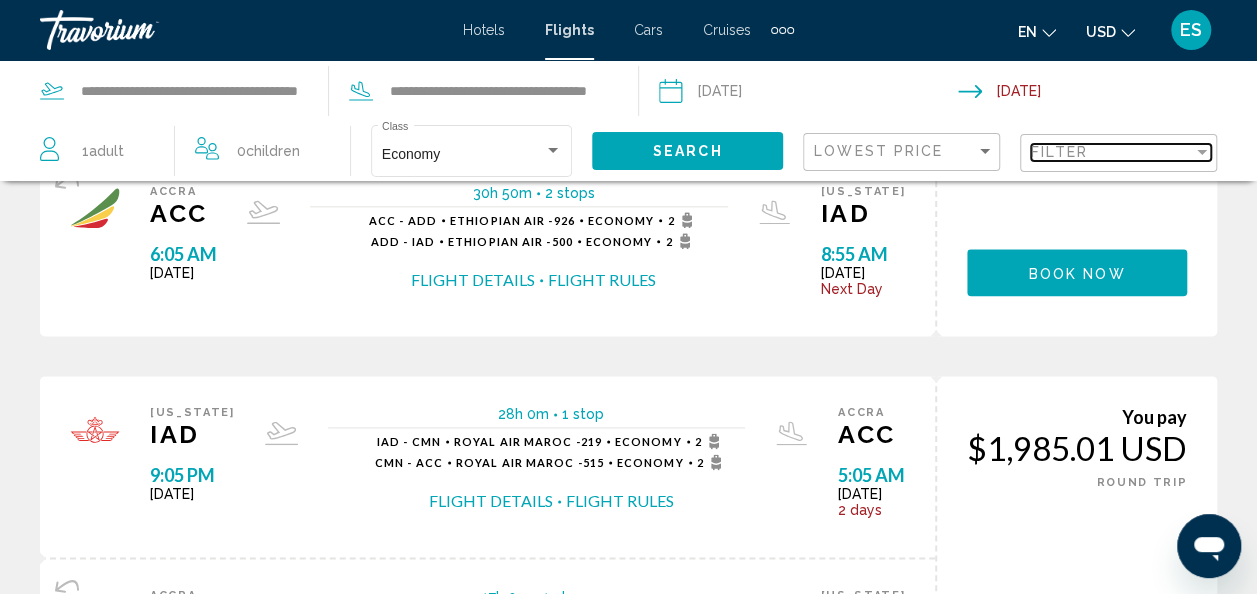 click at bounding box center (1202, 152) 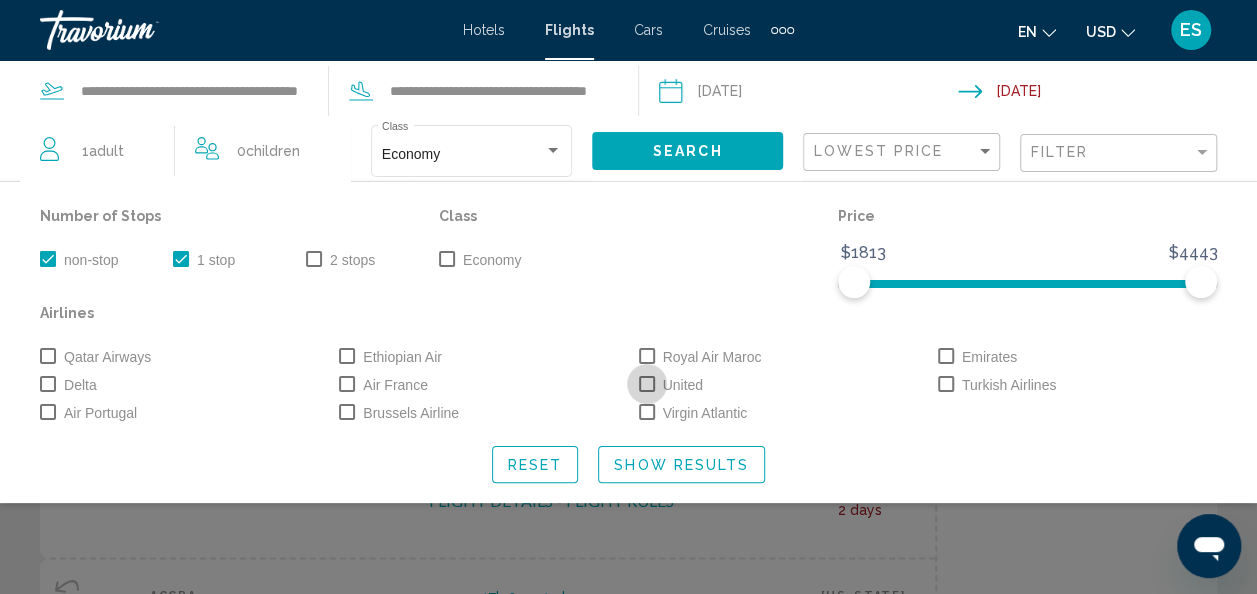 click on "United" at bounding box center (671, 385) 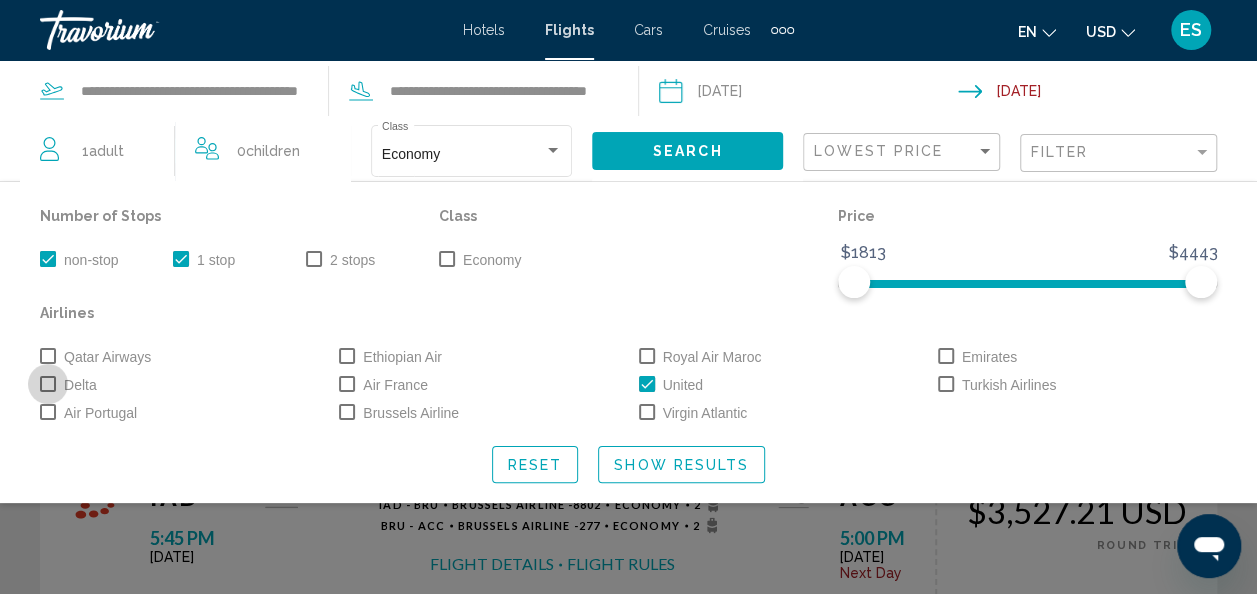 click at bounding box center (48, 384) 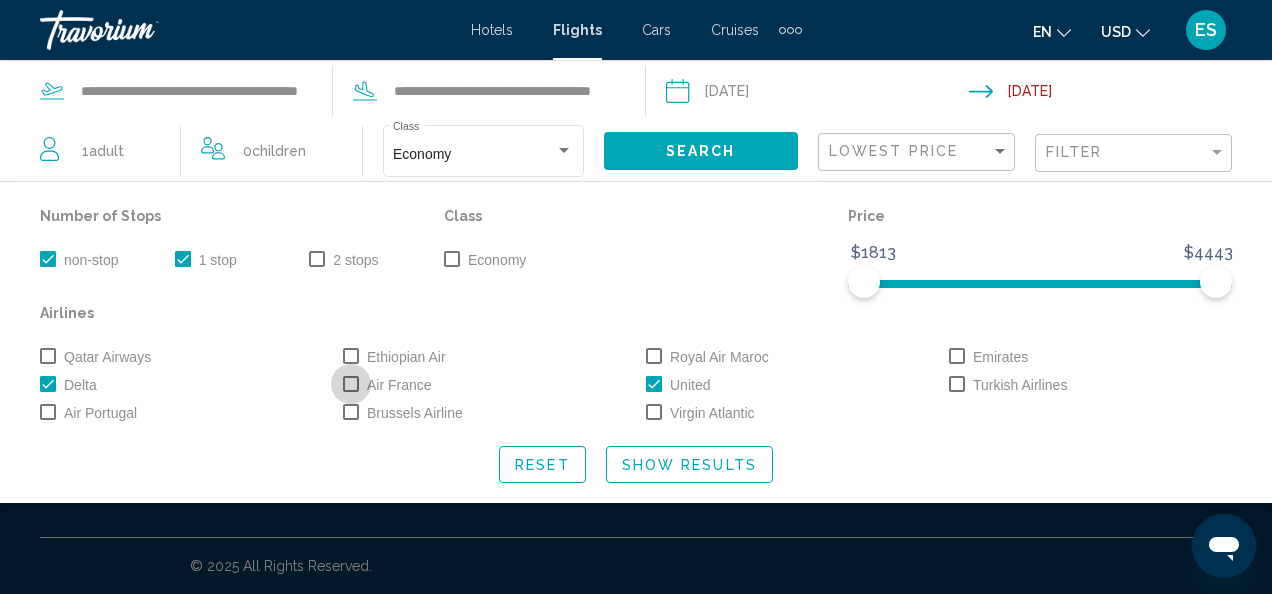 click at bounding box center (351, 384) 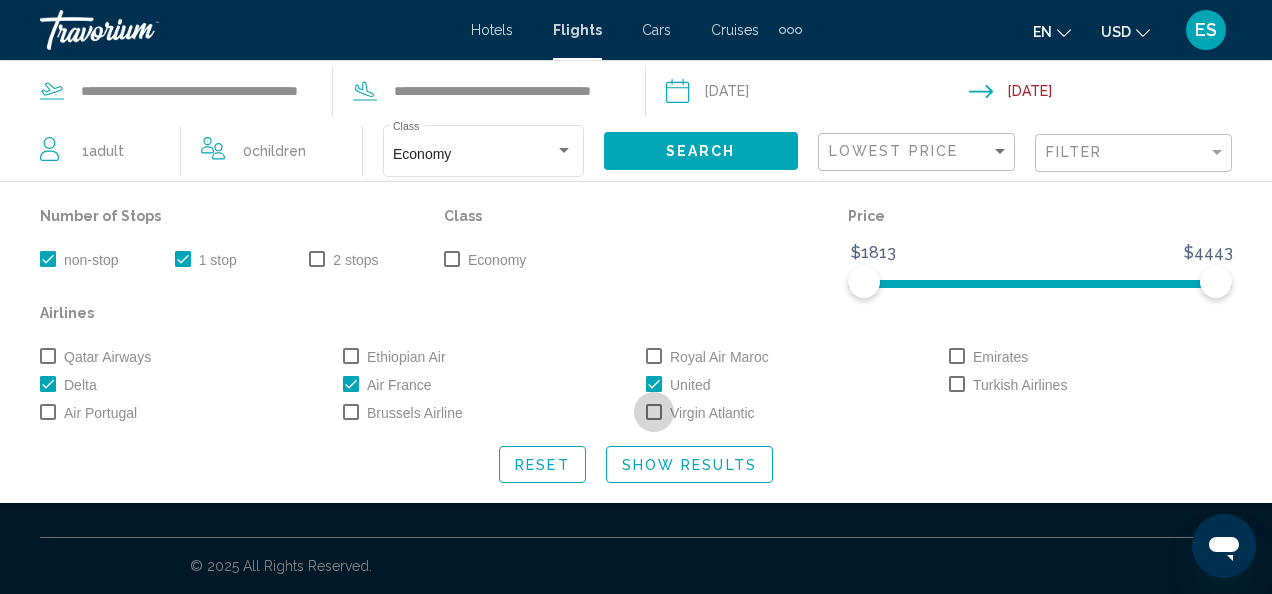 click at bounding box center [654, 412] 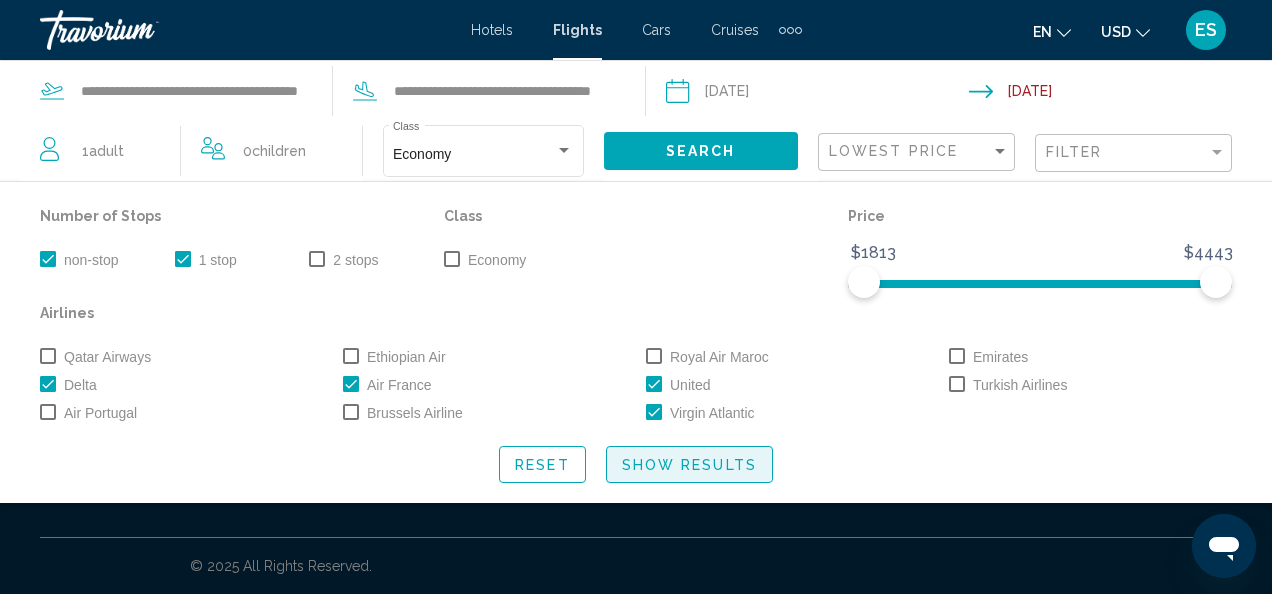 click on "Show Results" 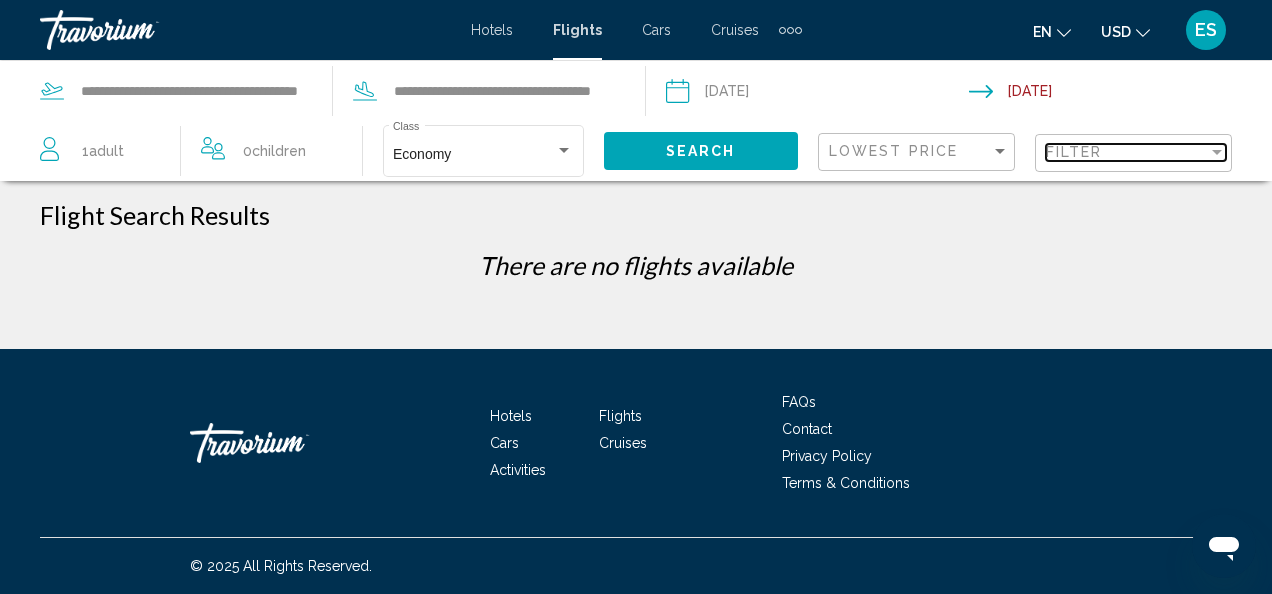 click at bounding box center [1217, 152] 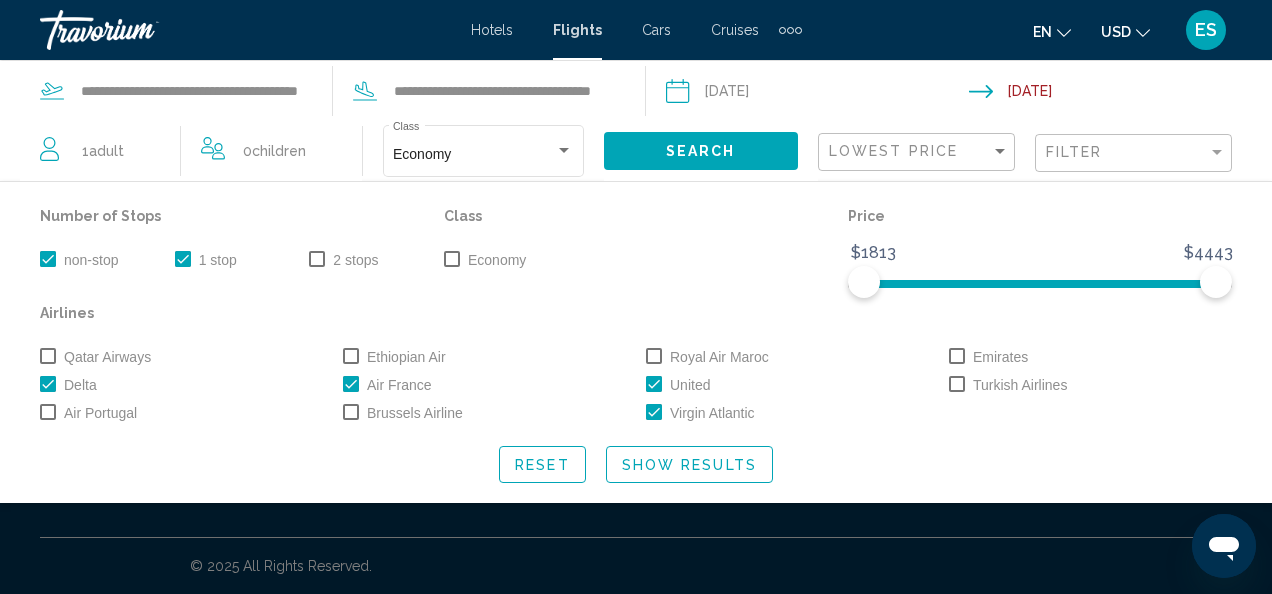 click at bounding box center (654, 412) 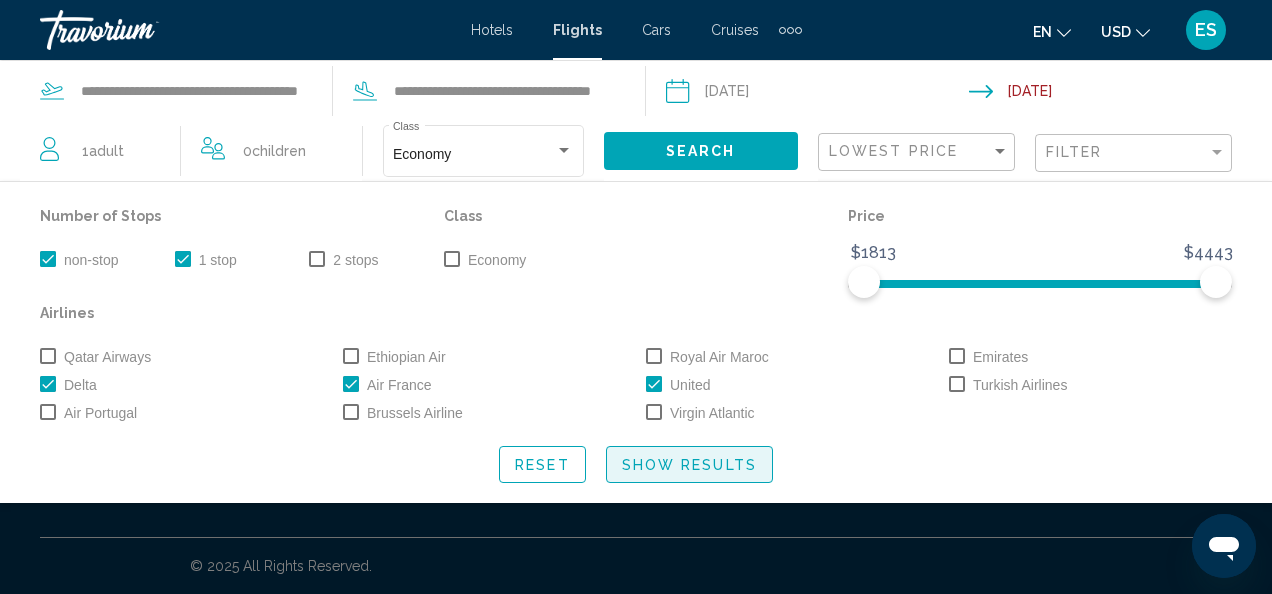 click on "Show Results" 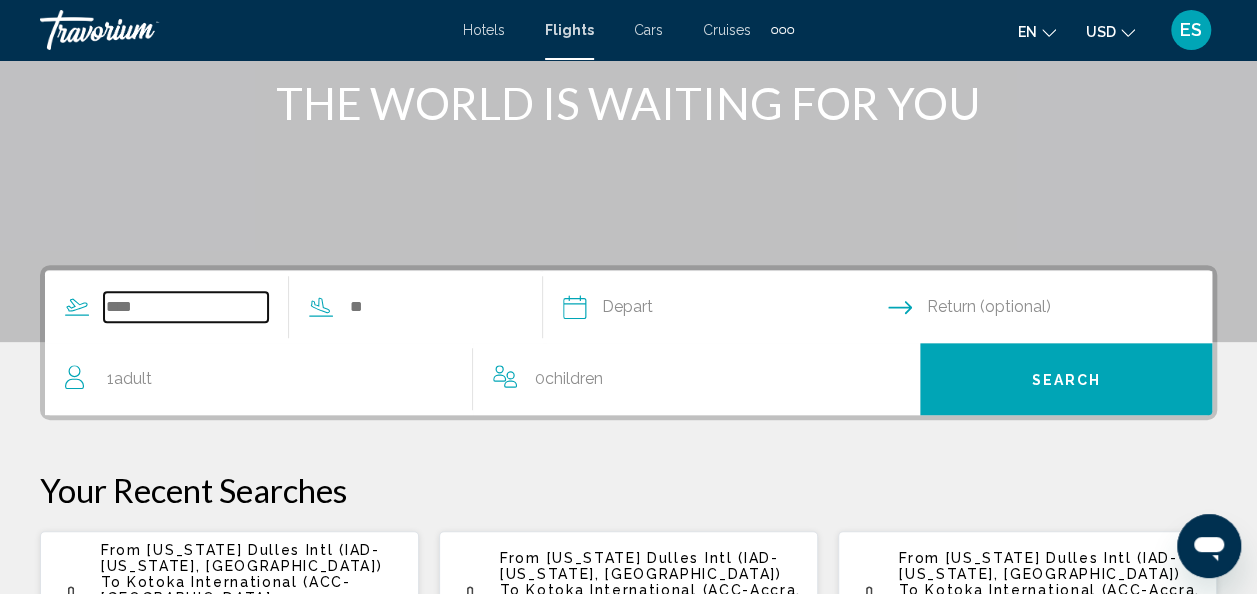 click at bounding box center [186, 307] 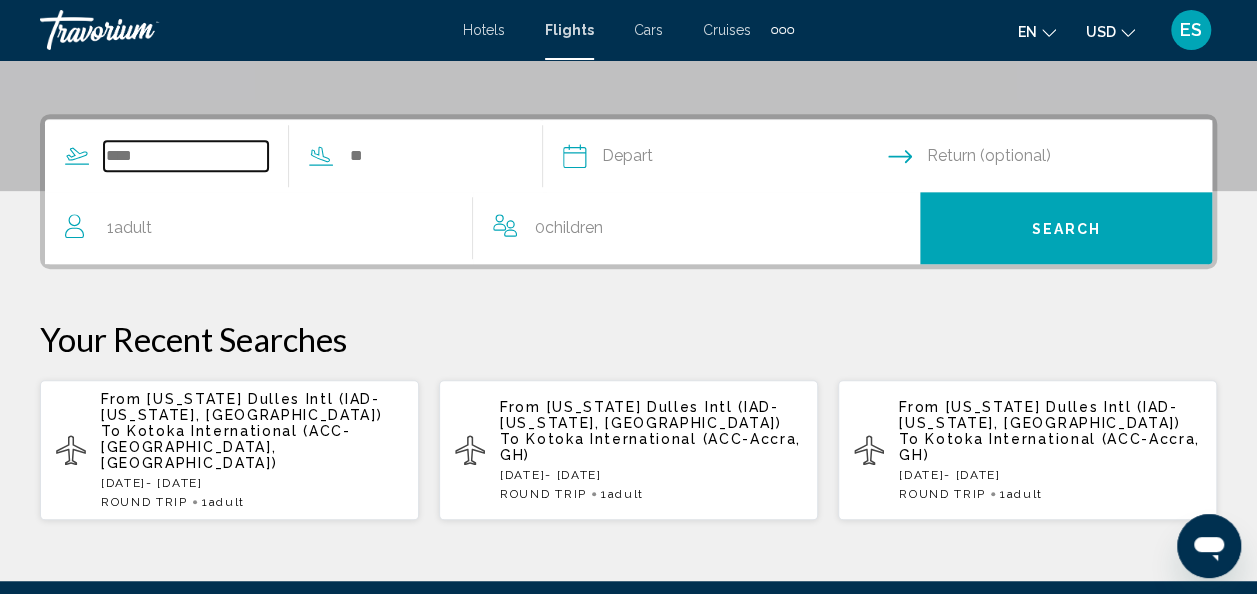 scroll, scrollTop: 398, scrollLeft: 0, axis: vertical 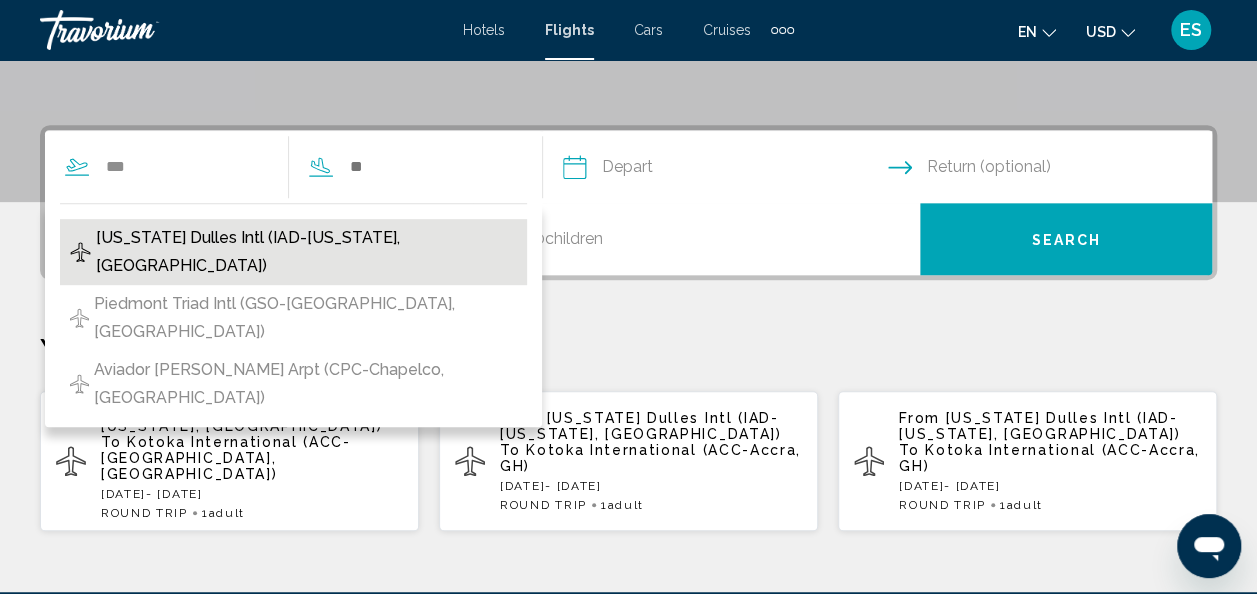 click on "[US_STATE] Dulles Intl (IAD-[US_STATE], [GEOGRAPHIC_DATA])" at bounding box center (306, 252) 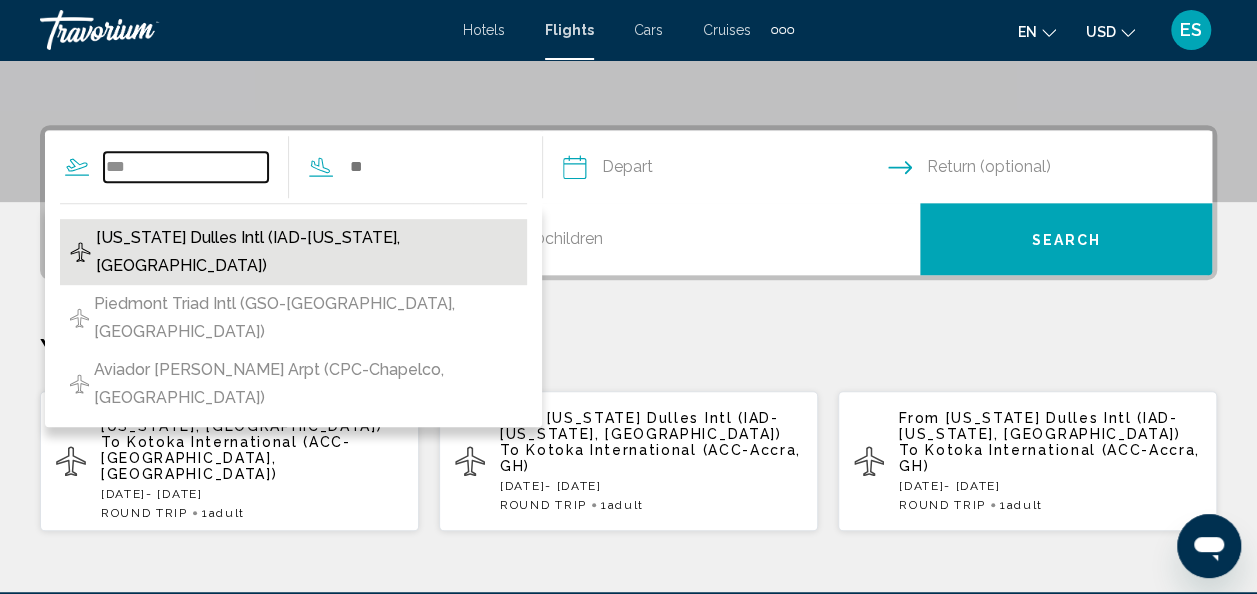 type on "**********" 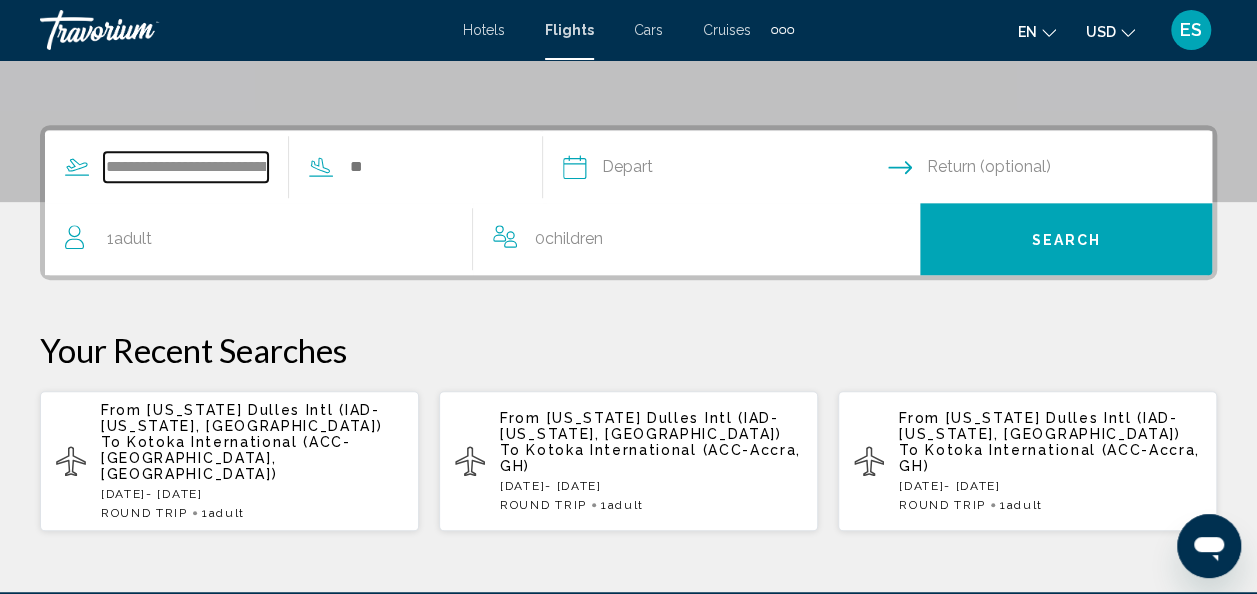 scroll, scrollTop: 458, scrollLeft: 0, axis: vertical 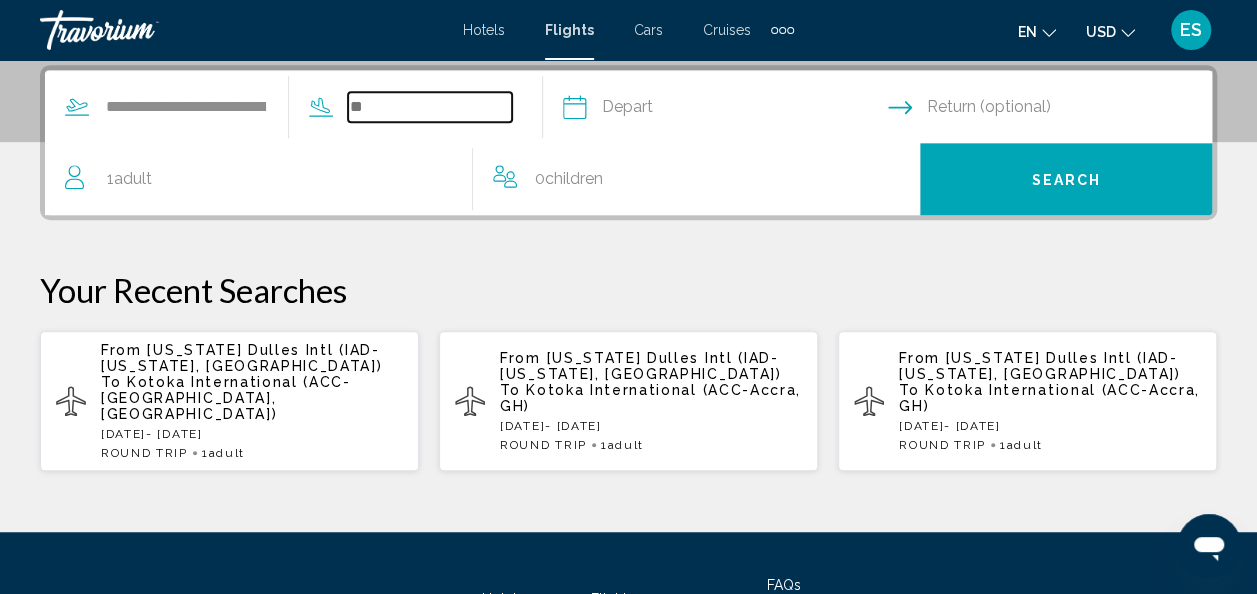 click at bounding box center (430, 107) 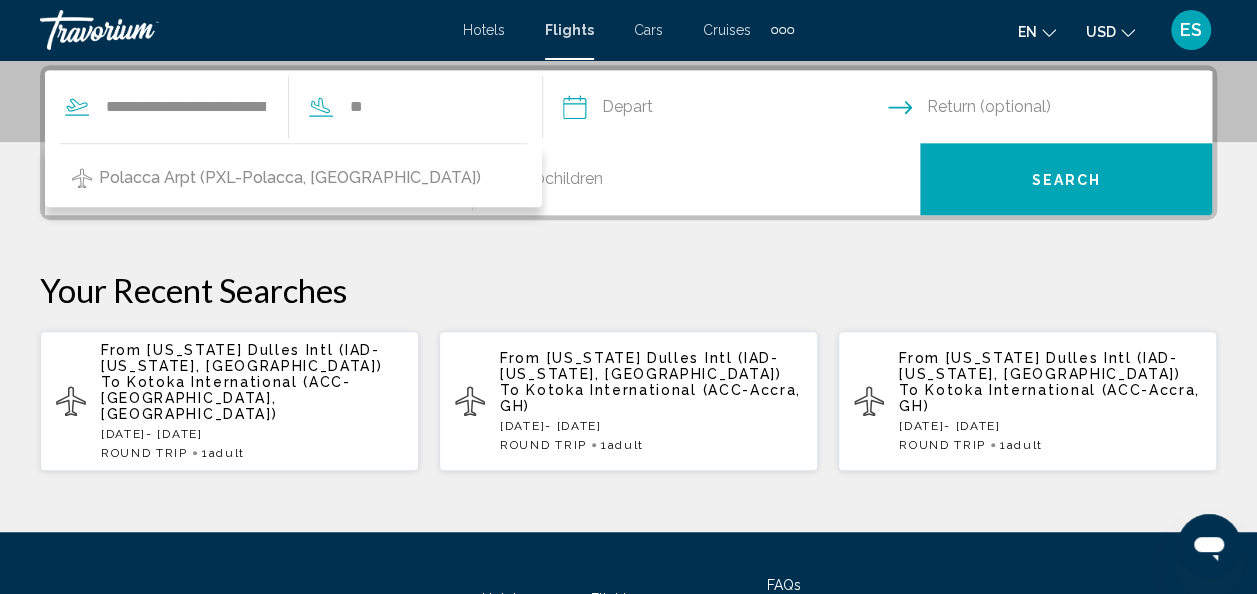 click on "**********" at bounding box center (278, 107) 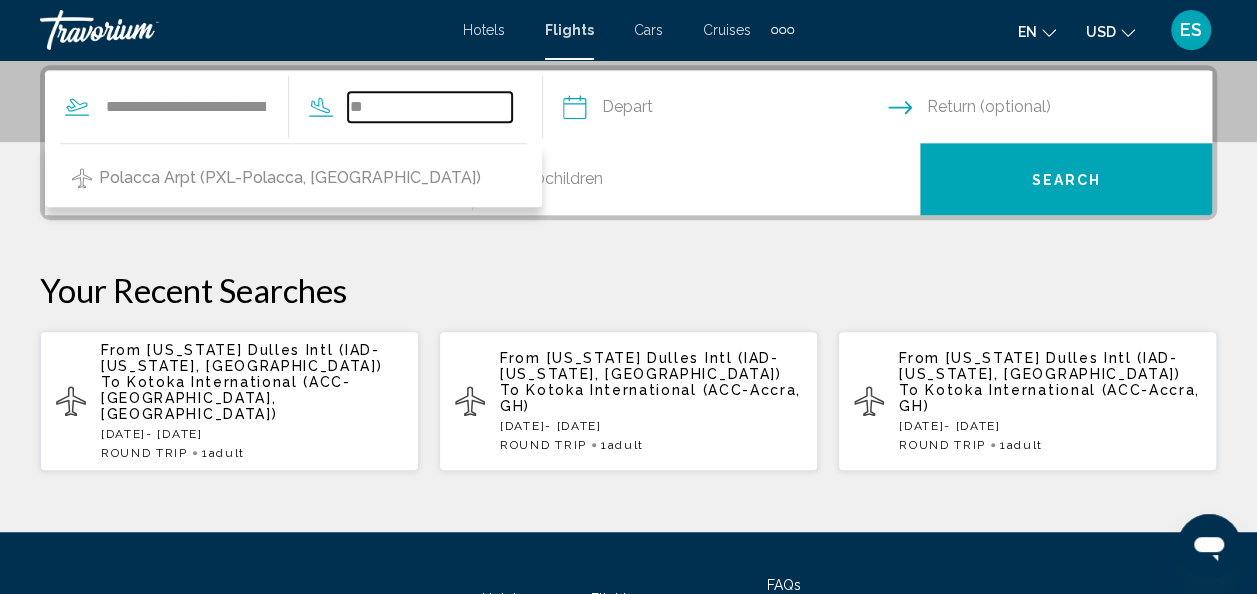 click on "**" at bounding box center (430, 107) 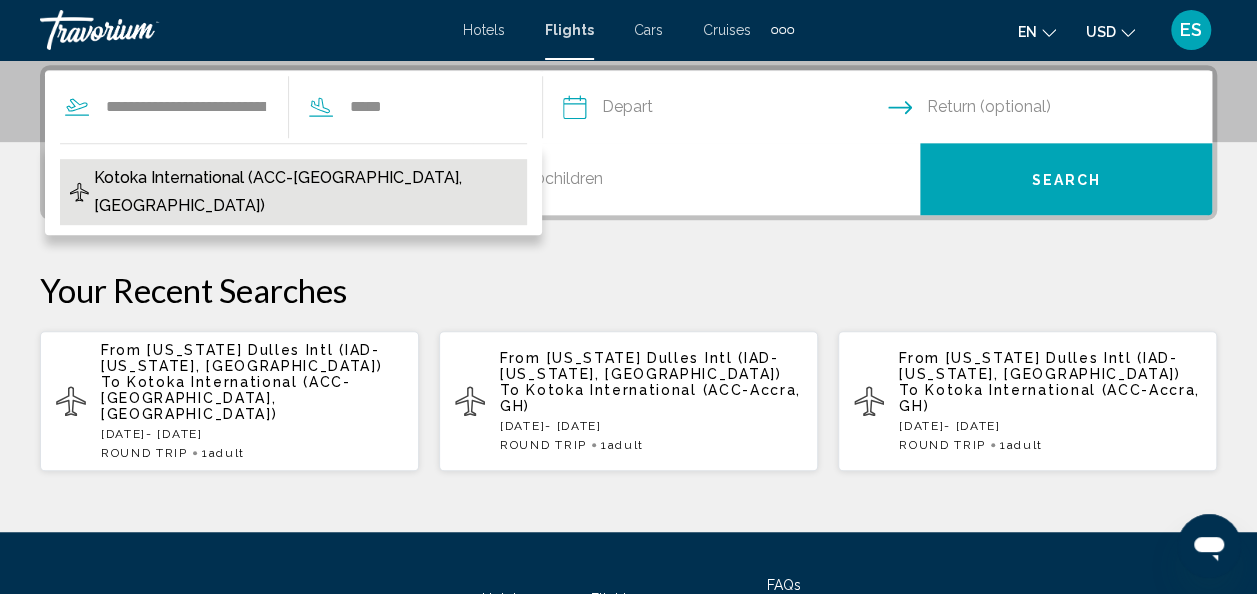 click on "Kotoka International (ACC-[GEOGRAPHIC_DATA], [GEOGRAPHIC_DATA])" at bounding box center [305, 192] 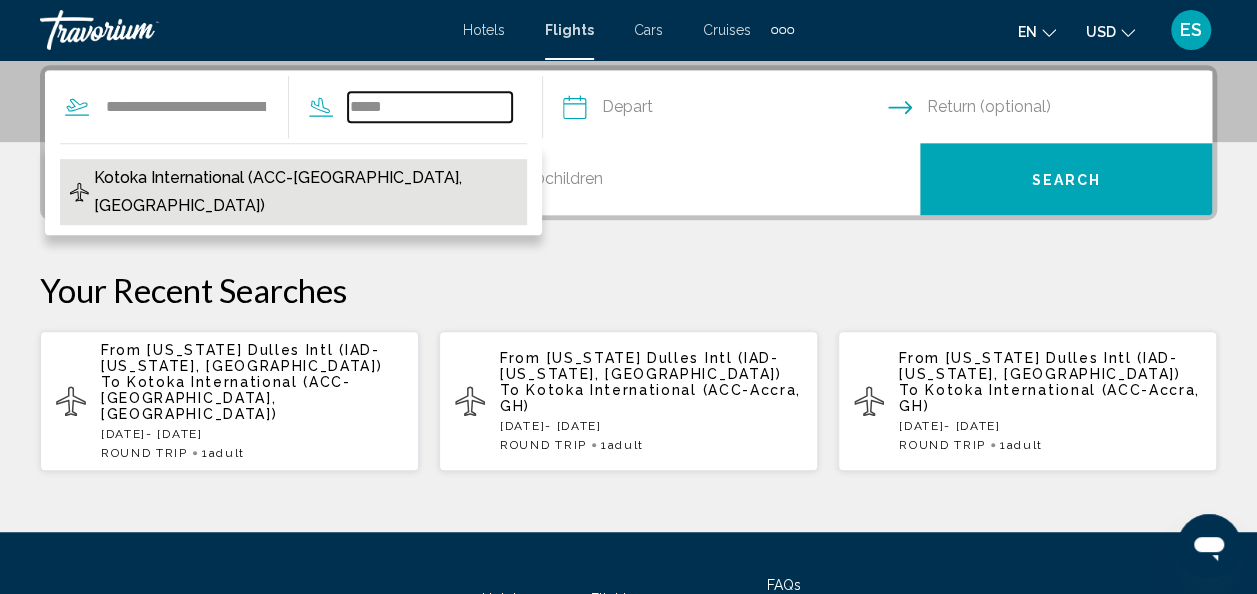 type on "**********" 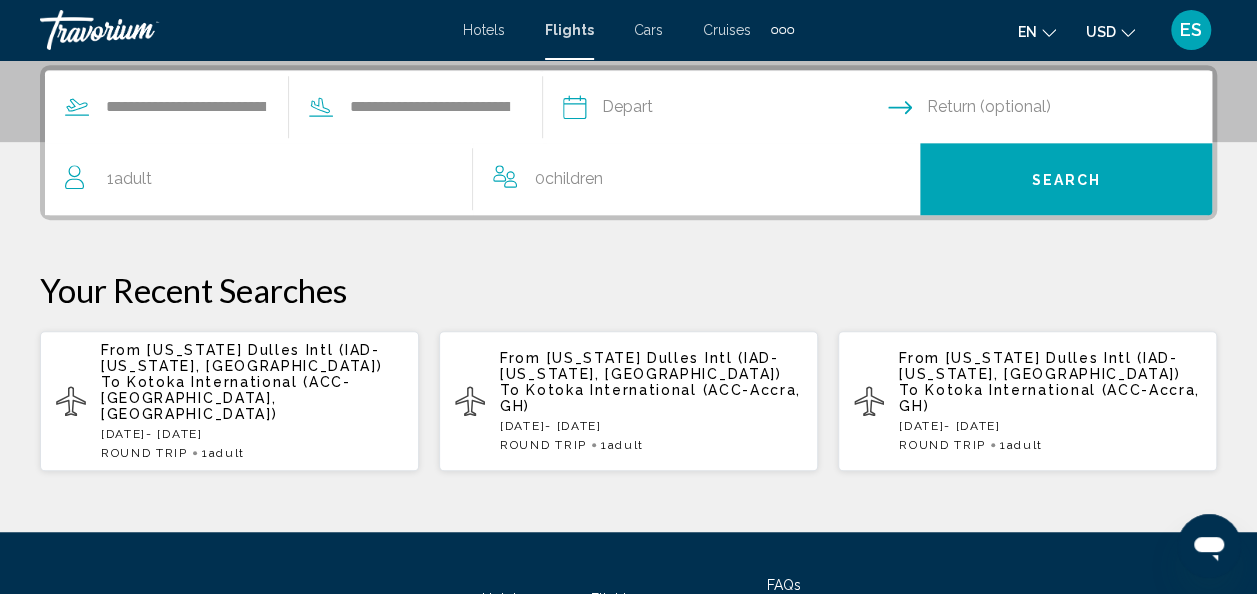 click at bounding box center (724, 110) 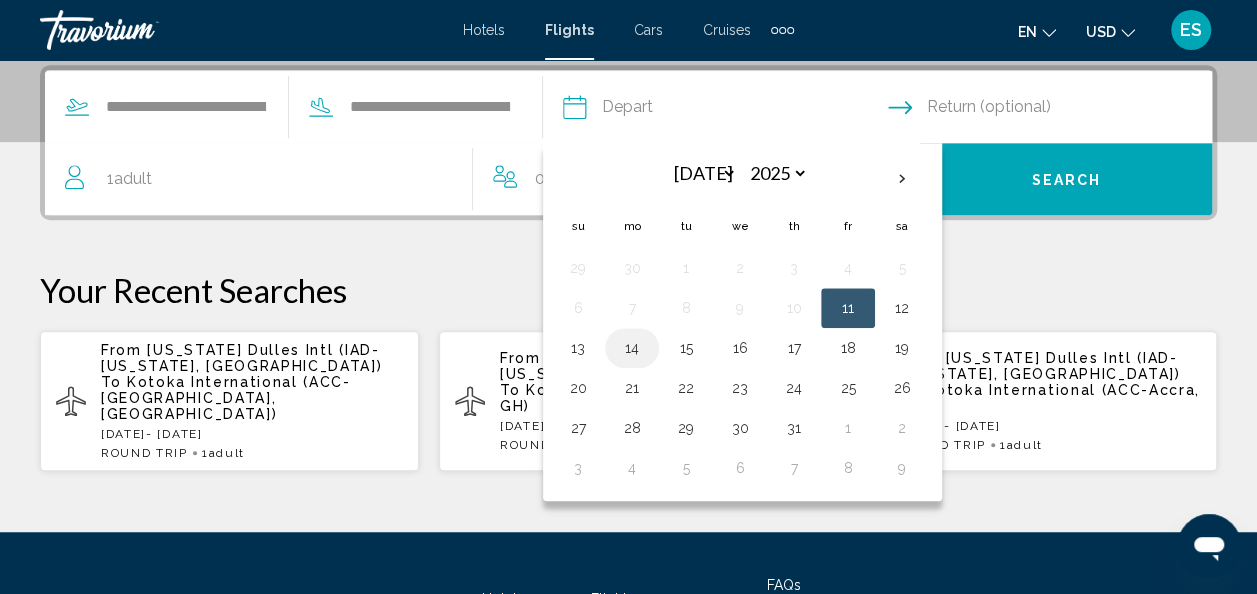 click on "14" at bounding box center (632, 348) 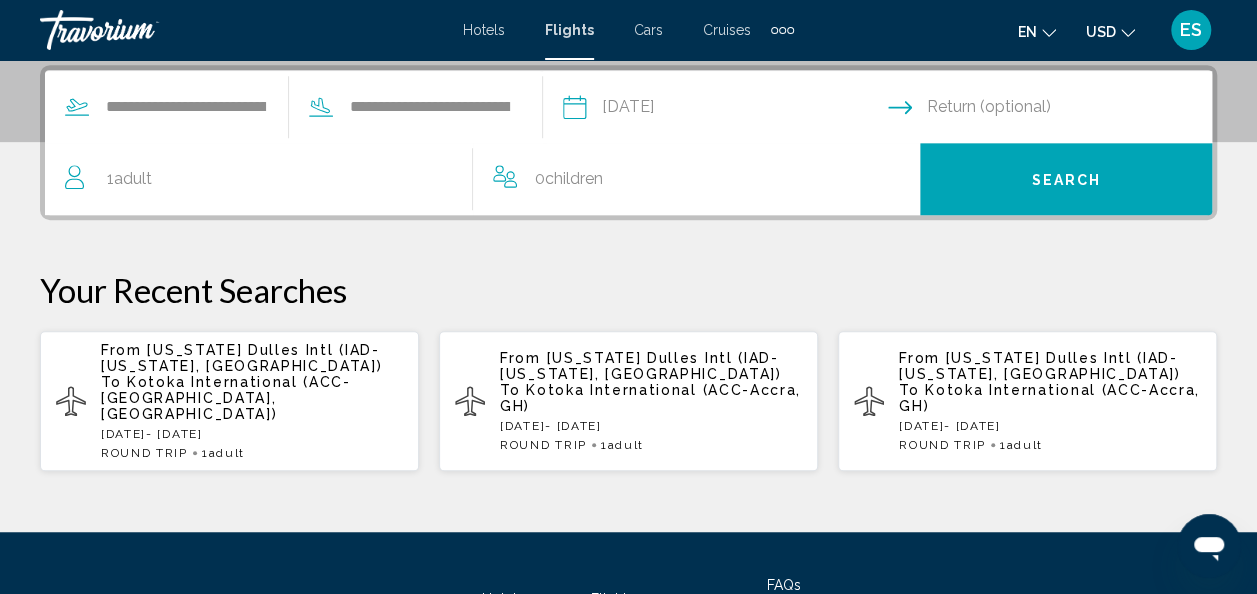 click on "**********" at bounding box center (724, 110) 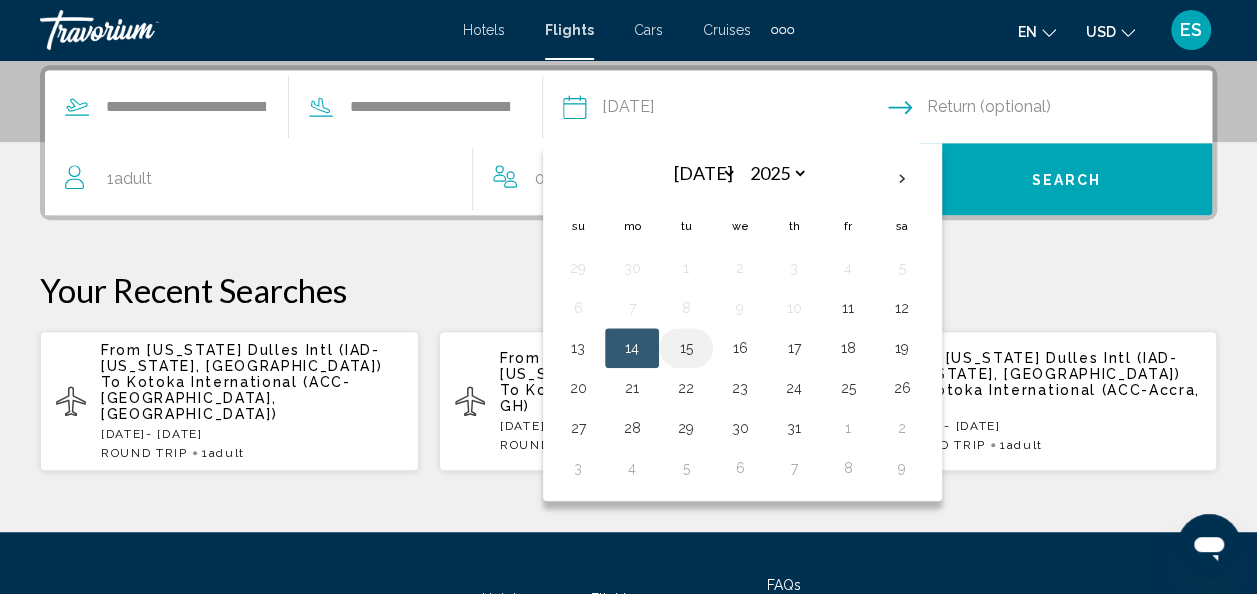 click on "15" at bounding box center [686, 348] 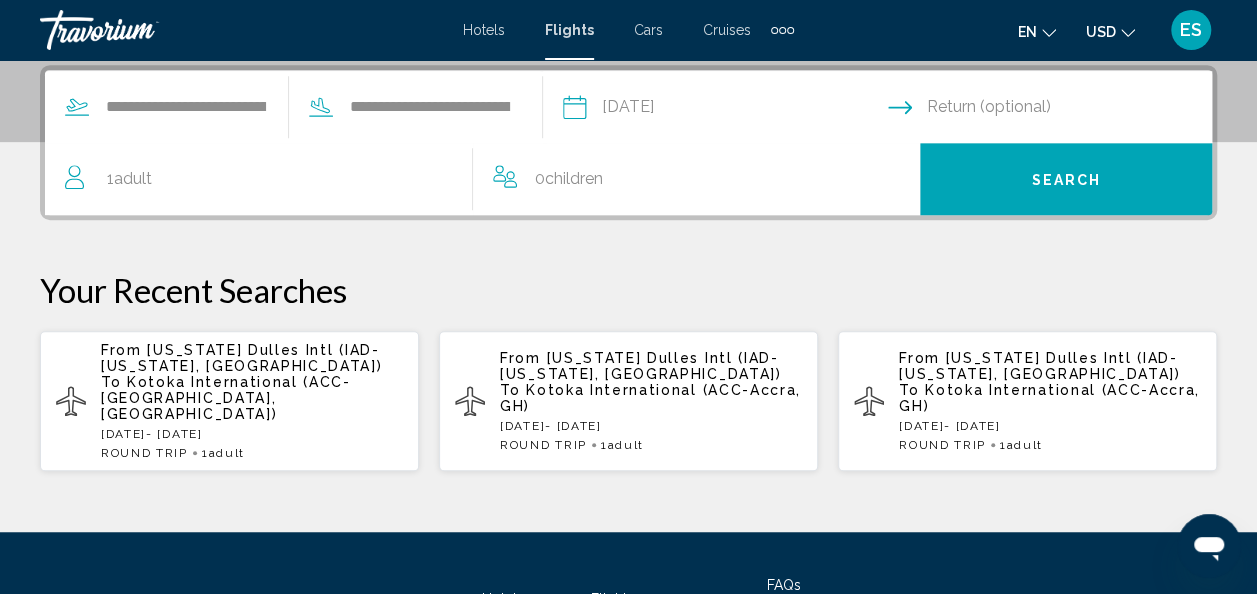 click at bounding box center (1054, 110) 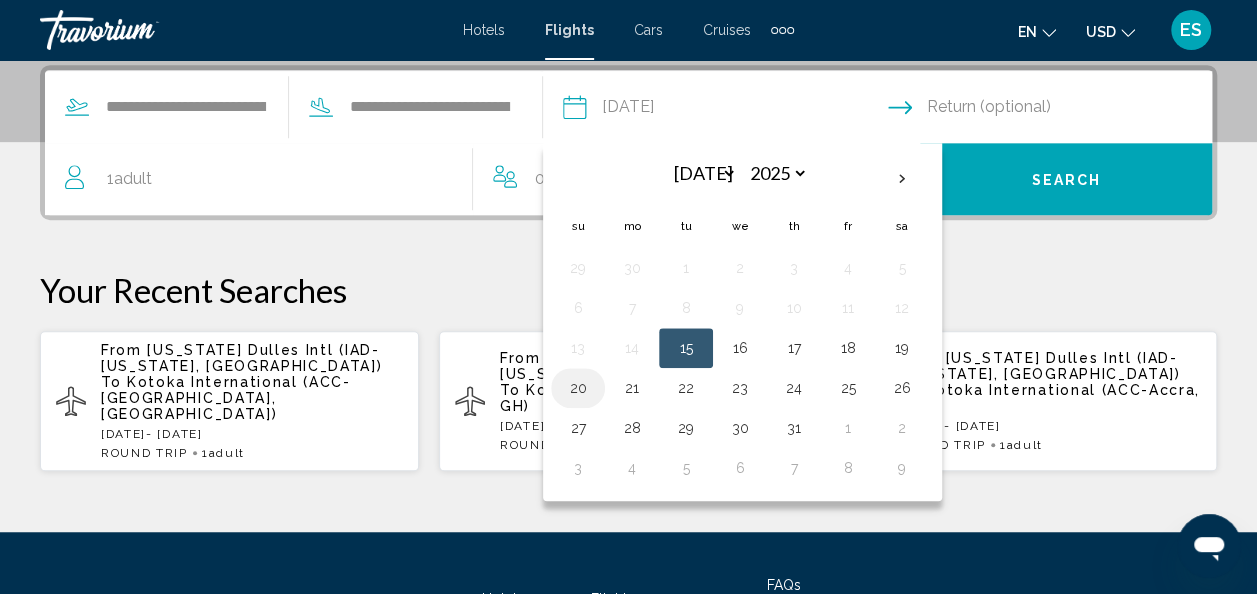 click on "20" at bounding box center (578, 388) 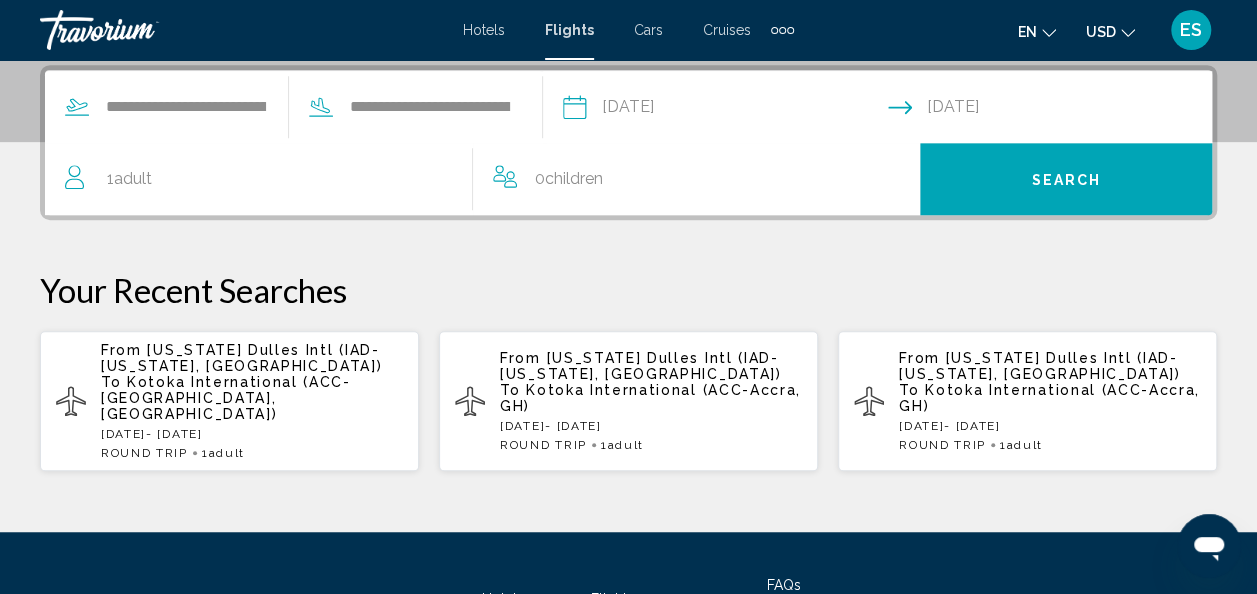 click on "Search" at bounding box center (1066, 180) 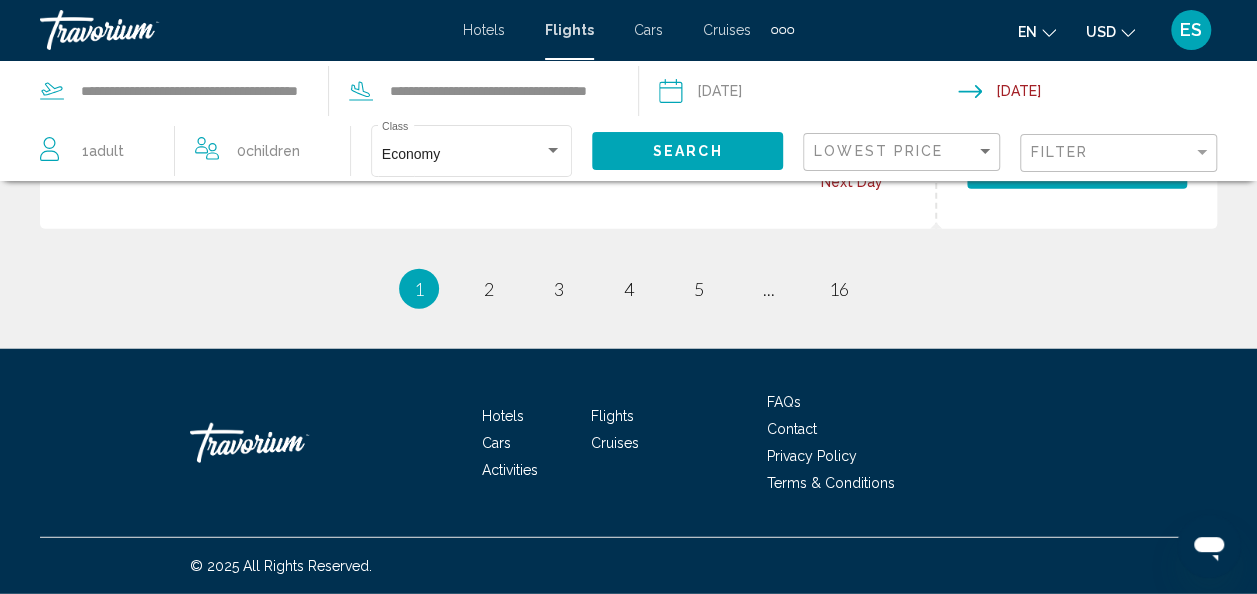 scroll, scrollTop: 2438, scrollLeft: 0, axis: vertical 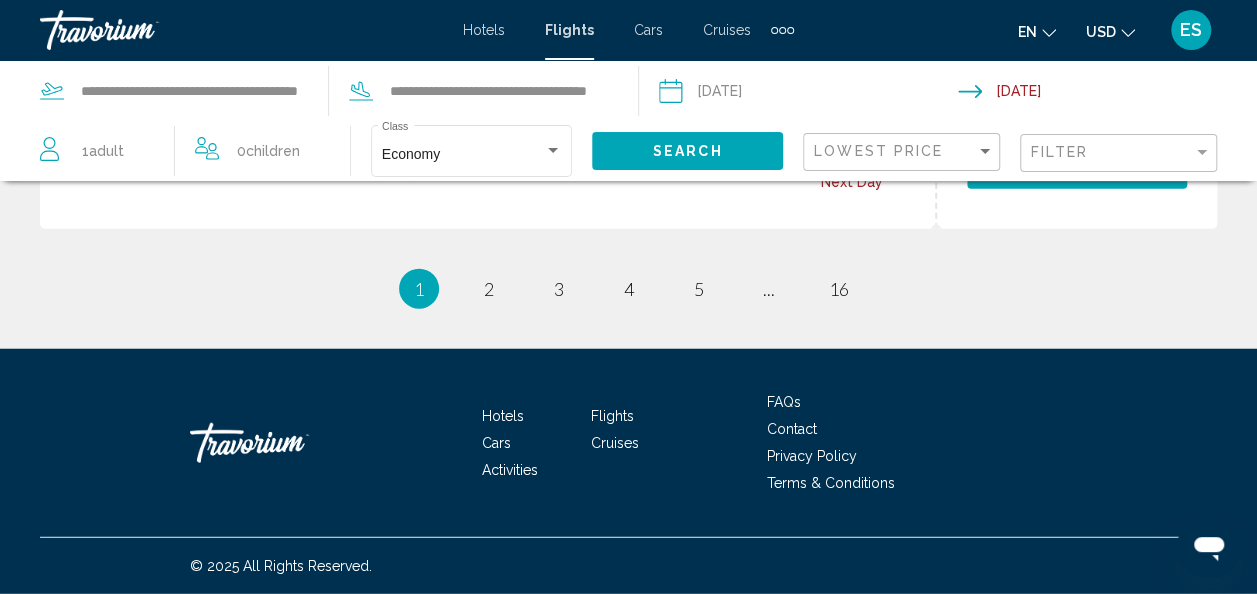 click on "page  2" at bounding box center [489, 289] 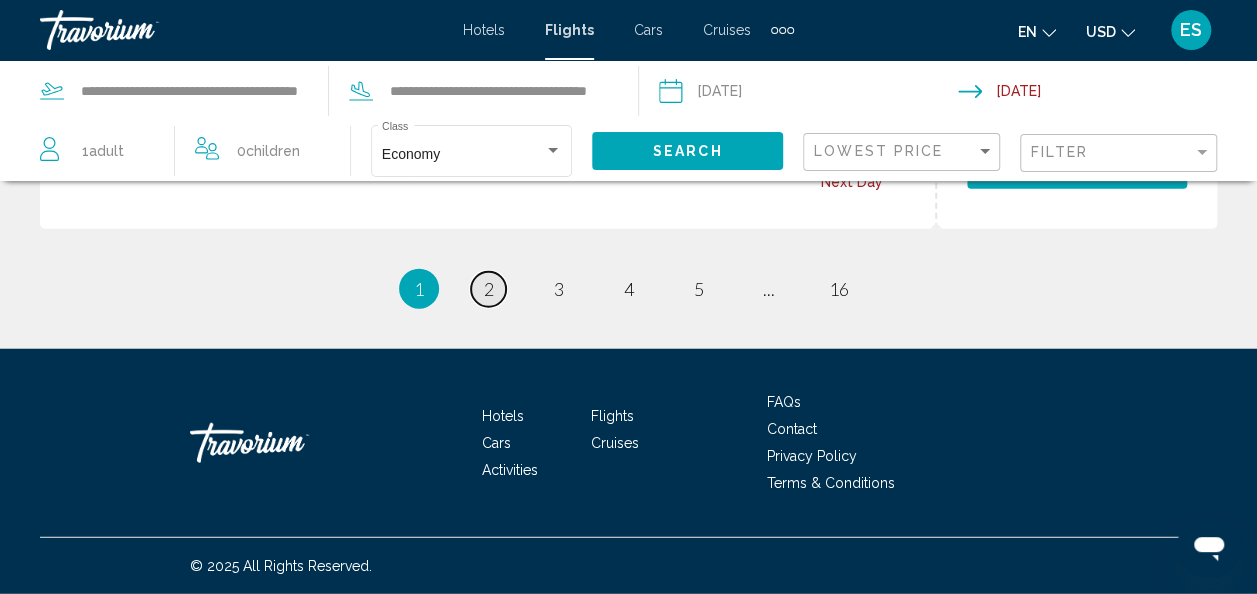 click on "page  2" at bounding box center [488, 289] 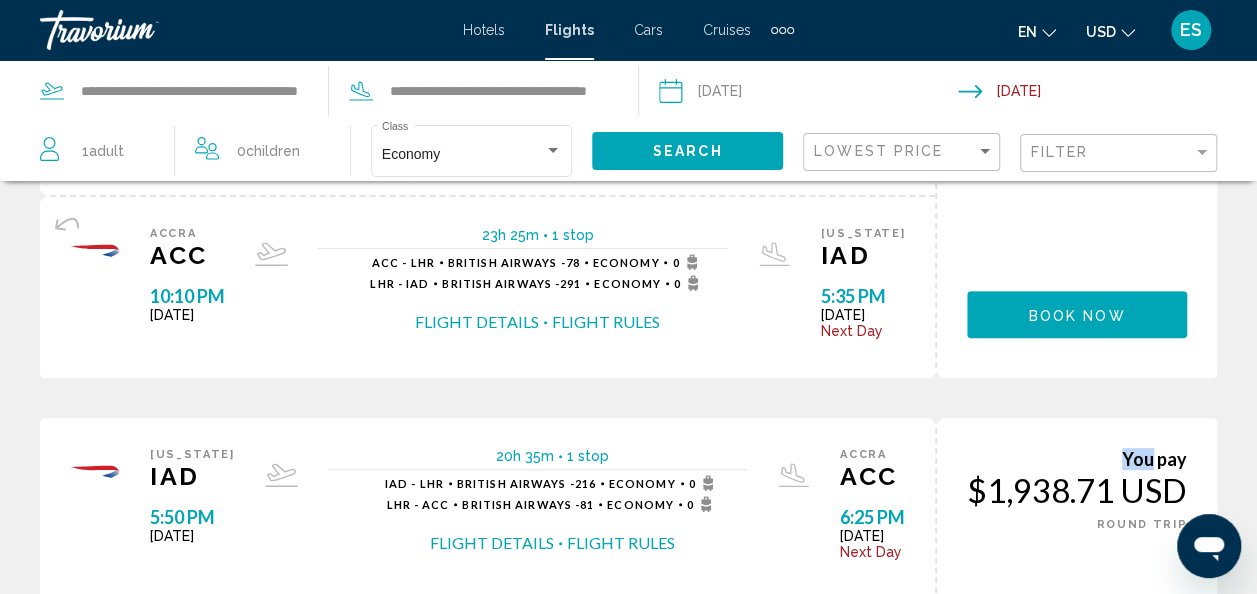 scroll, scrollTop: 268, scrollLeft: 0, axis: vertical 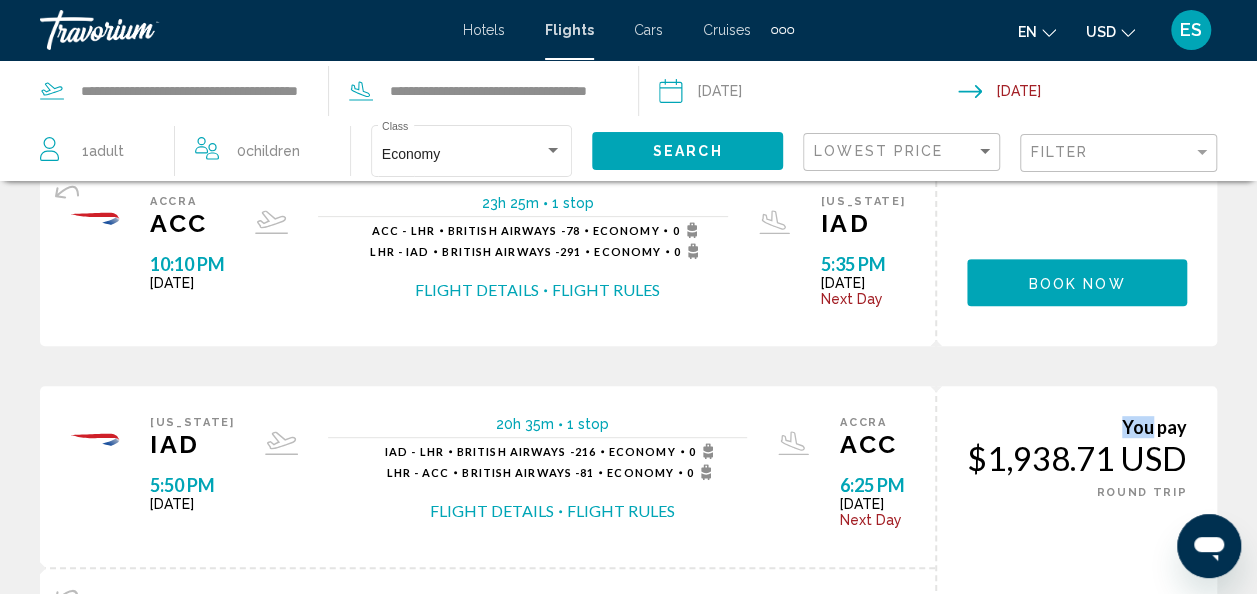 click on "You pay  $1,938.71 USD  ONE WAY ROUND TRIP Book now You earn  0   Points" at bounding box center [1076, 568] 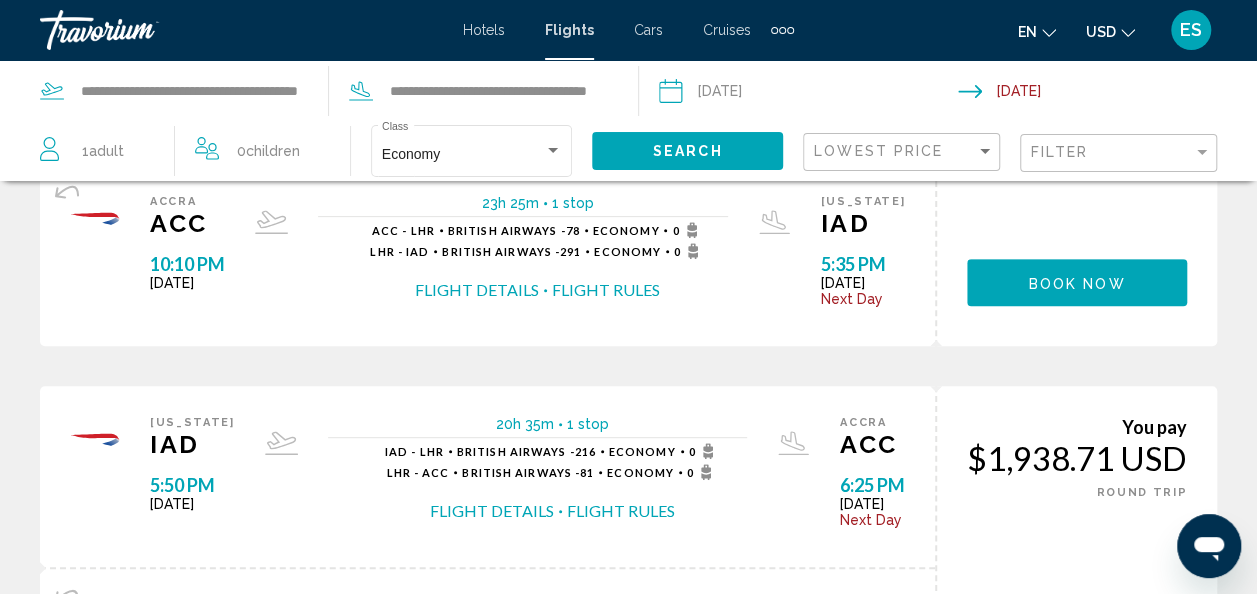 click on "Flight Rules" at bounding box center (621, 511) 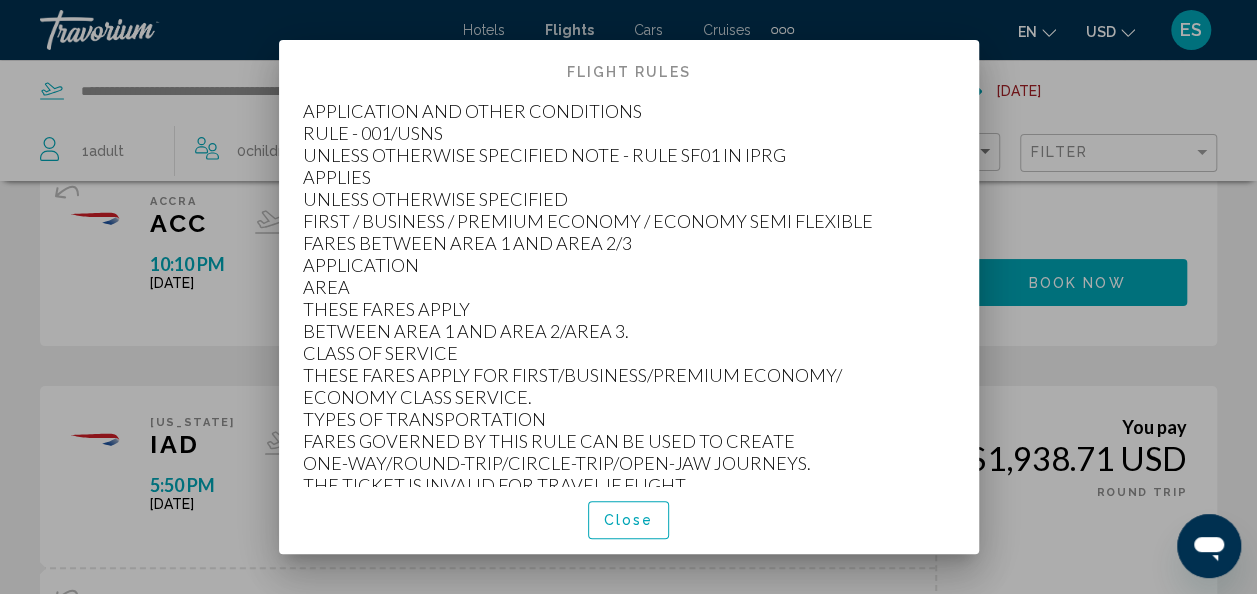 scroll, scrollTop: 0, scrollLeft: 0, axis: both 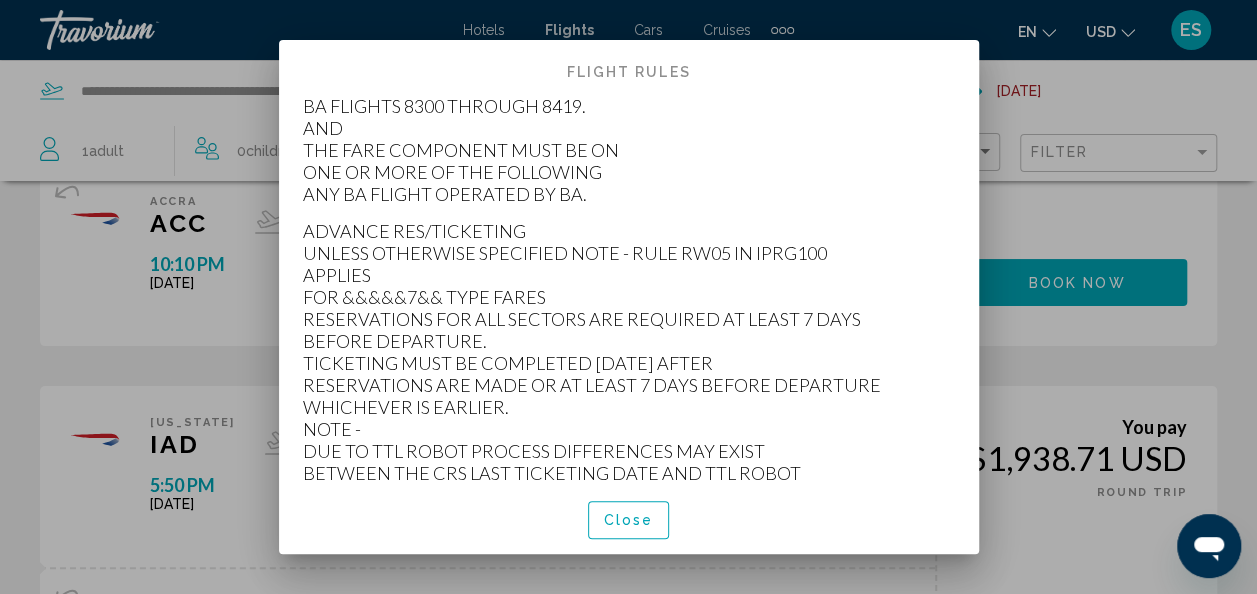 click on "ADVANCE RES/TICKETING UNLESS OTHERWISE SPECIFIED   NOTE - RULE RW05 IN IPRG100 APPLIES FOR &&&&&7&& TYPE FARES   RESERVATIONS FOR ALL SECTORS ARE REQUIRED AT LEAST 7 DAYS   BEFORE DEPARTURE.   TICKETING MUST BE COMPLETED [DATE] AFTER   RESERVATIONS ARE MADE OR AT LEAST 7 DAYS BEFORE DEPARTURE   WHICHEVER IS EARLIER.          NOTE -           DUE TO TTL ROBOT PROCESS DIFFERENCES MAY EXIST           BETWEEN THE CRS LAST TICKETING DATE AND TTL ROBOT           REMARK. THE INFORMATION BY SSR IN THE PNR           PREVAILS." at bounding box center [629, 374] 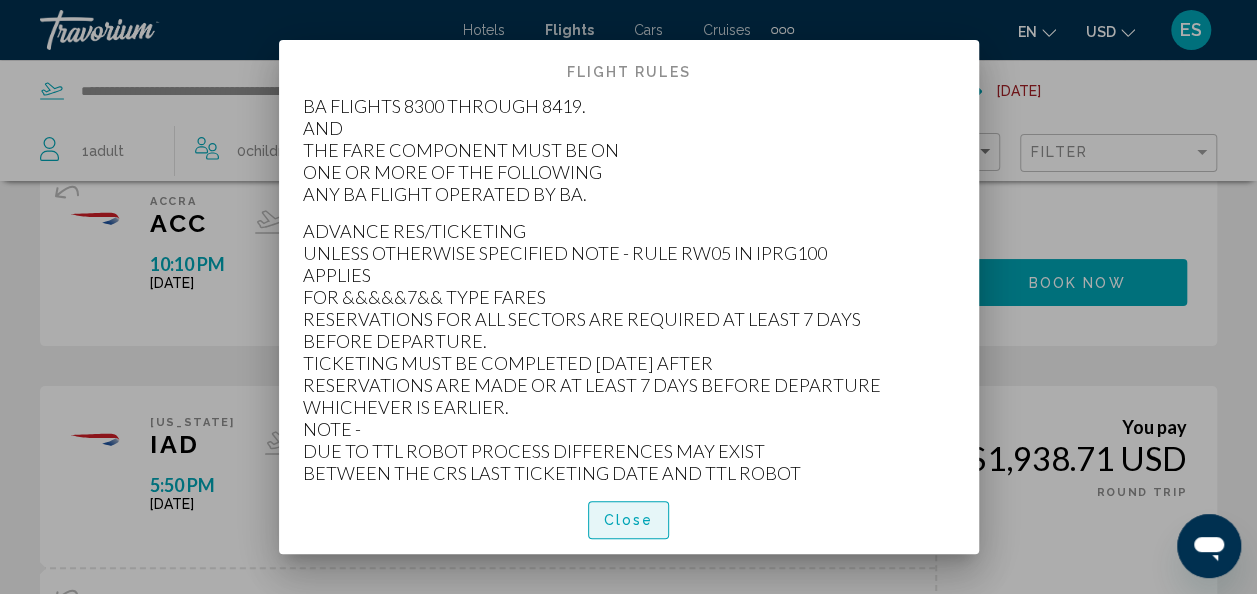 click on "Close" at bounding box center (629, 519) 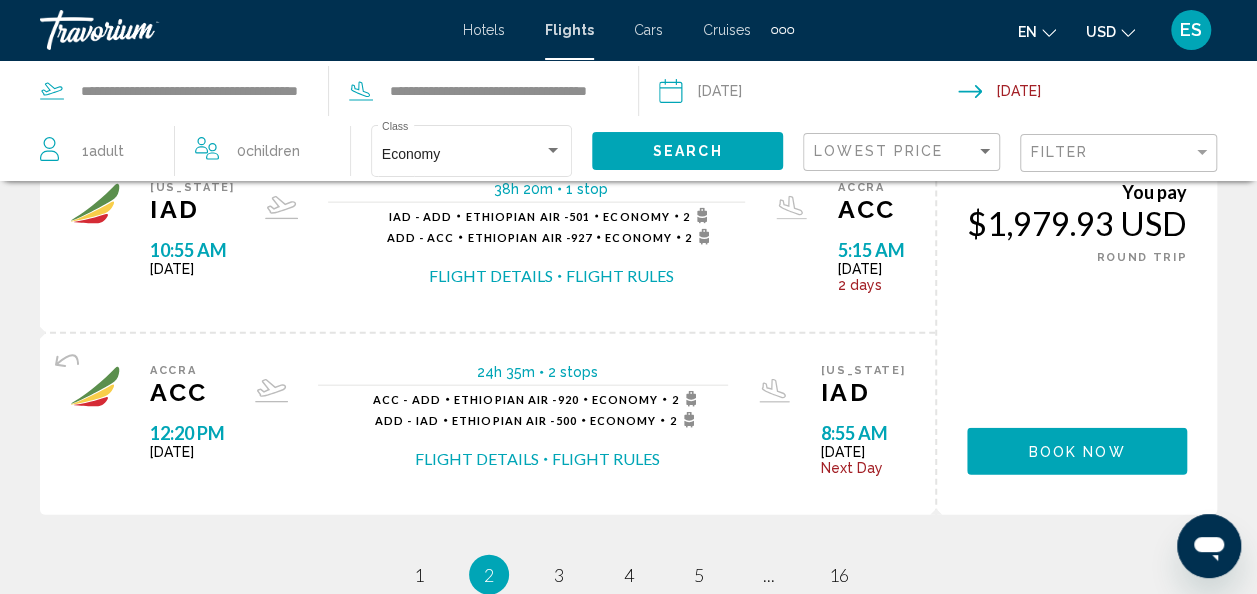 scroll, scrollTop: 2550, scrollLeft: 0, axis: vertical 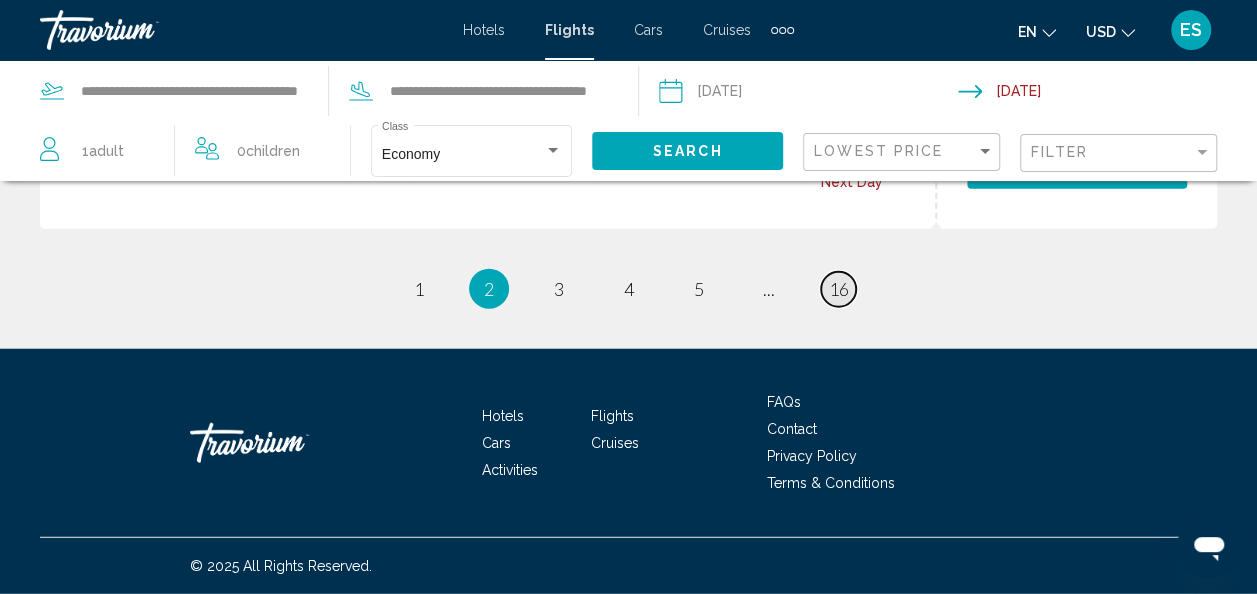 click on "16" at bounding box center [839, 289] 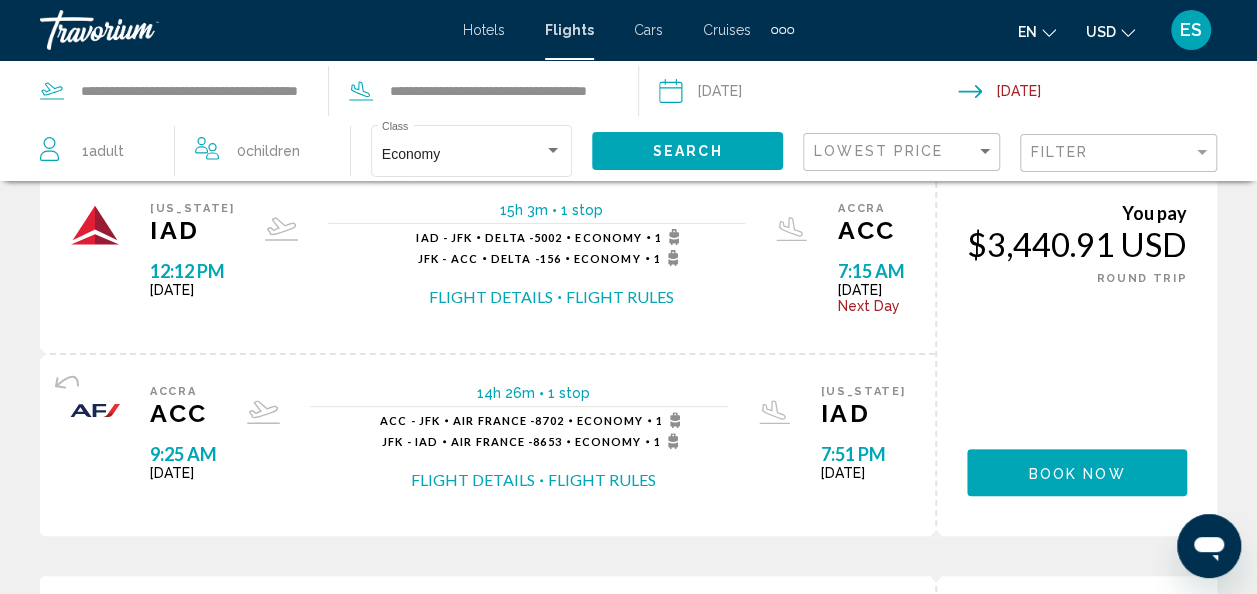 scroll, scrollTop: 75, scrollLeft: 0, axis: vertical 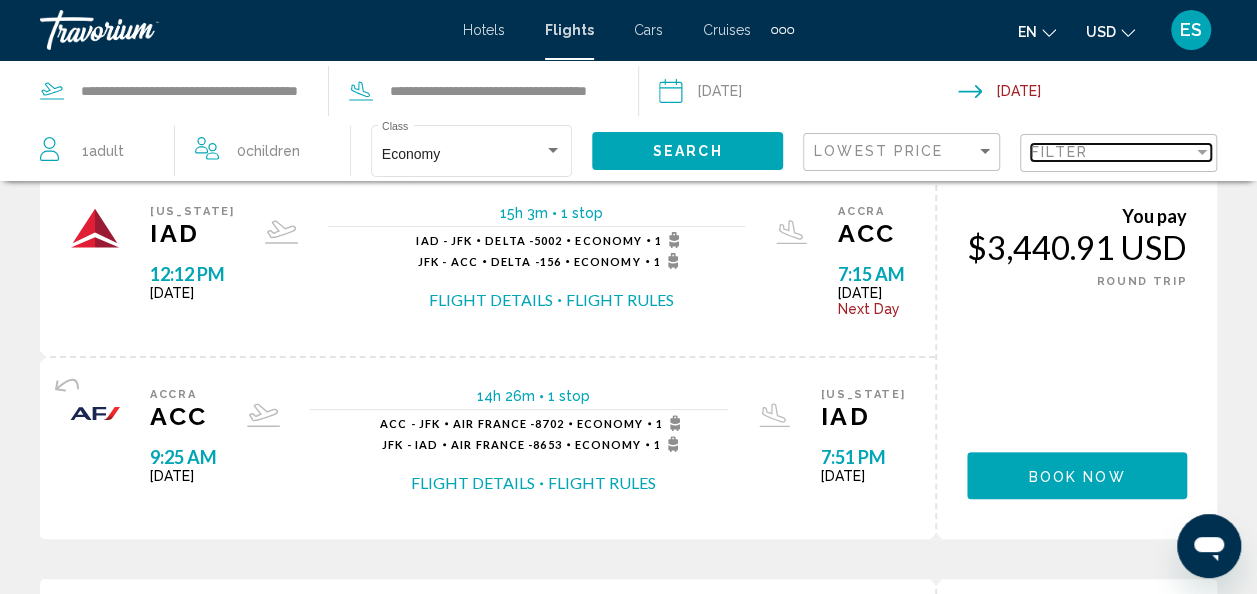 click at bounding box center (1202, 152) 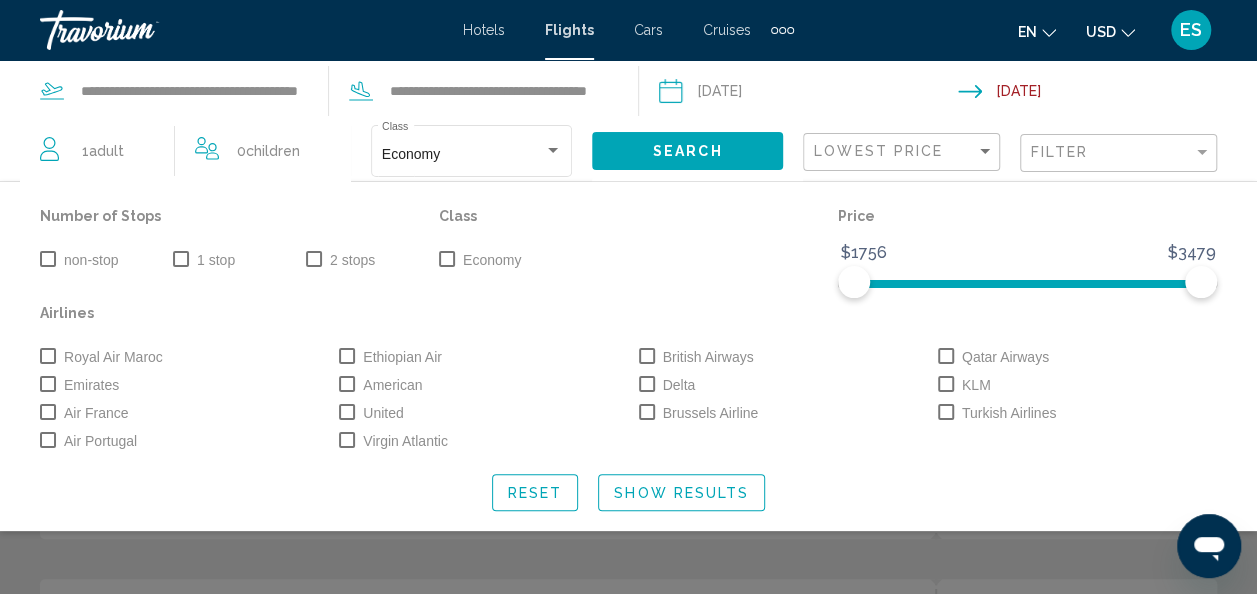 click at bounding box center (347, 412) 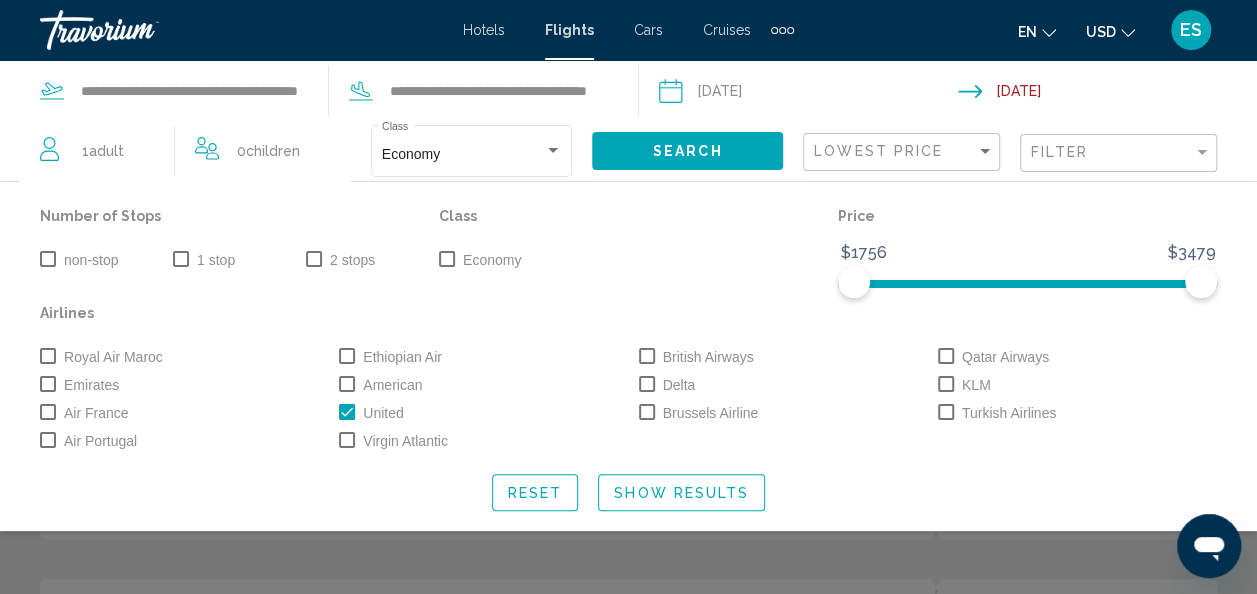click on "Search" 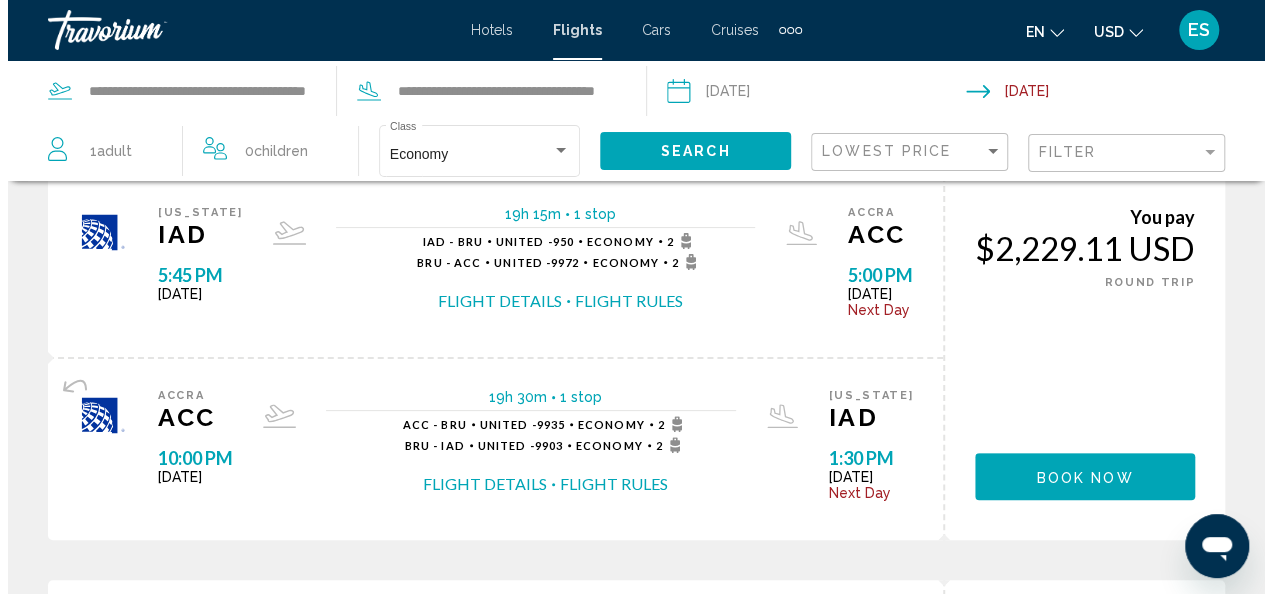 scroll, scrollTop: 0, scrollLeft: 0, axis: both 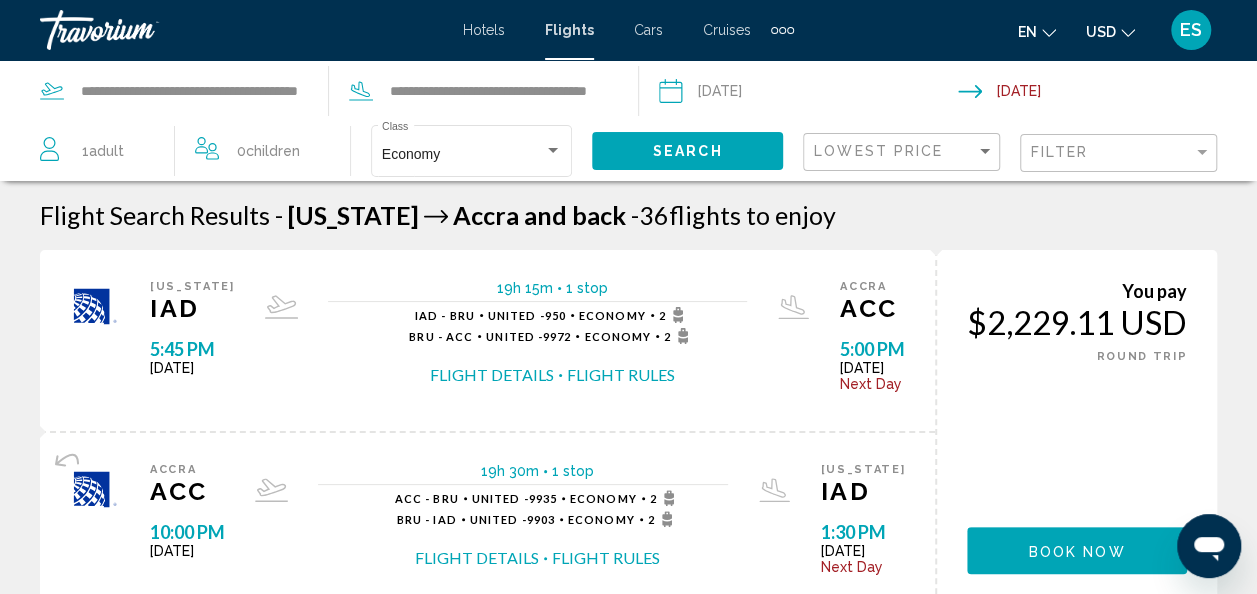 click at bounding box center [1111, 94] 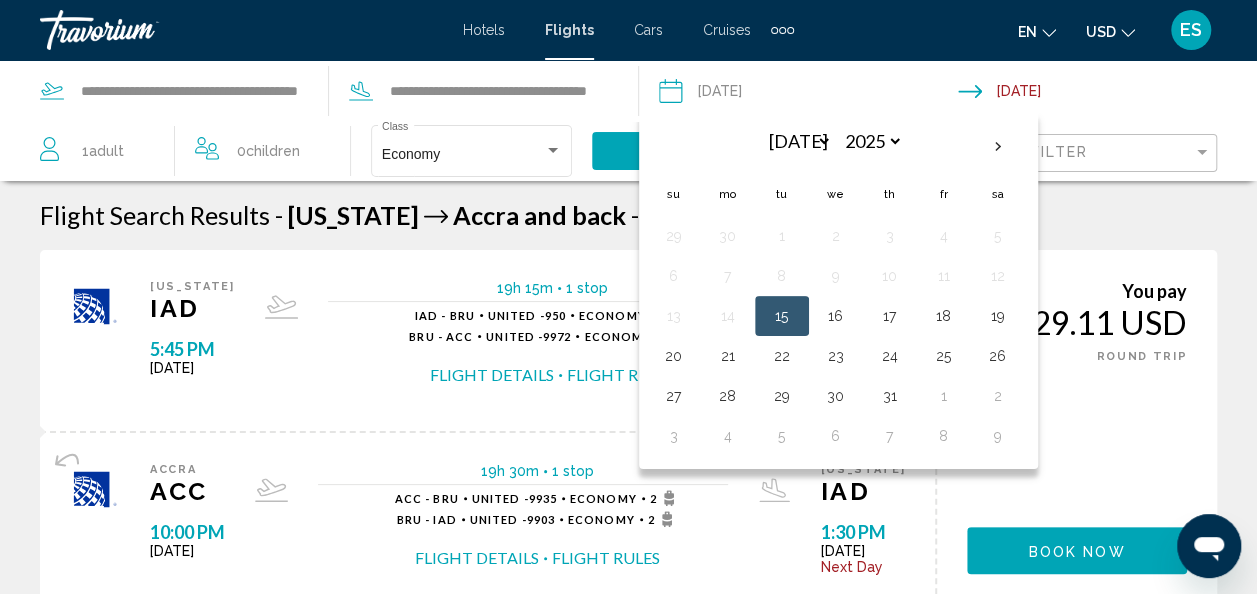click at bounding box center [998, 147] 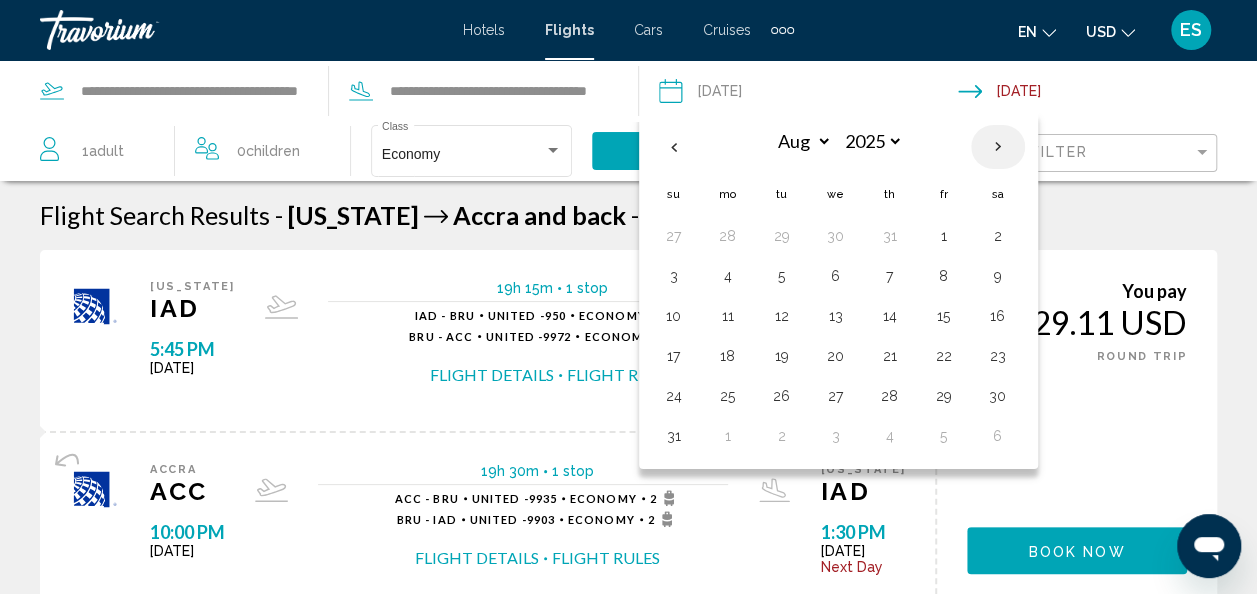 click at bounding box center [998, 147] 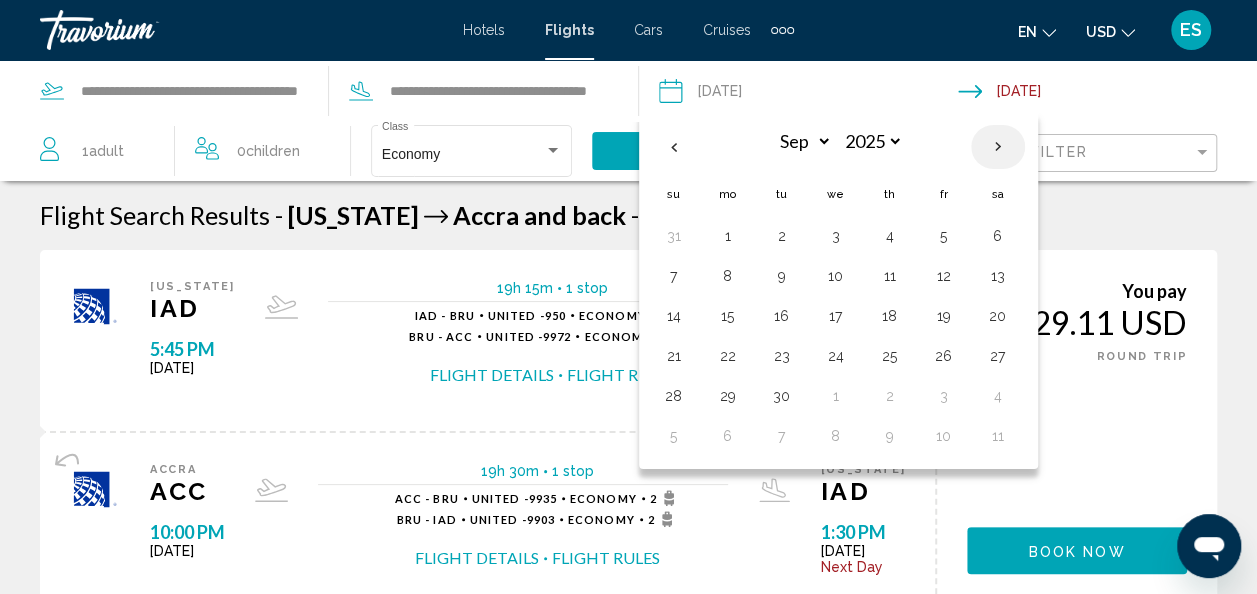 click at bounding box center [998, 147] 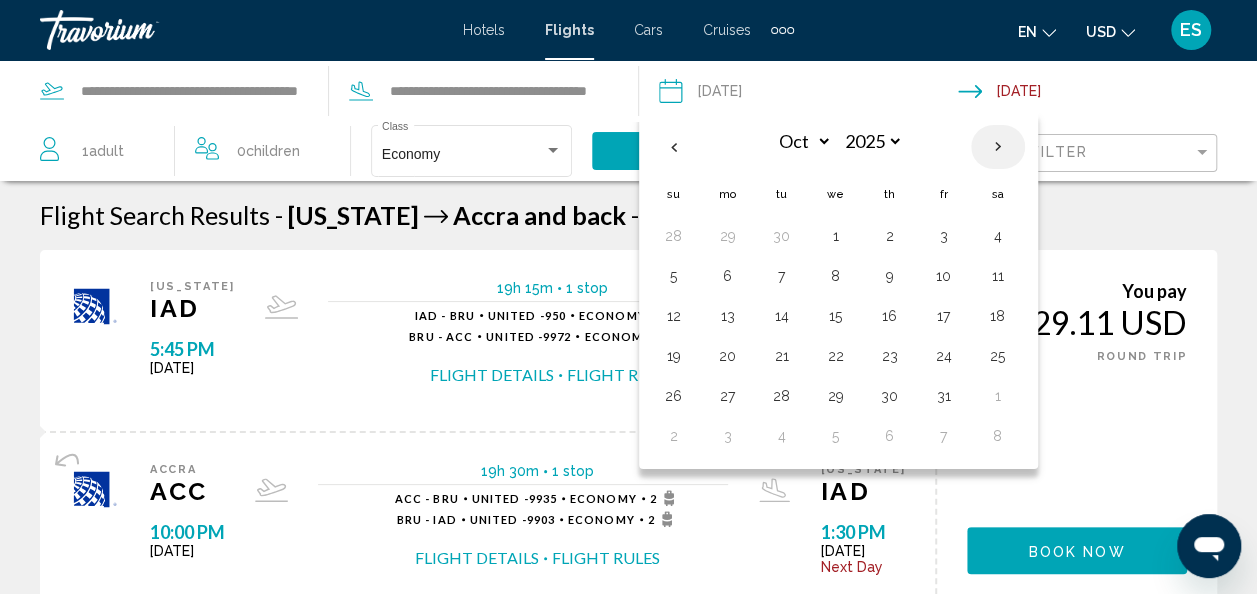 click at bounding box center [998, 147] 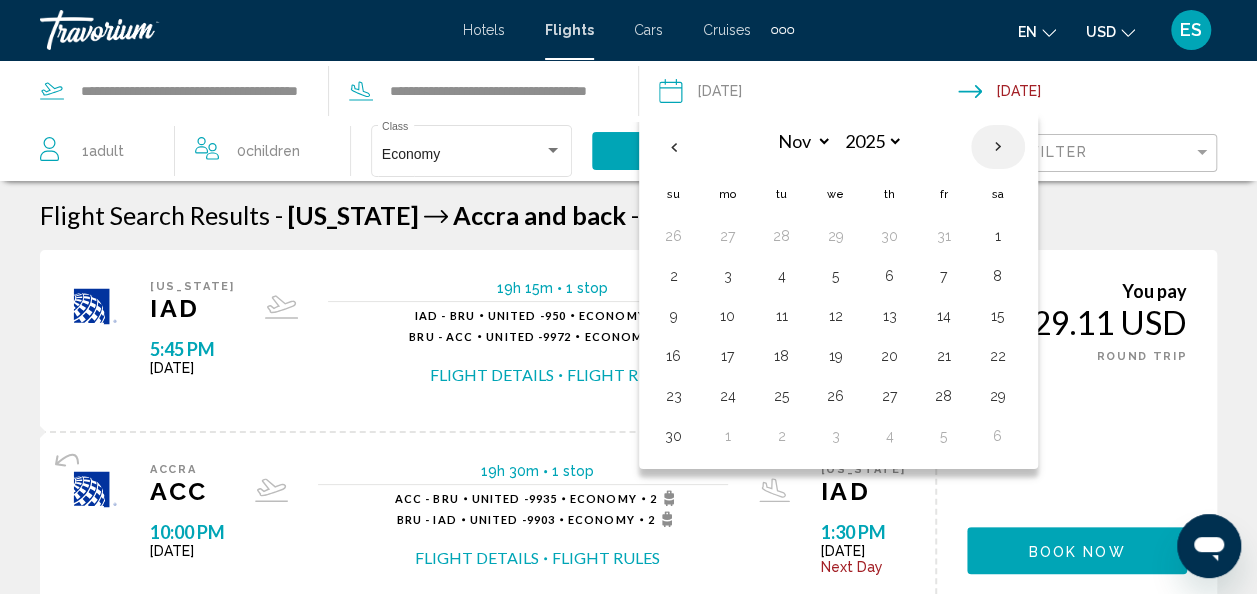 click at bounding box center [998, 147] 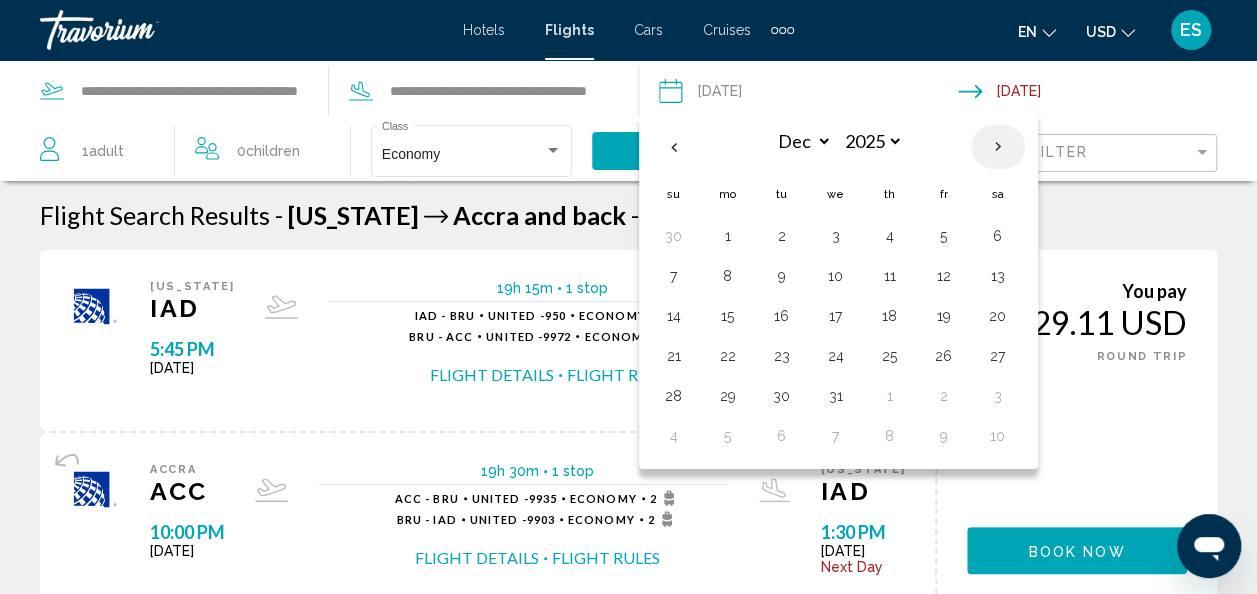 click at bounding box center [998, 147] 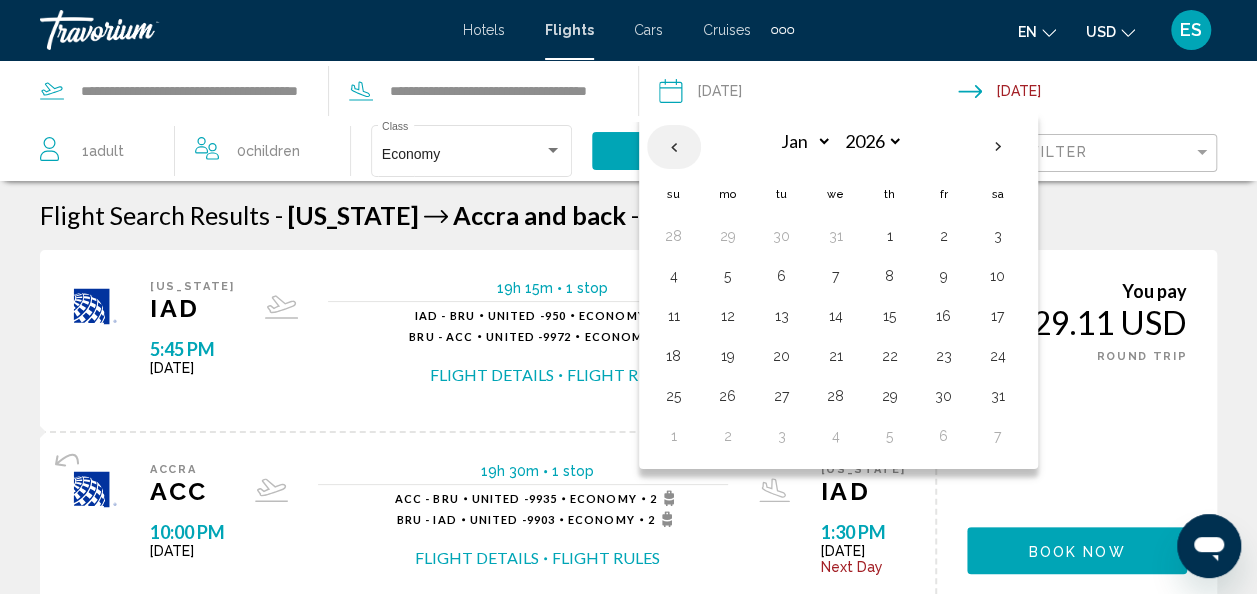 click at bounding box center (674, 147) 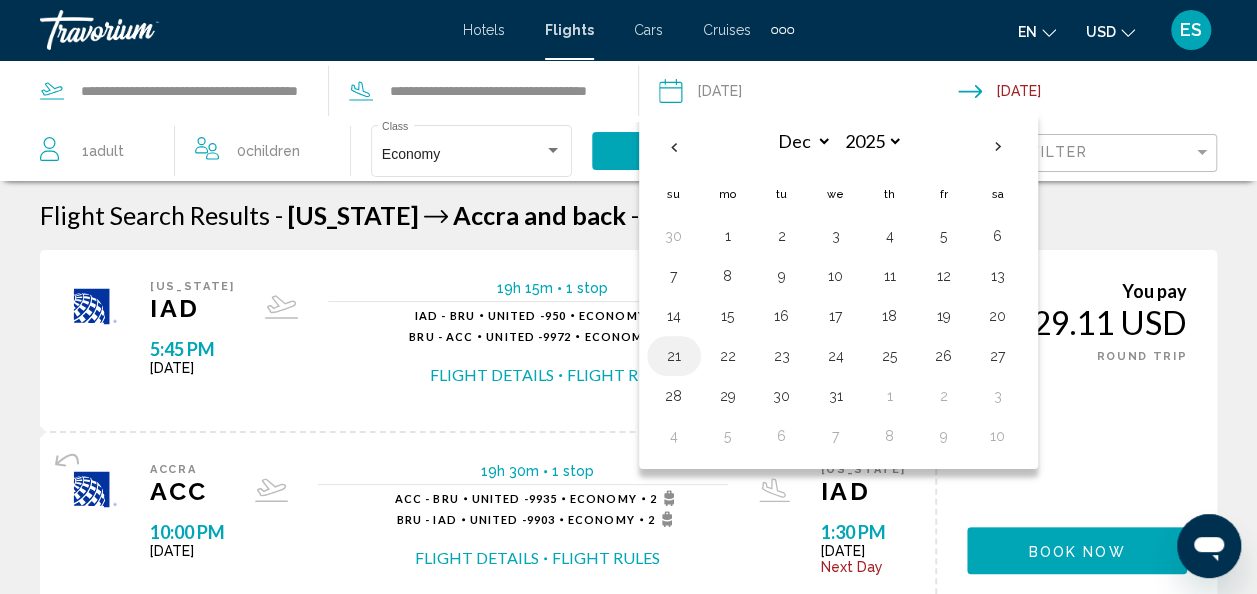 click on "21" at bounding box center [674, 356] 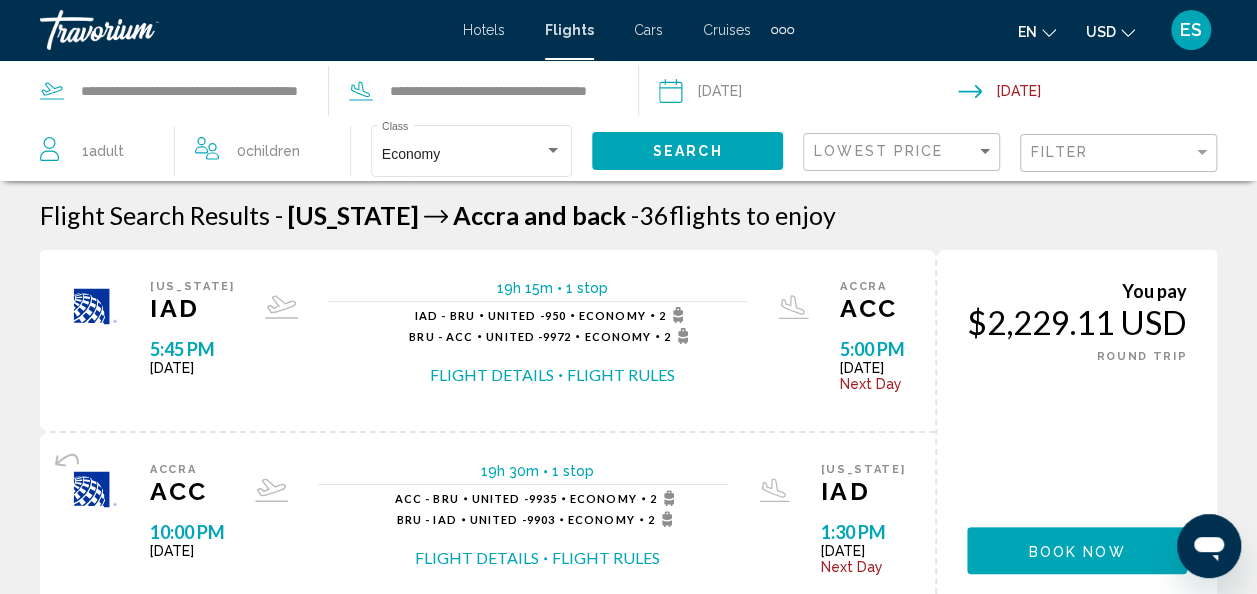 click on "**********" at bounding box center (1111, 94) 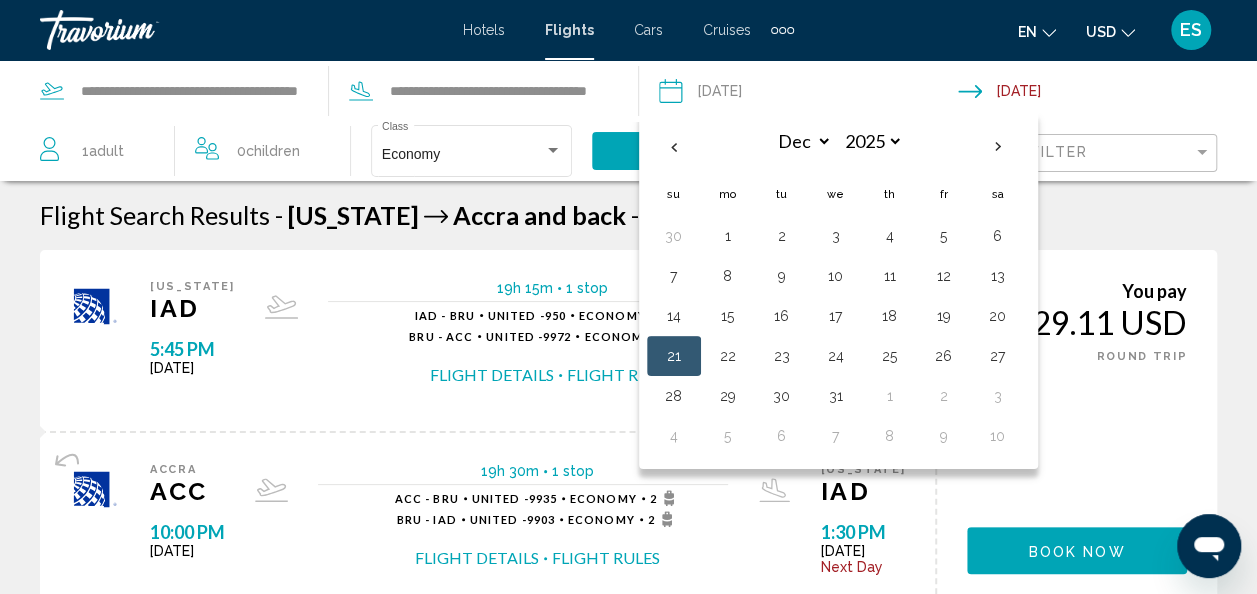 click on "21" at bounding box center [674, 356] 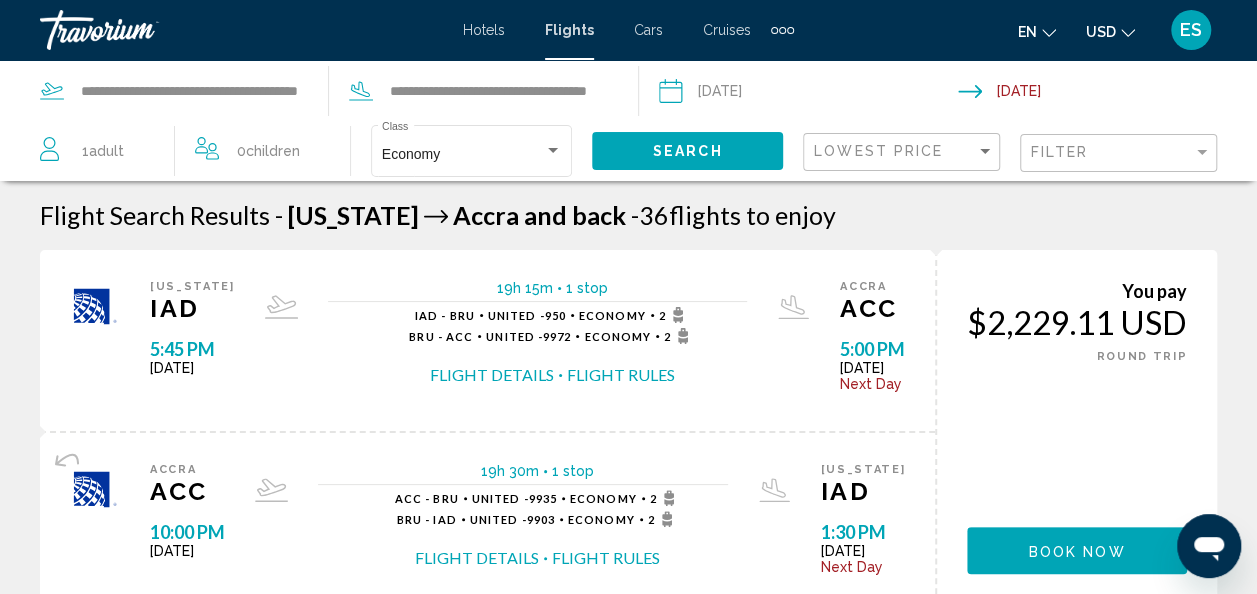 click at bounding box center (807, 94) 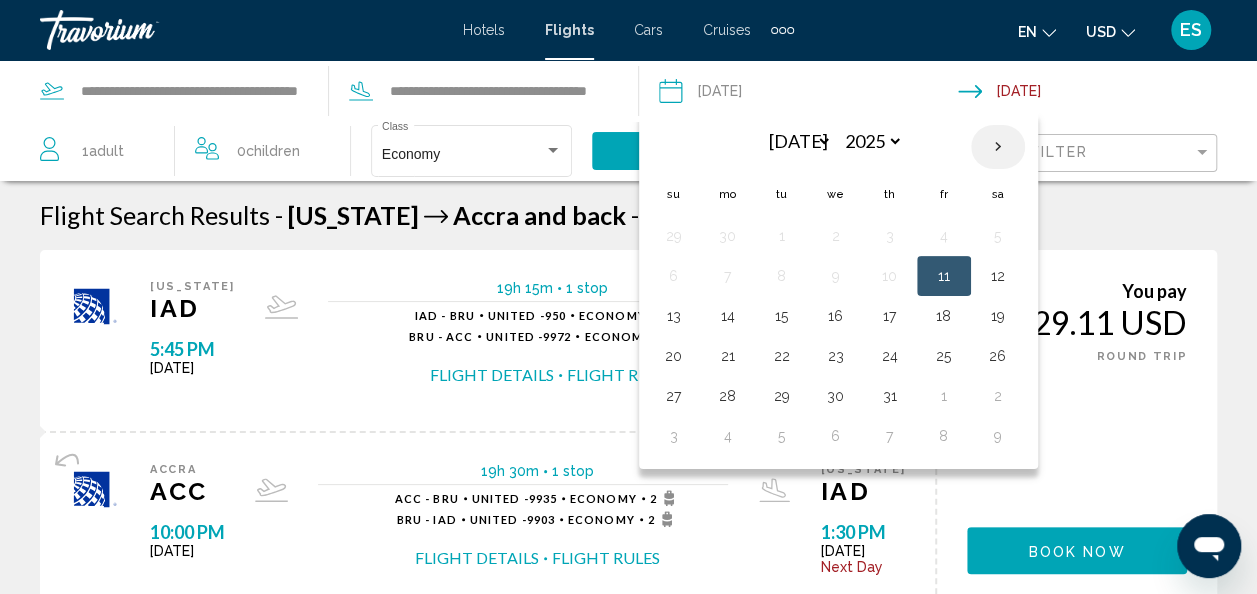 click at bounding box center (998, 147) 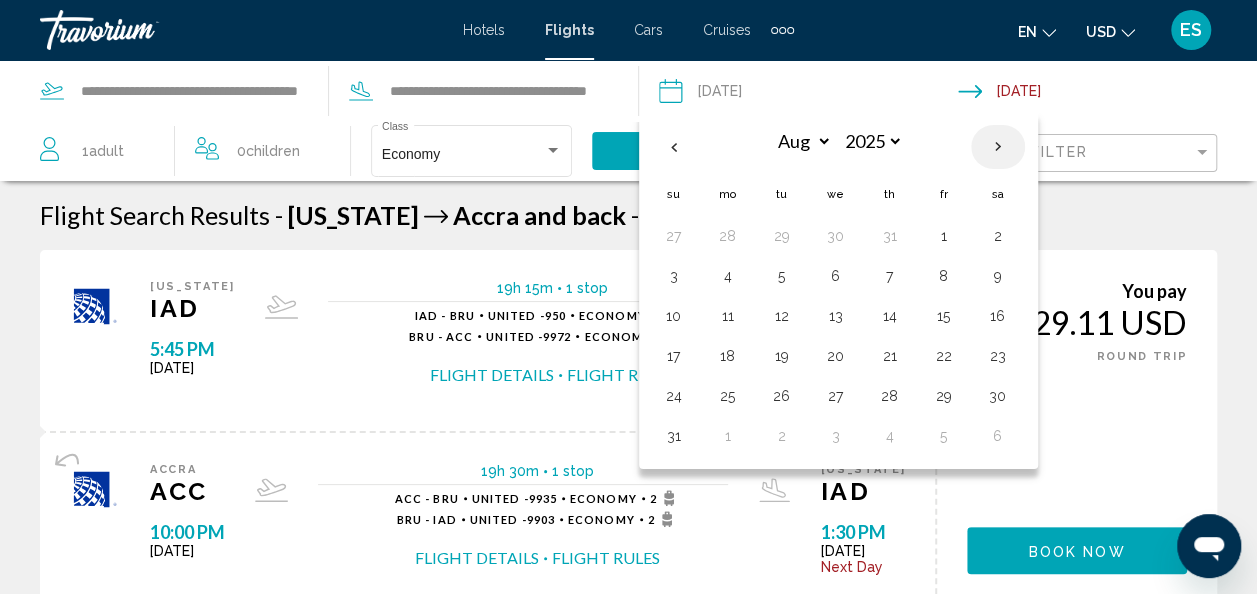 click at bounding box center [998, 147] 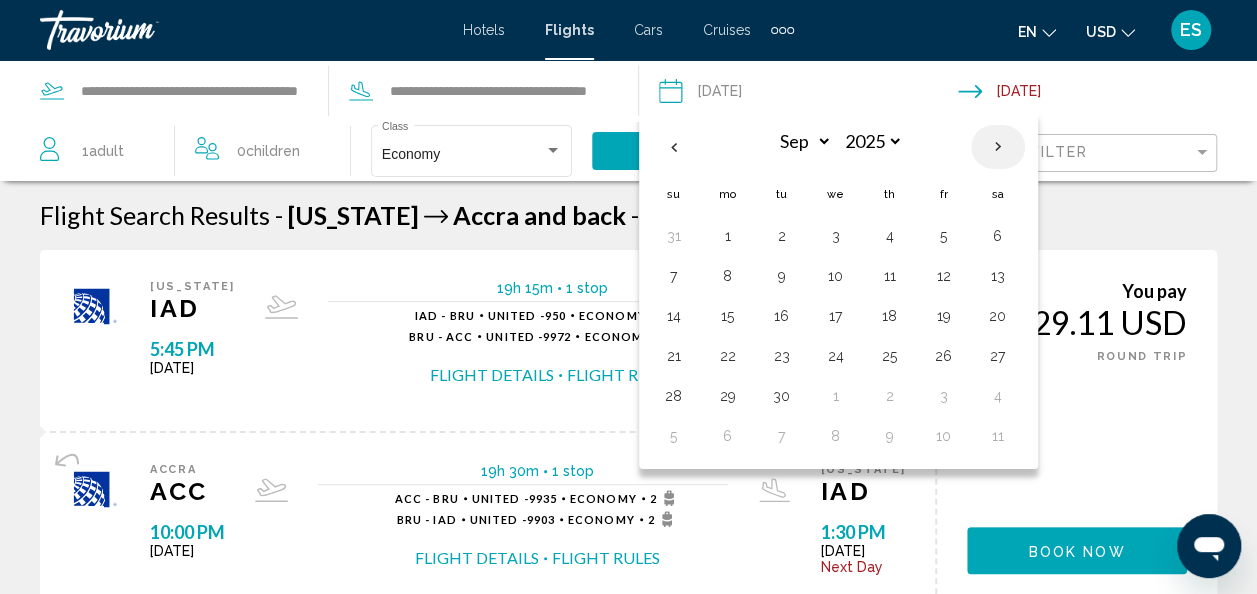 click at bounding box center (998, 147) 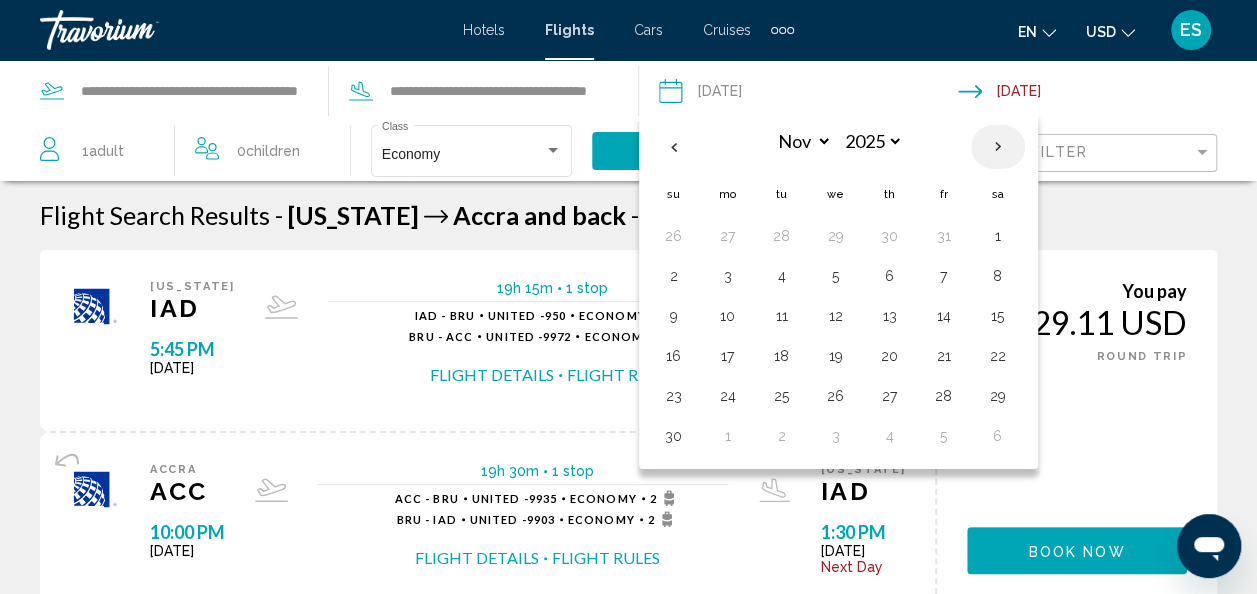 click at bounding box center (998, 147) 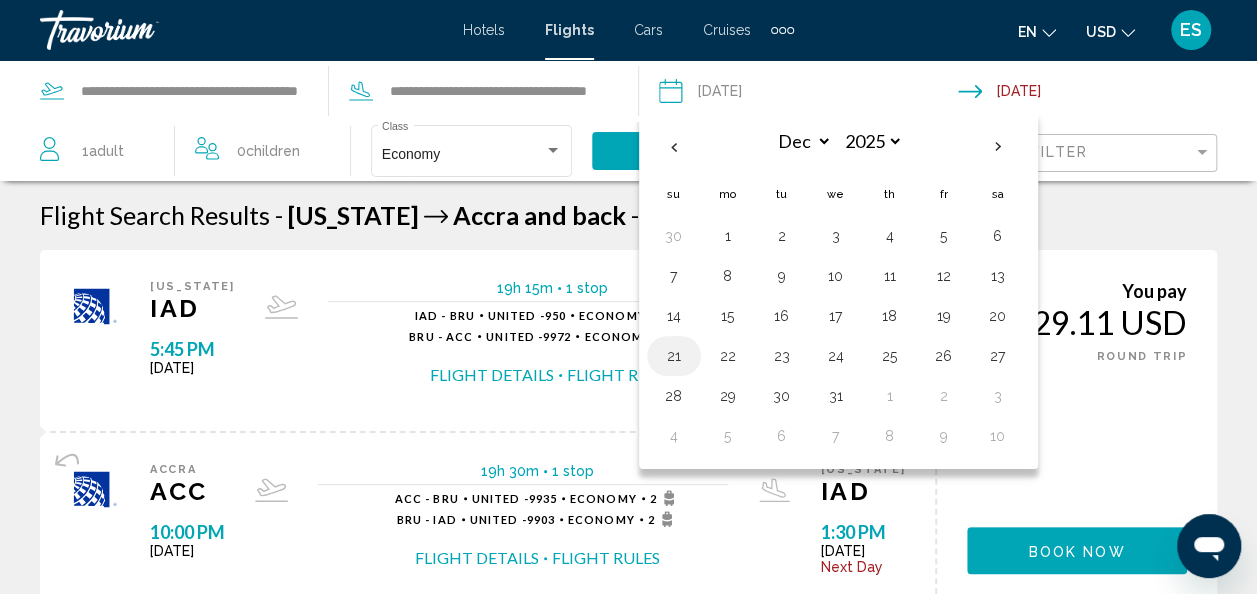 click on "21" at bounding box center (674, 356) 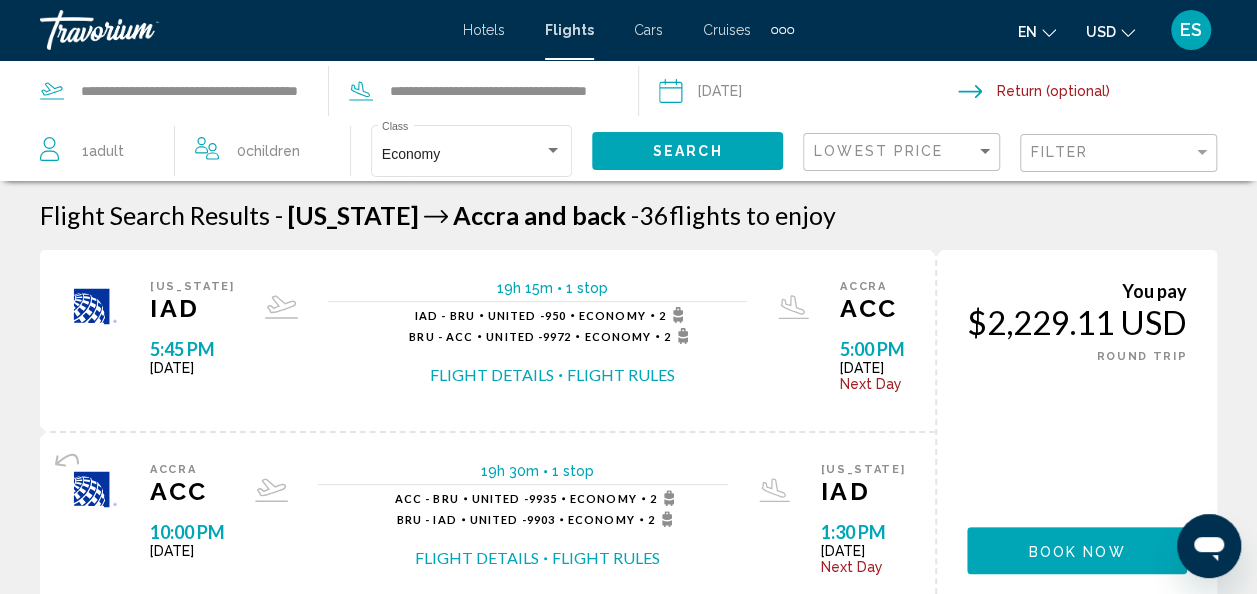 click at bounding box center (1111, 94) 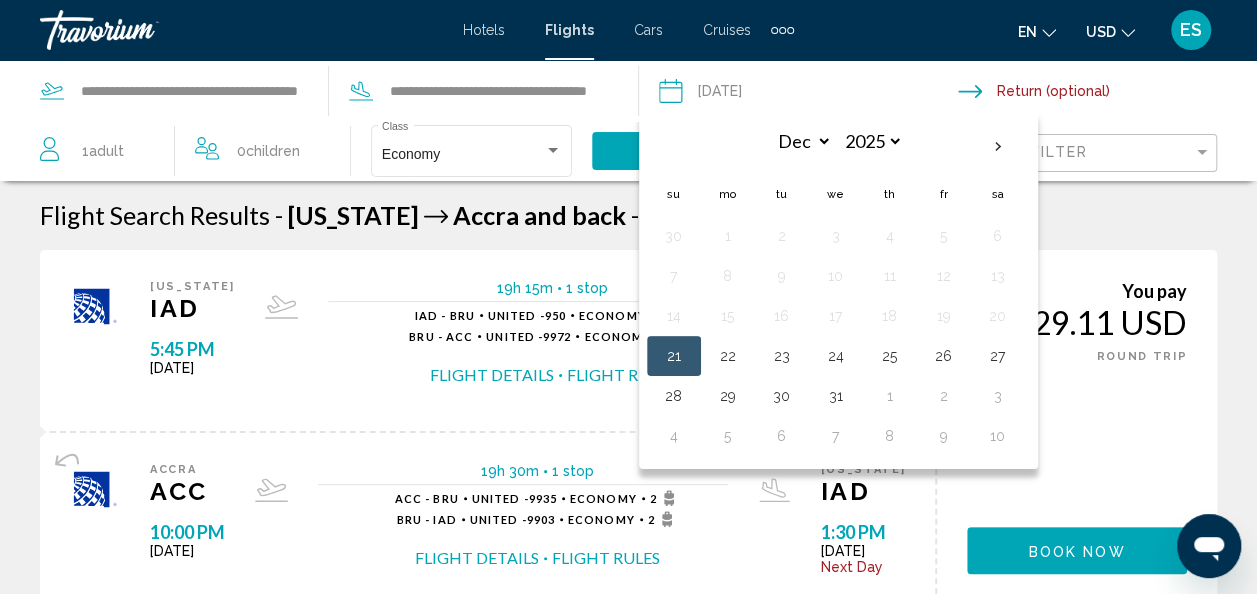 click on "**********" at bounding box center (807, 94) 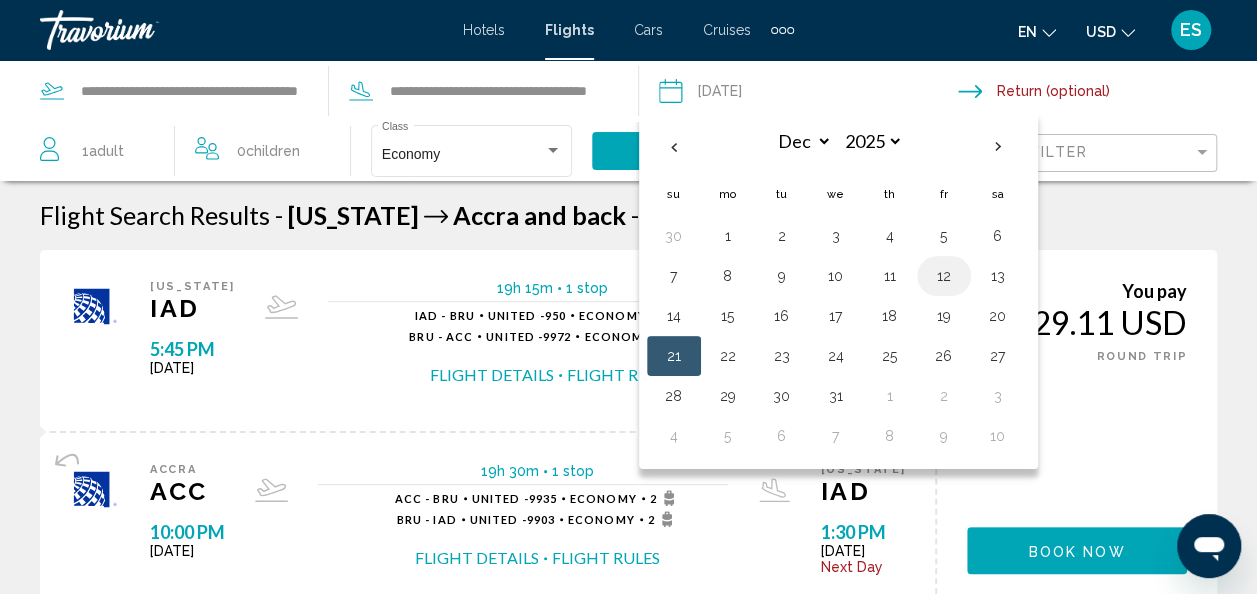 click on "12" at bounding box center [944, 276] 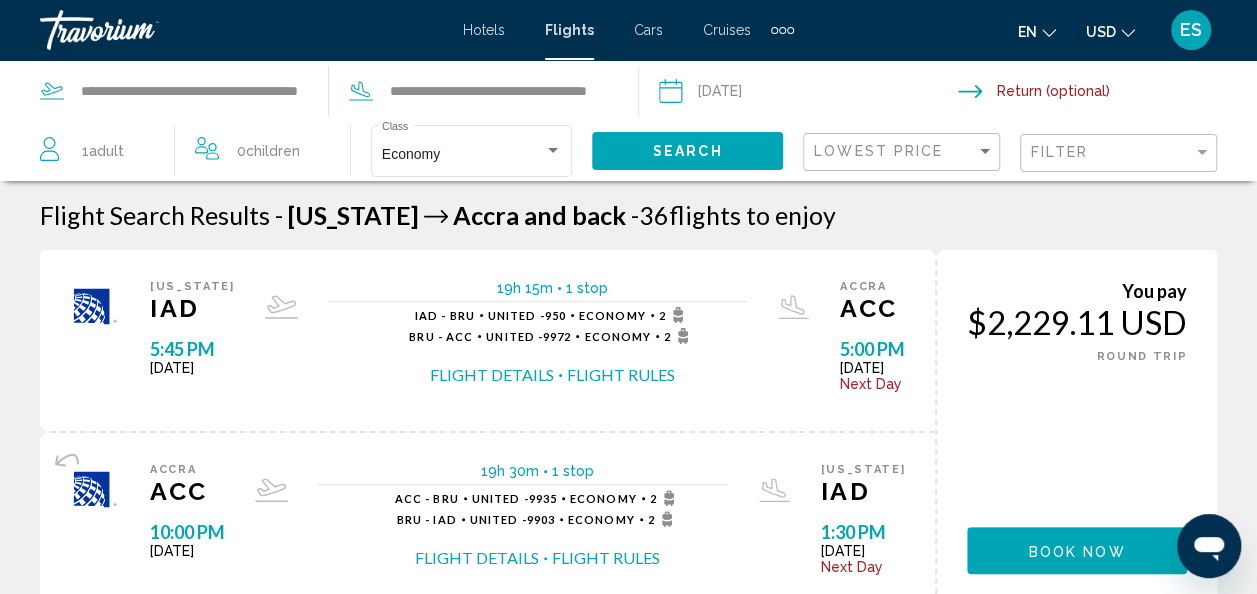 click at bounding box center [1111, 94] 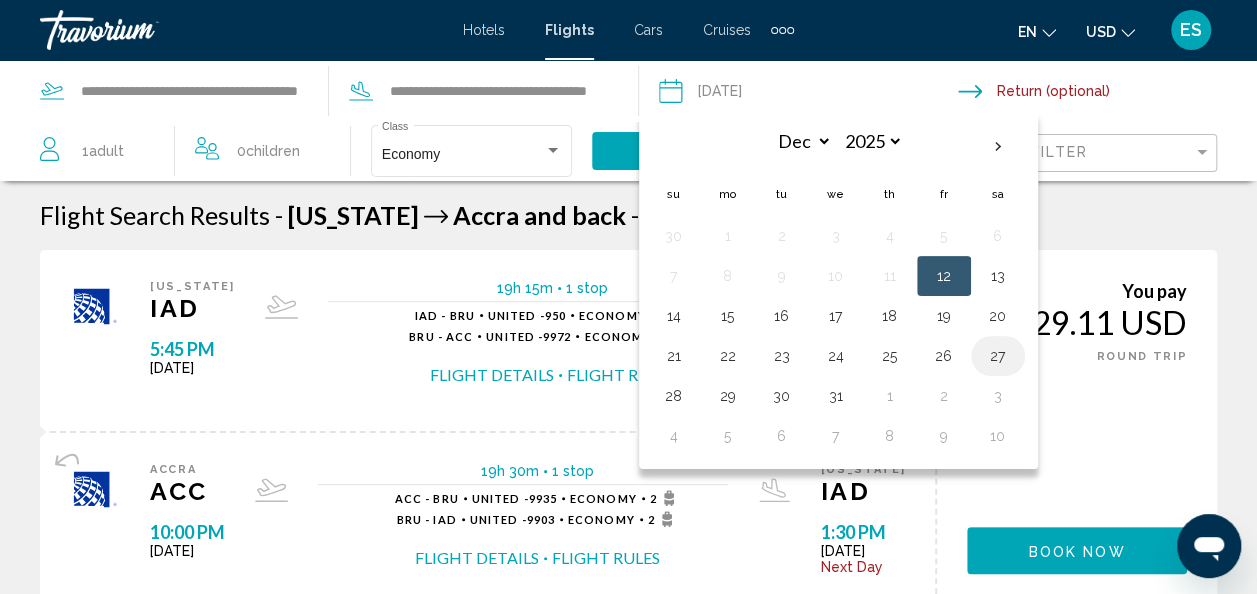 click on "27" at bounding box center (998, 356) 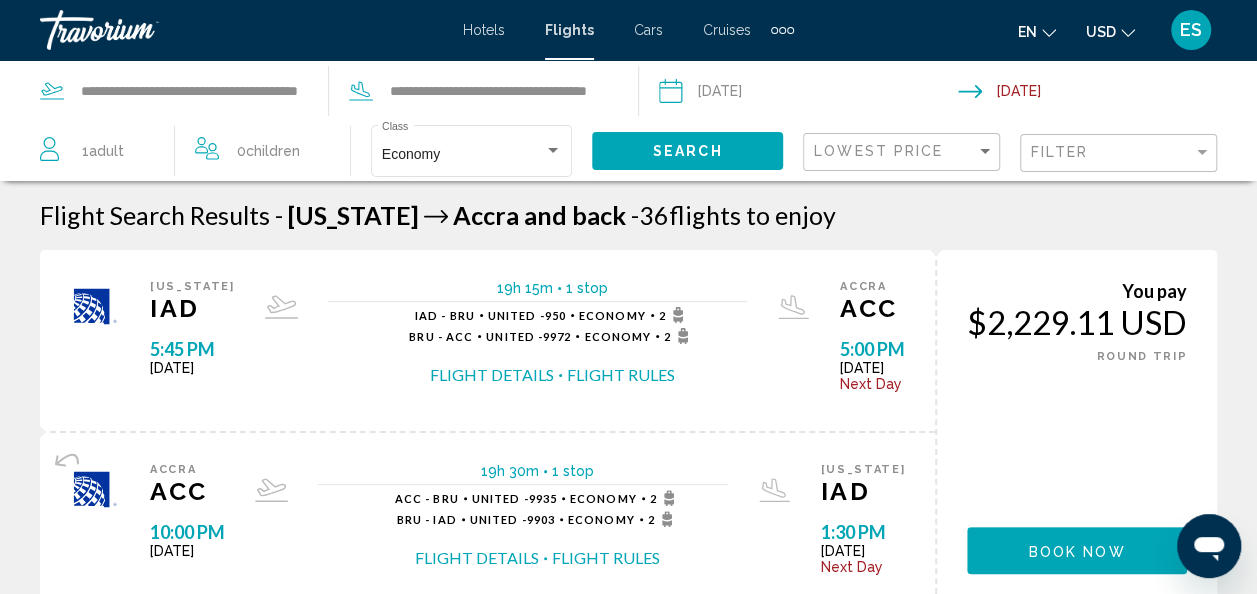 click on "**********" at bounding box center [1111, 94] 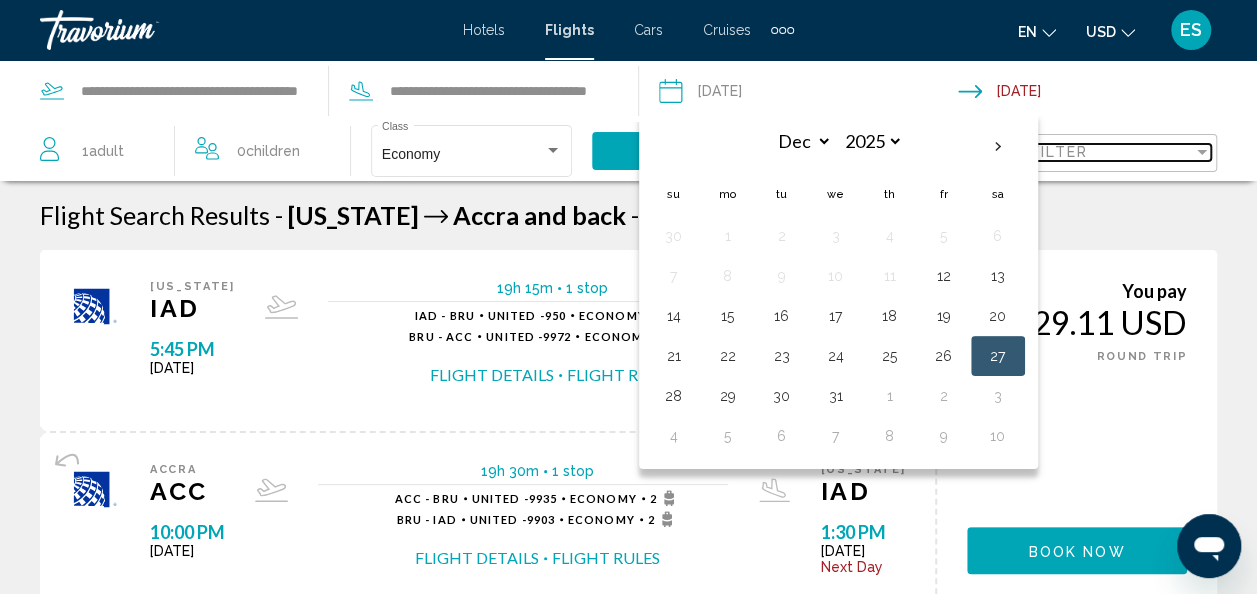 click at bounding box center (1202, 152) 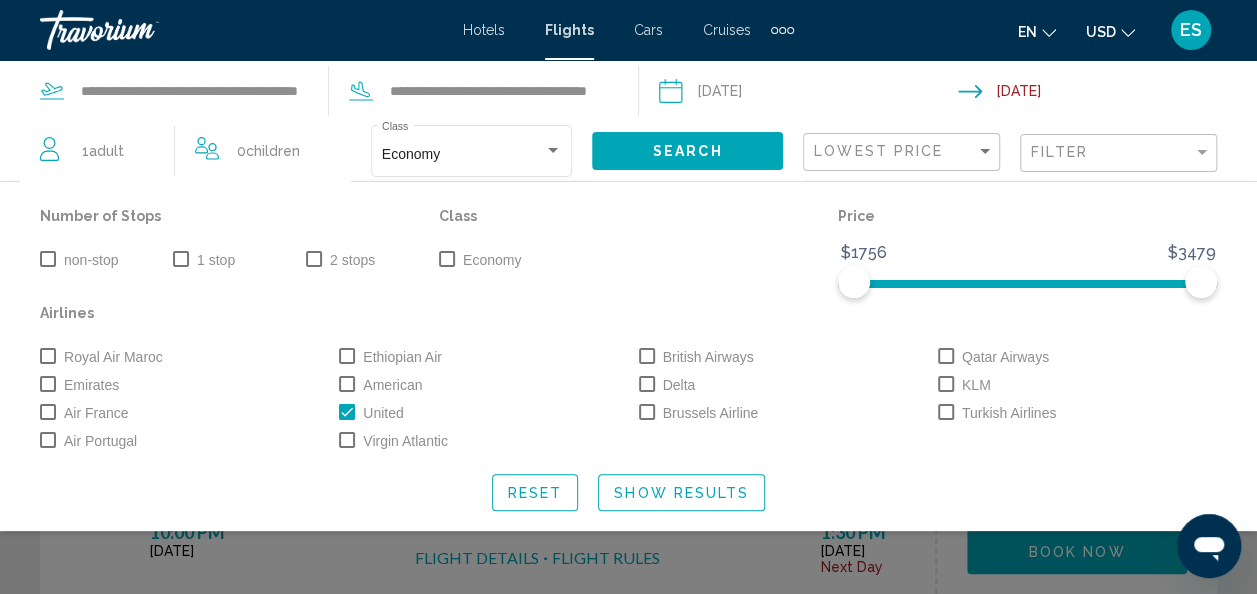 click at bounding box center (48, 259) 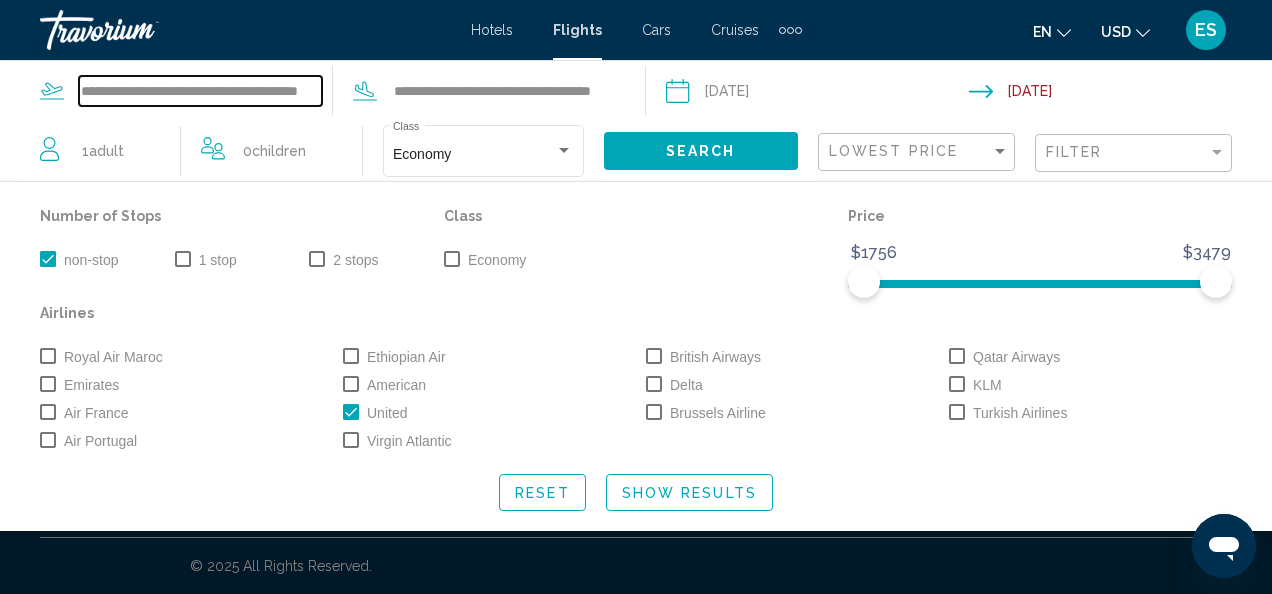 click on "**********" at bounding box center [200, 91] 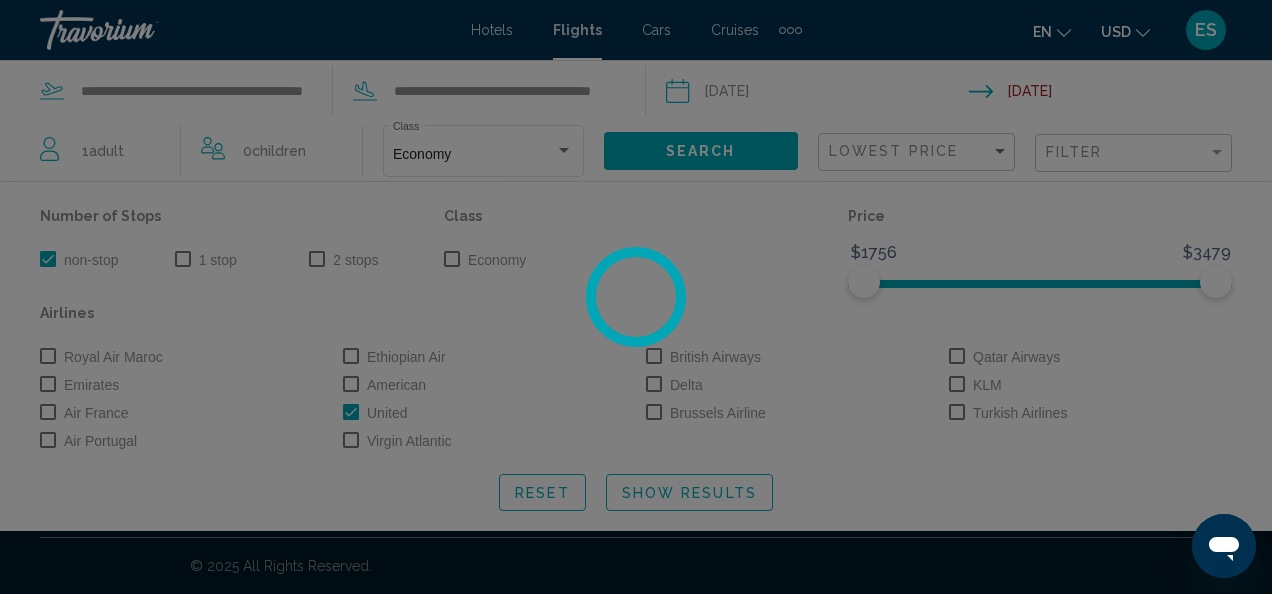 click at bounding box center [636, 297] 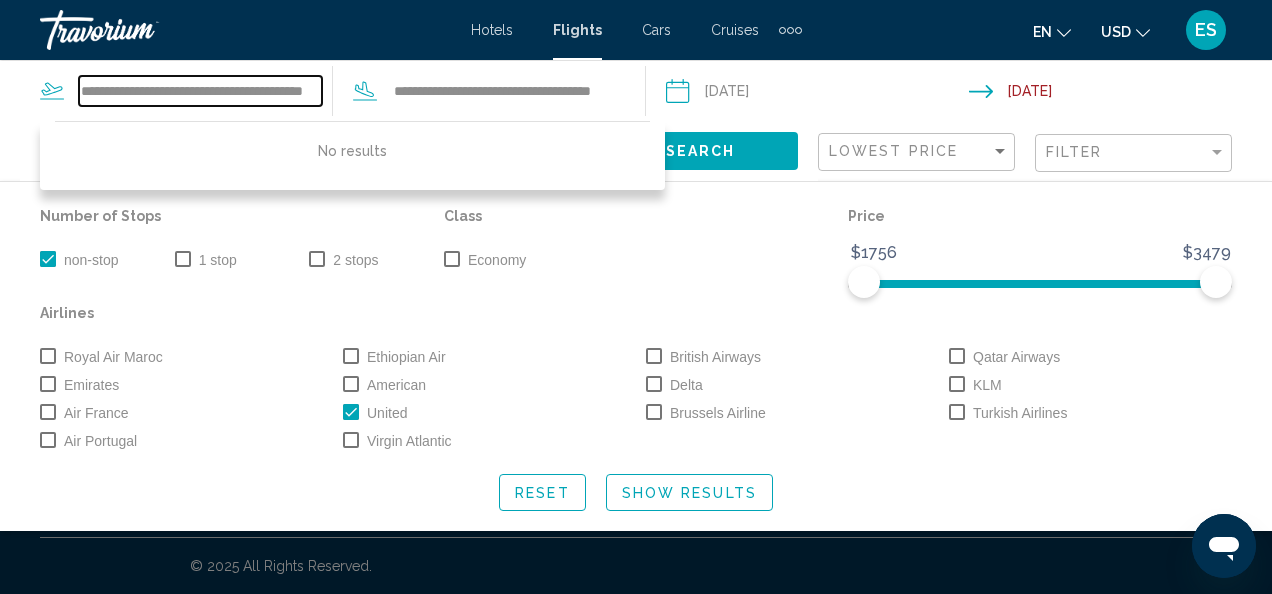 click on "**********" at bounding box center (200, 91) 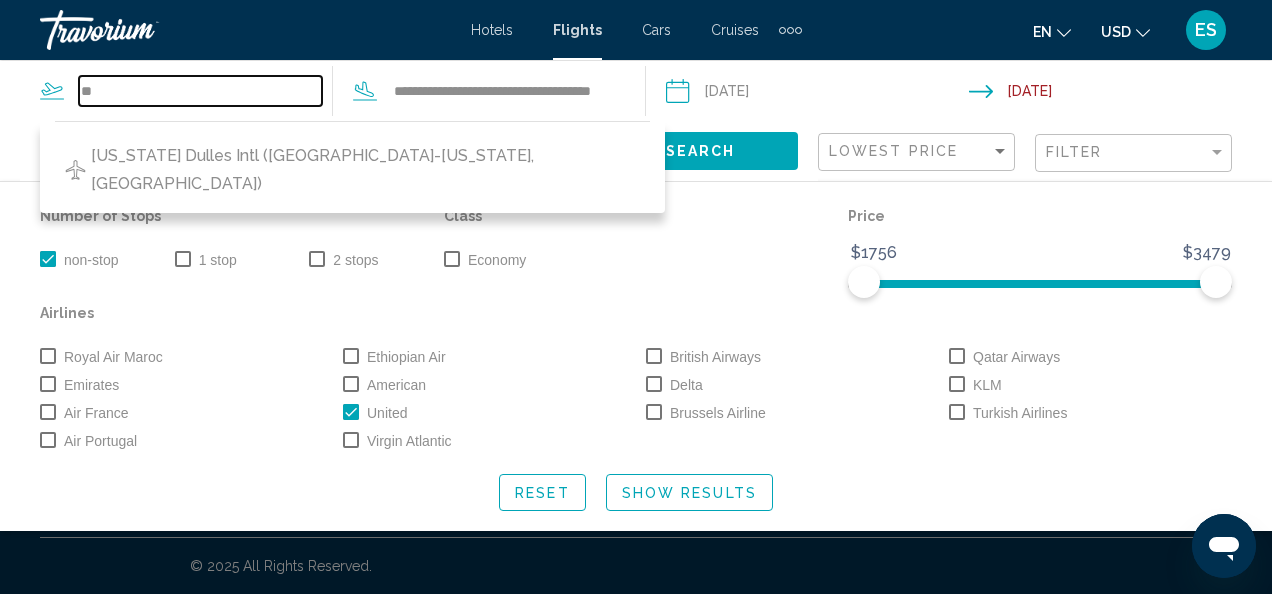type on "*" 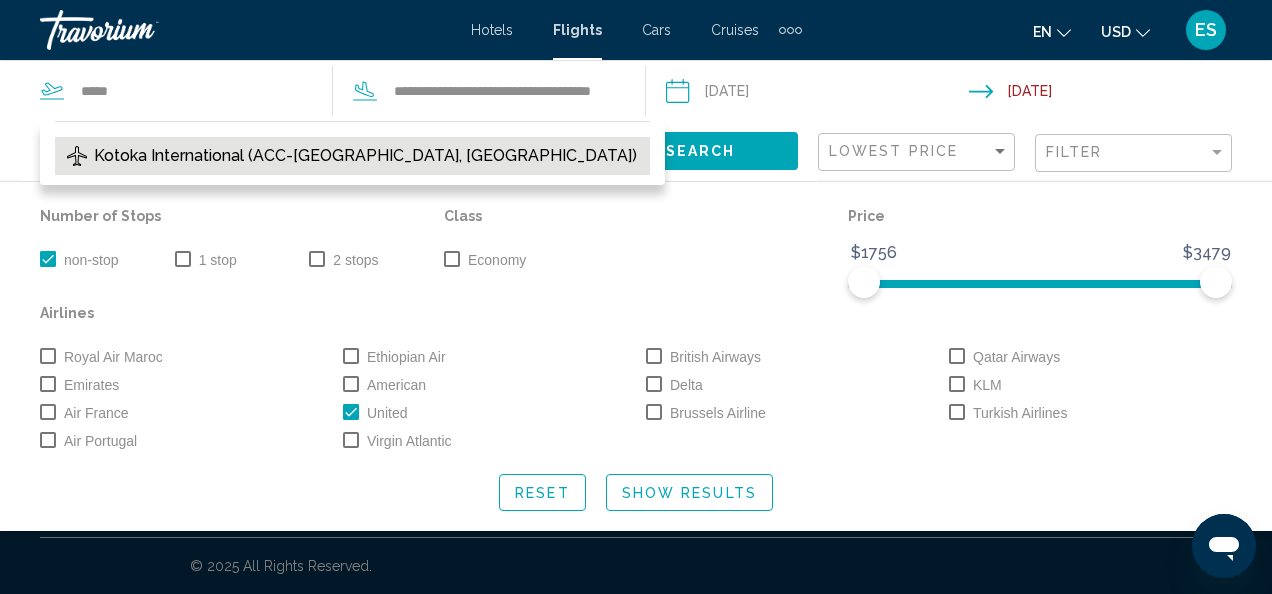 click on "Kotoka International (ACC-[GEOGRAPHIC_DATA], [GEOGRAPHIC_DATA])" at bounding box center (365, 156) 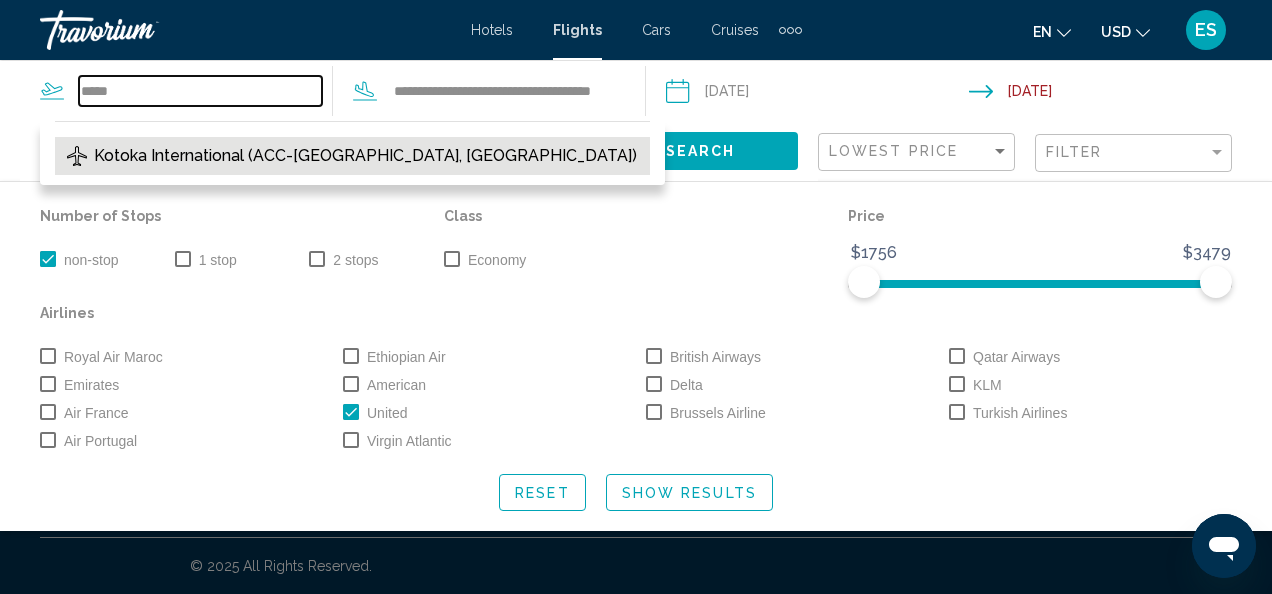 type on "**********" 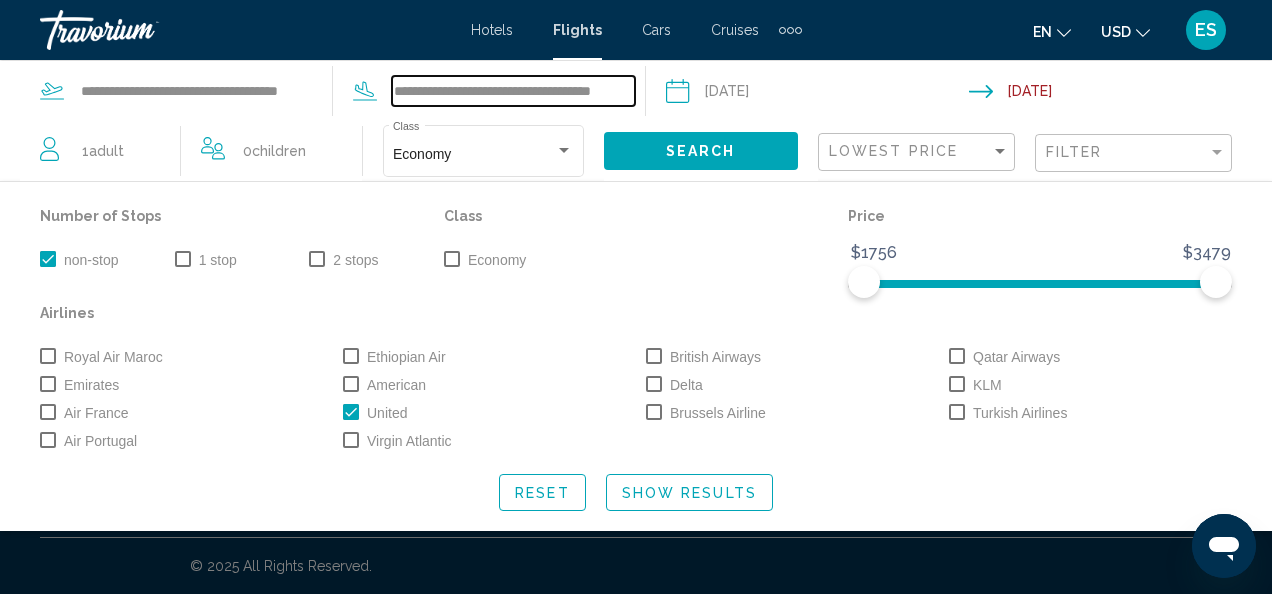 click on "**********" at bounding box center [513, 91] 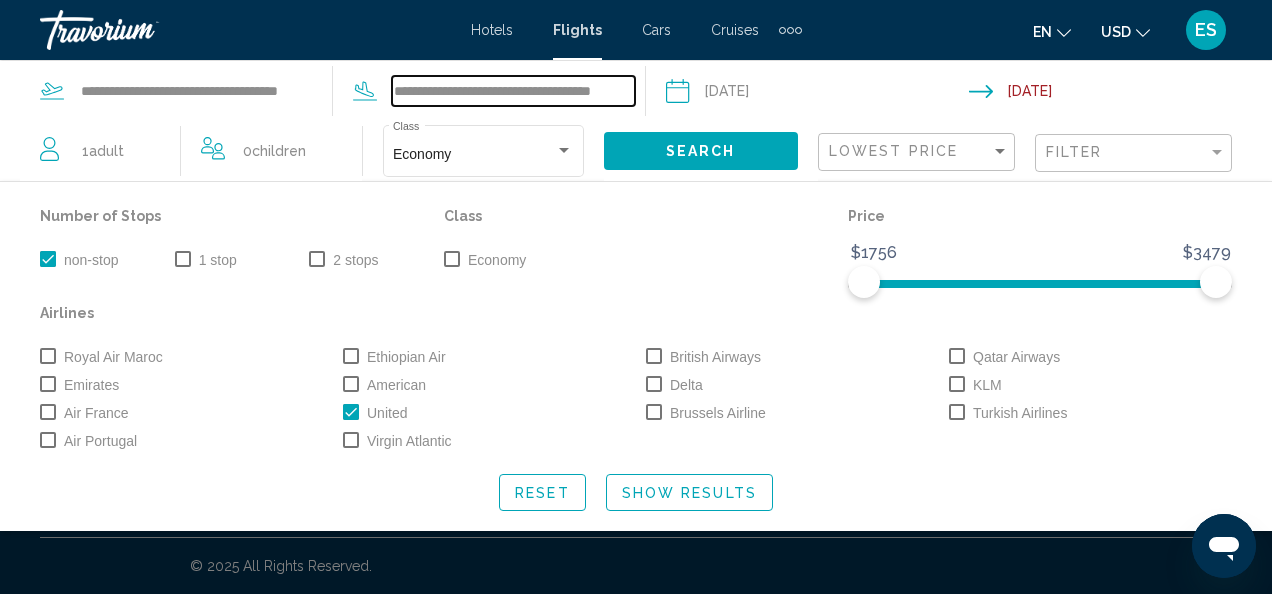 drag, startPoint x: 400, startPoint y: 86, endPoint x: 676, endPoint y: 108, distance: 276.87543 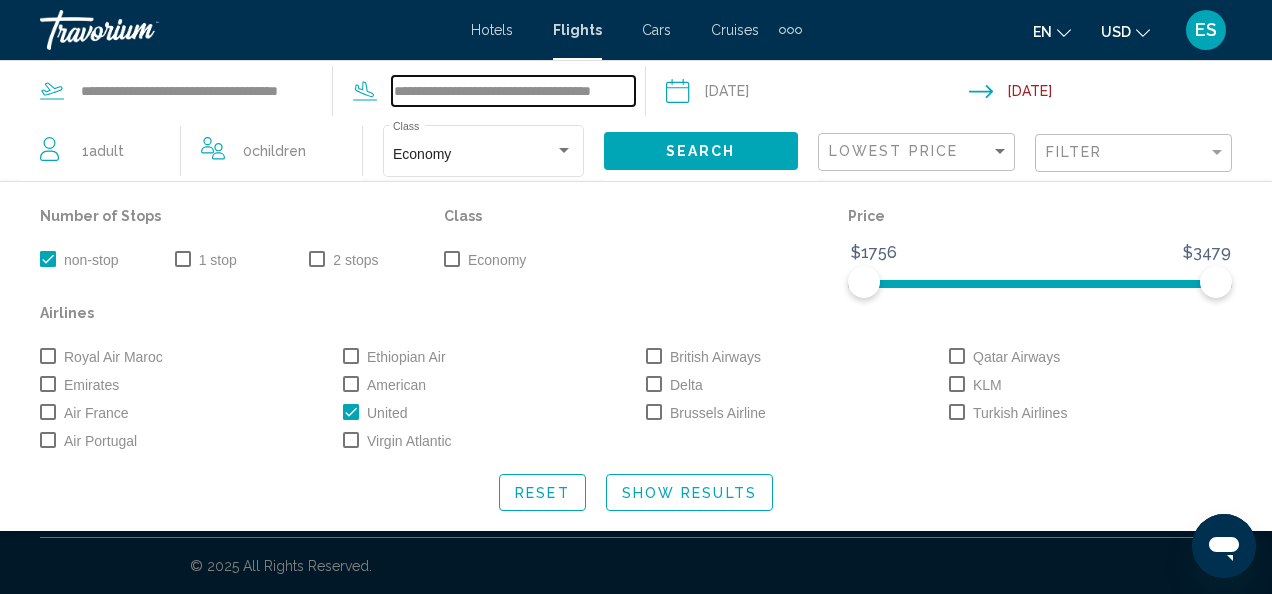 click on "**********" 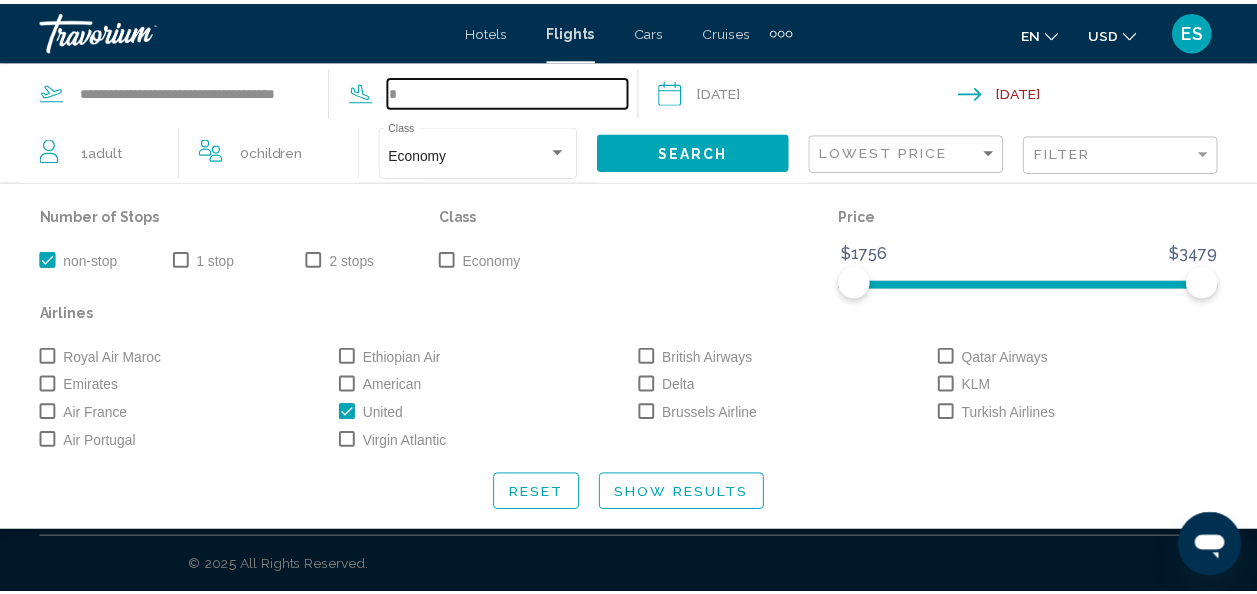 scroll, scrollTop: 0, scrollLeft: 0, axis: both 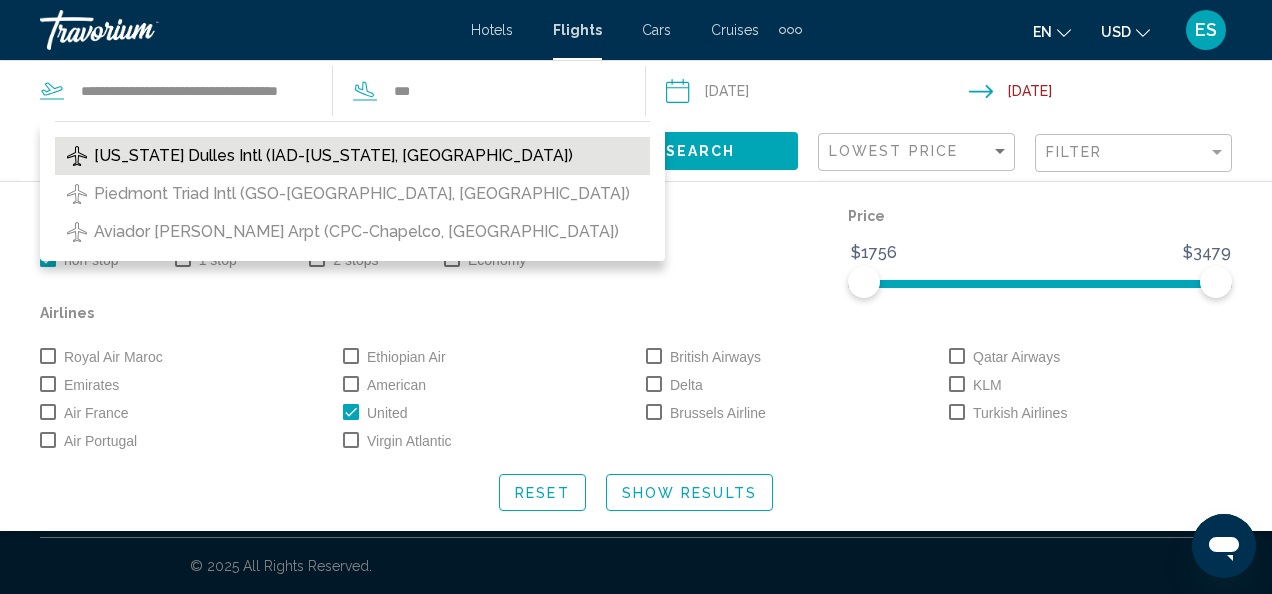 click on "[US_STATE] Dulles Intl (IAD-[US_STATE], [GEOGRAPHIC_DATA])" at bounding box center [352, 156] 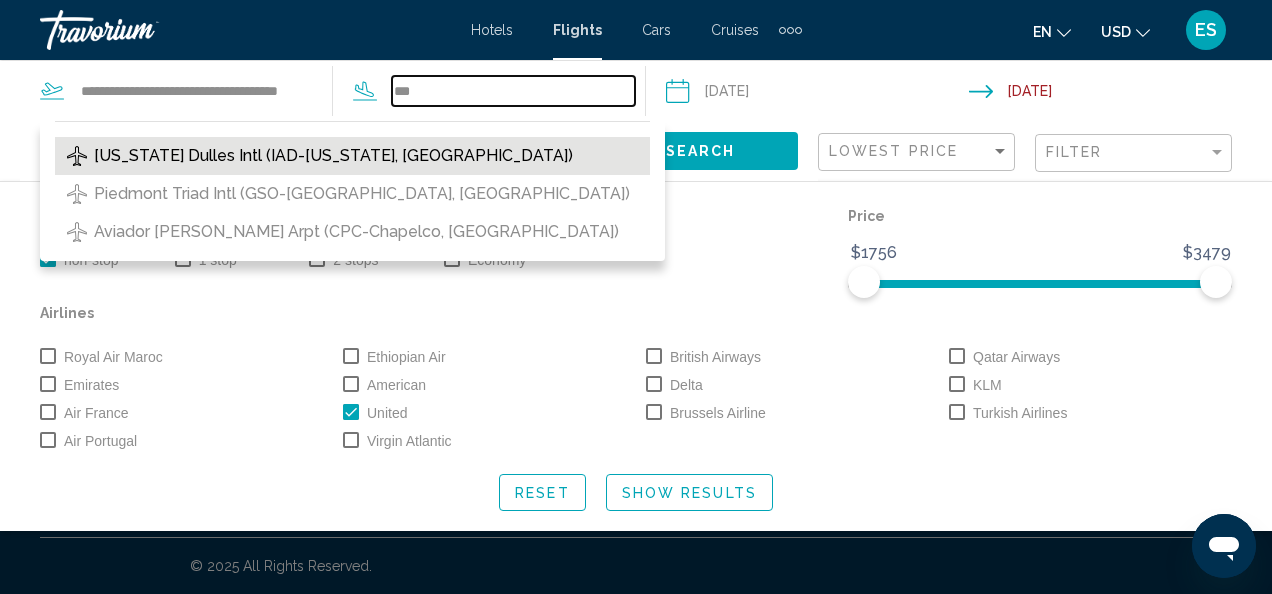 type on "**********" 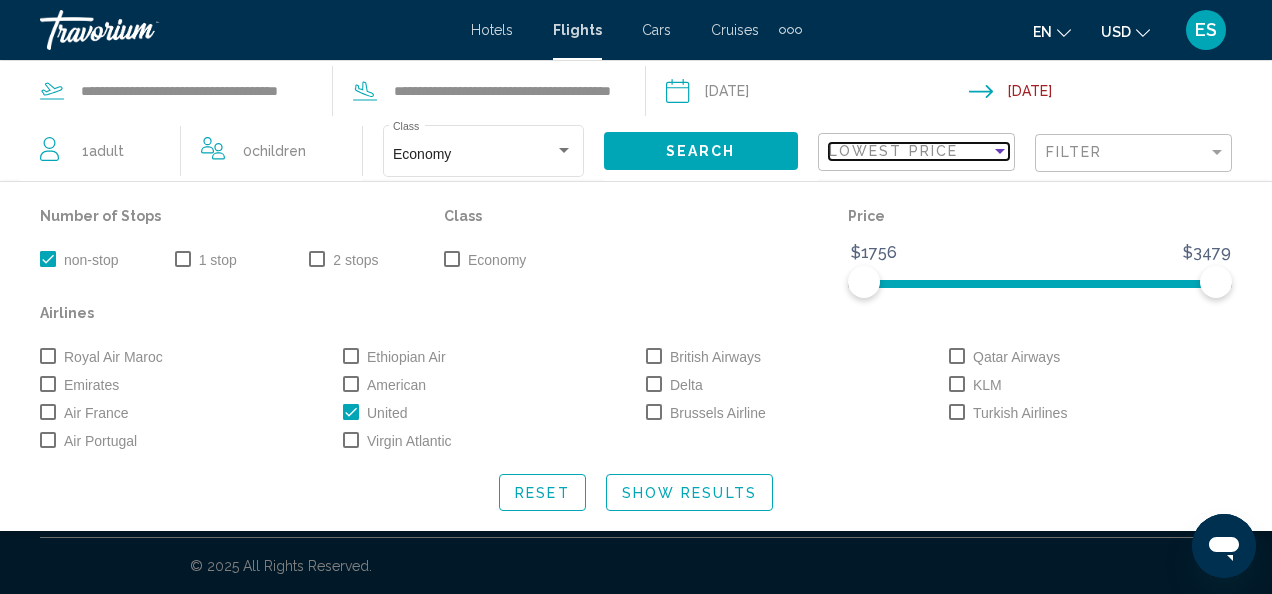 click at bounding box center [1000, 151] 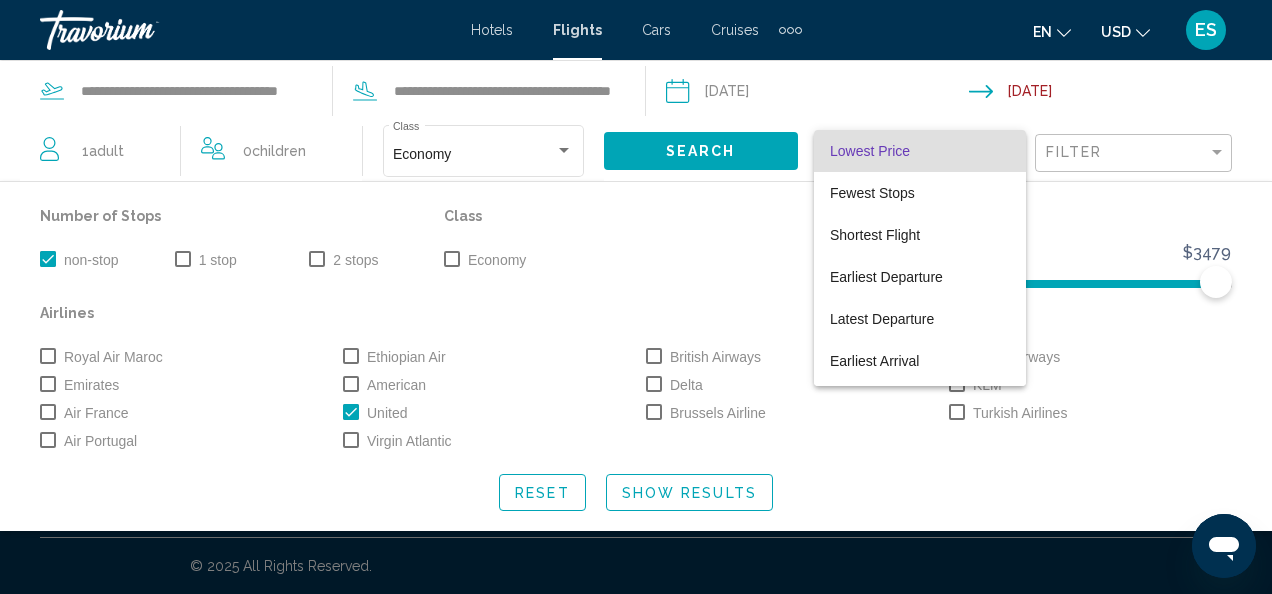 click at bounding box center [636, 297] 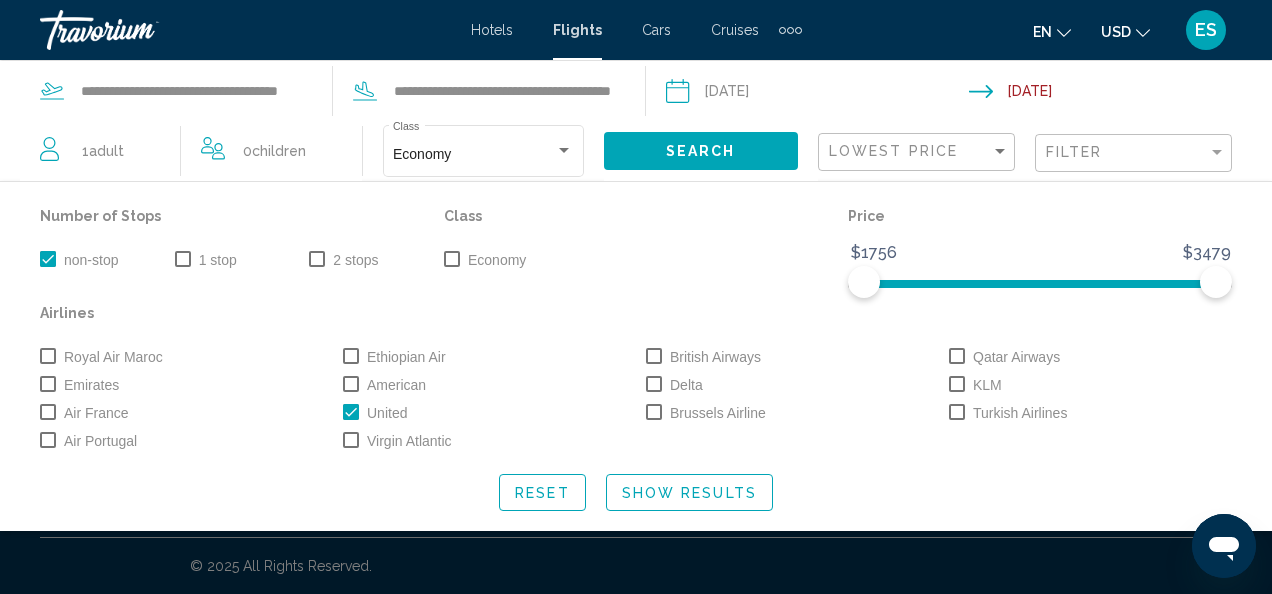 drag, startPoint x: 1216, startPoint y: 152, endPoint x: 649, endPoint y: 257, distance: 576.64026 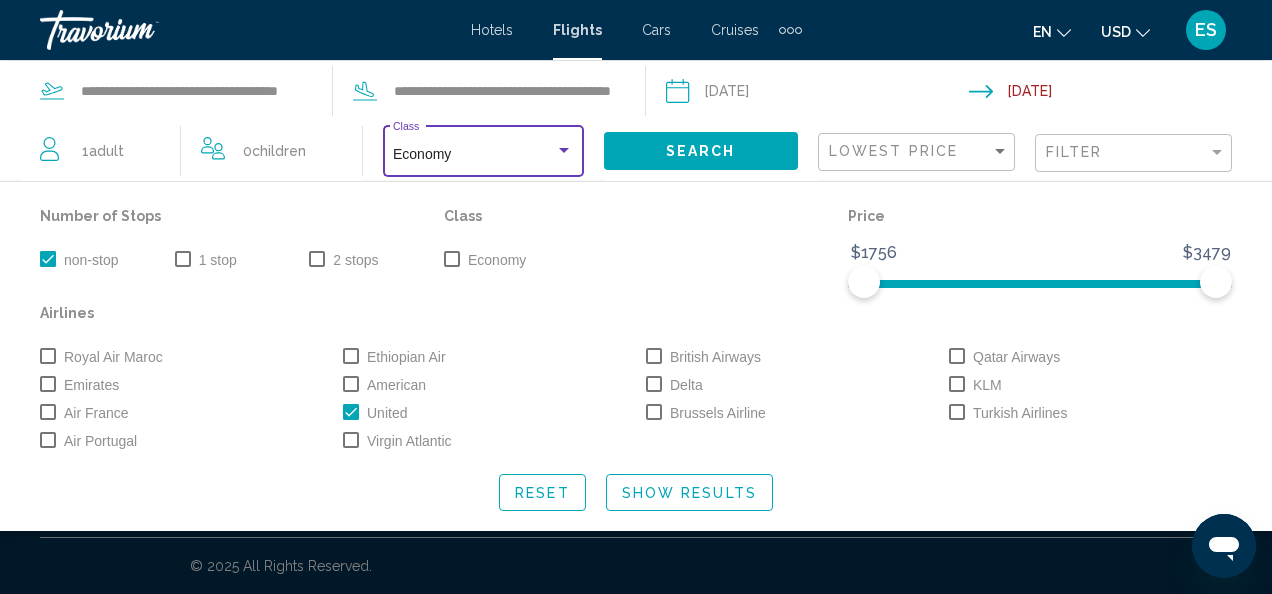 click at bounding box center (564, 150) 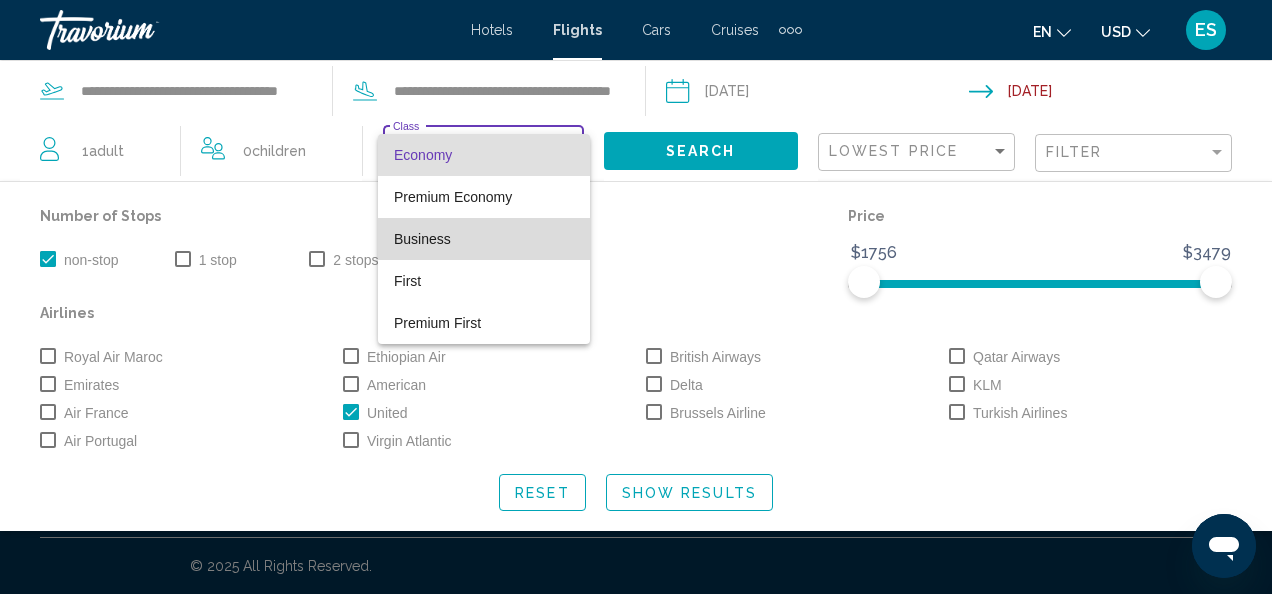 click on "Business" at bounding box center (422, 239) 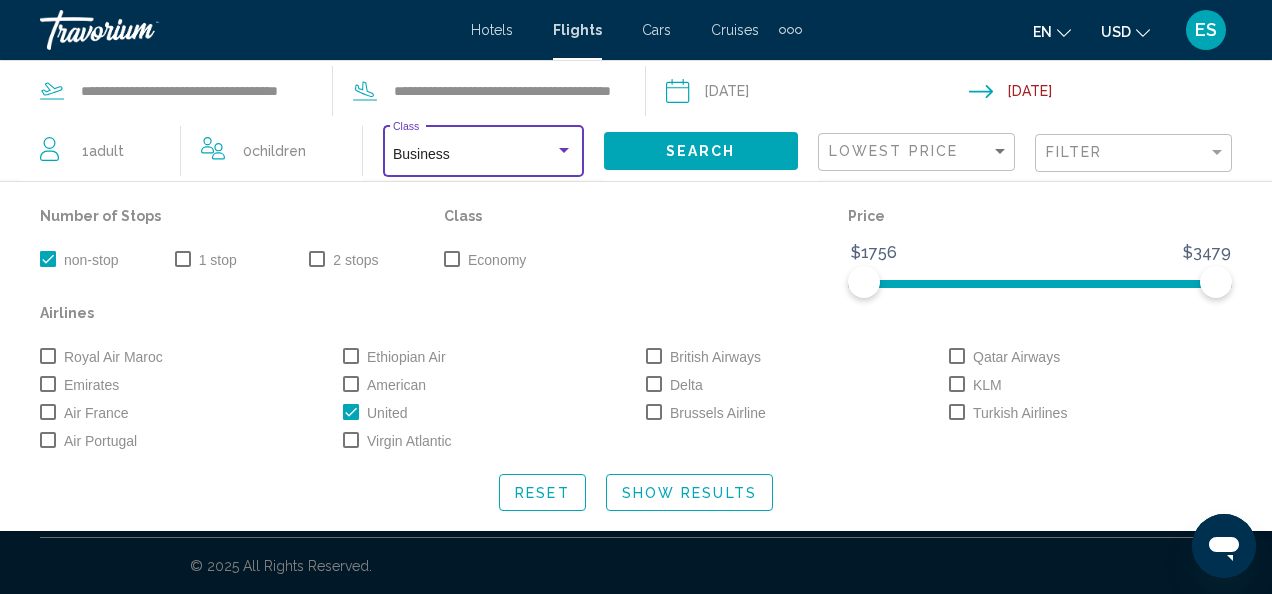 click at bounding box center [564, 151] 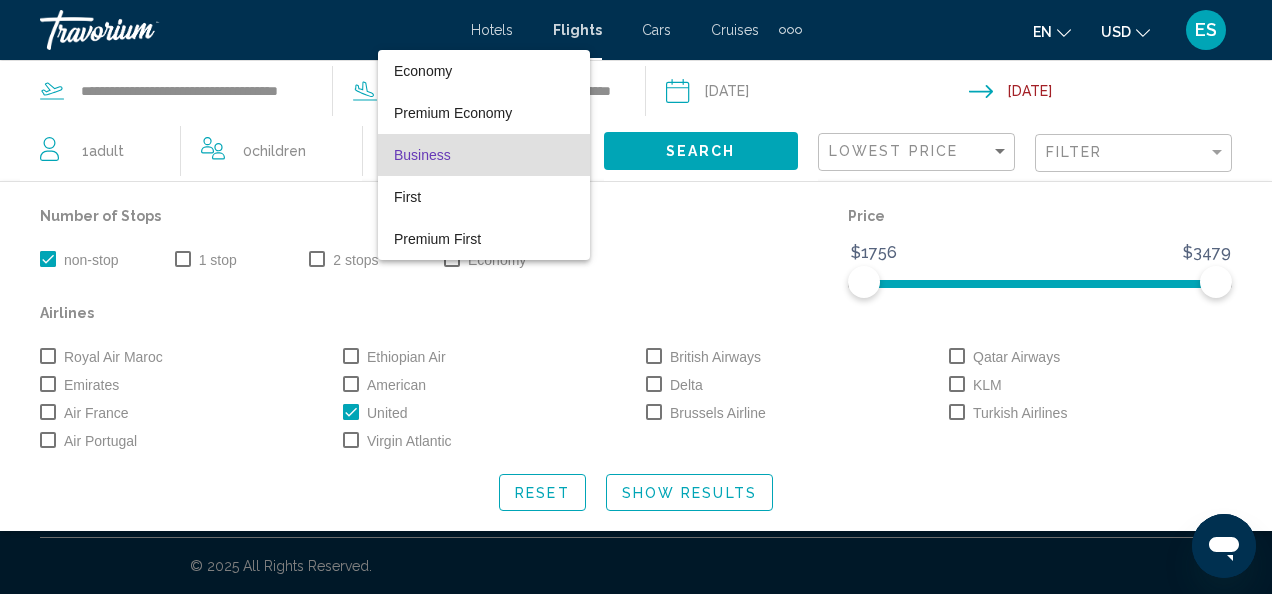drag, startPoint x: 707, startPoint y: 153, endPoint x: 680, endPoint y: 156, distance: 27.166155 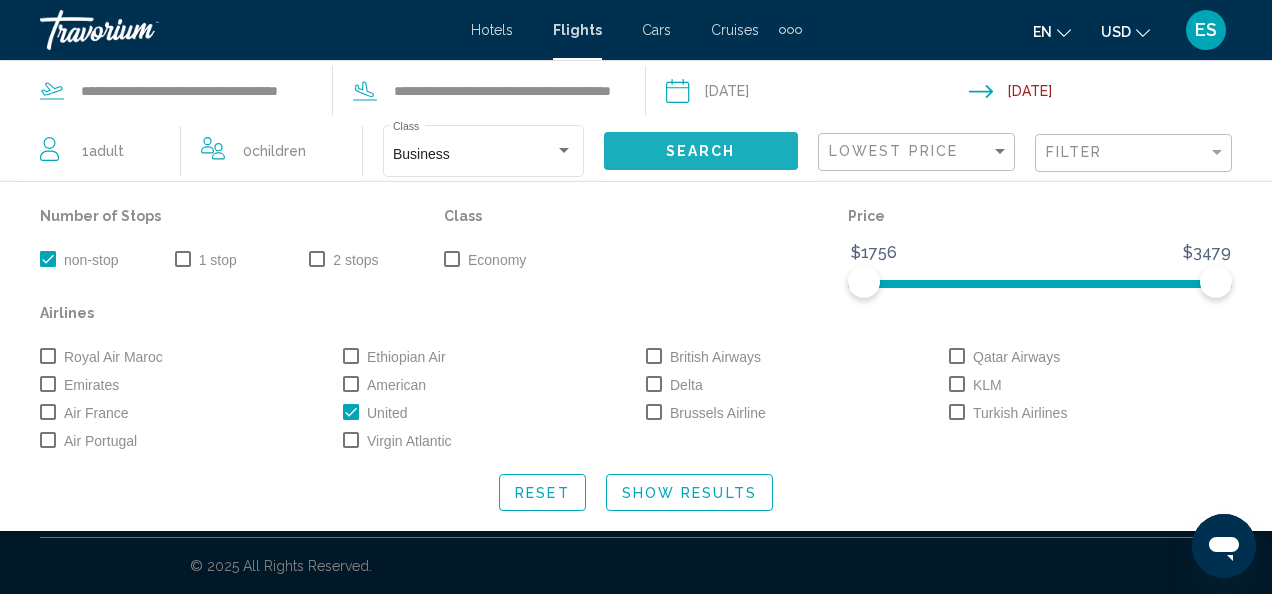 click on "Search" 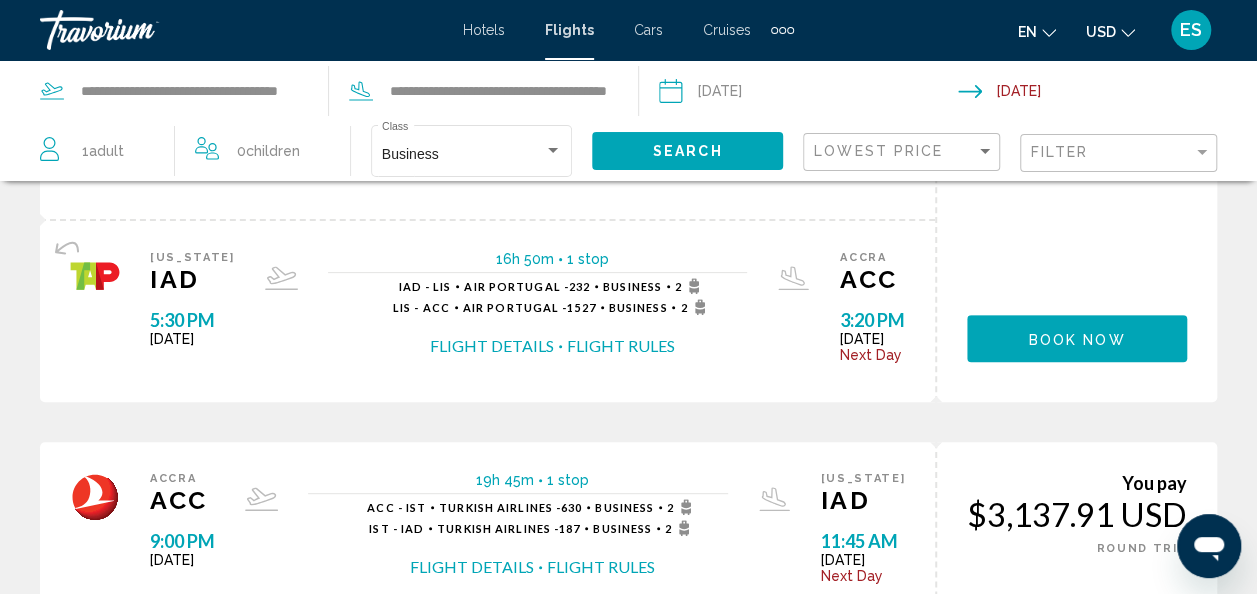 scroll, scrollTop: 206, scrollLeft: 0, axis: vertical 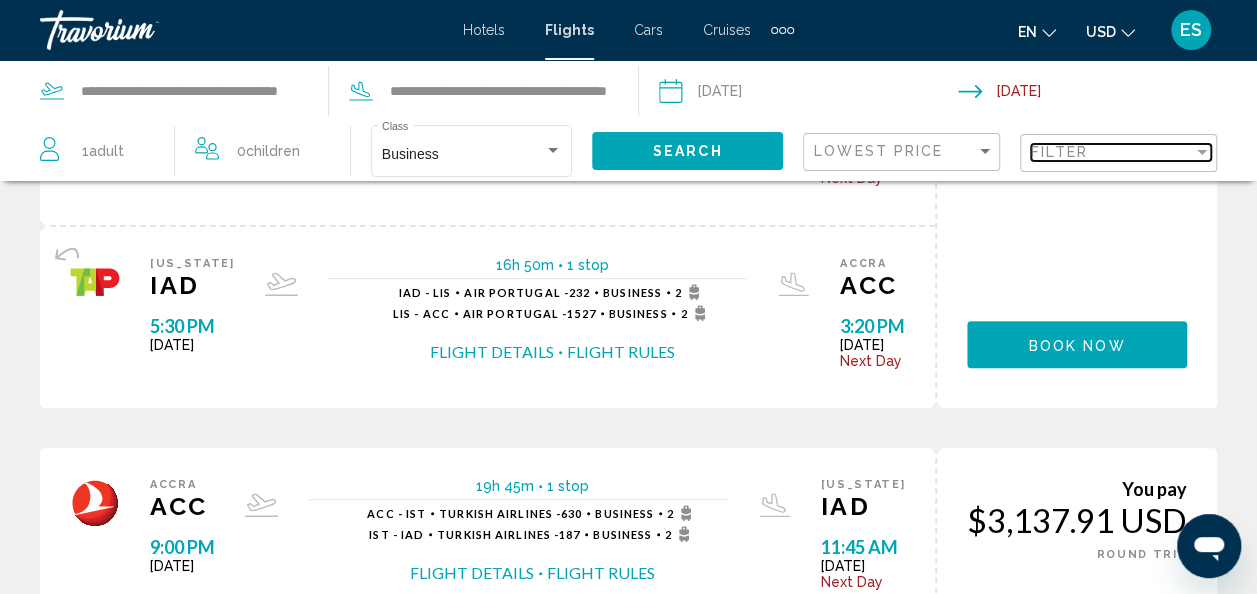 click at bounding box center [1202, 152] 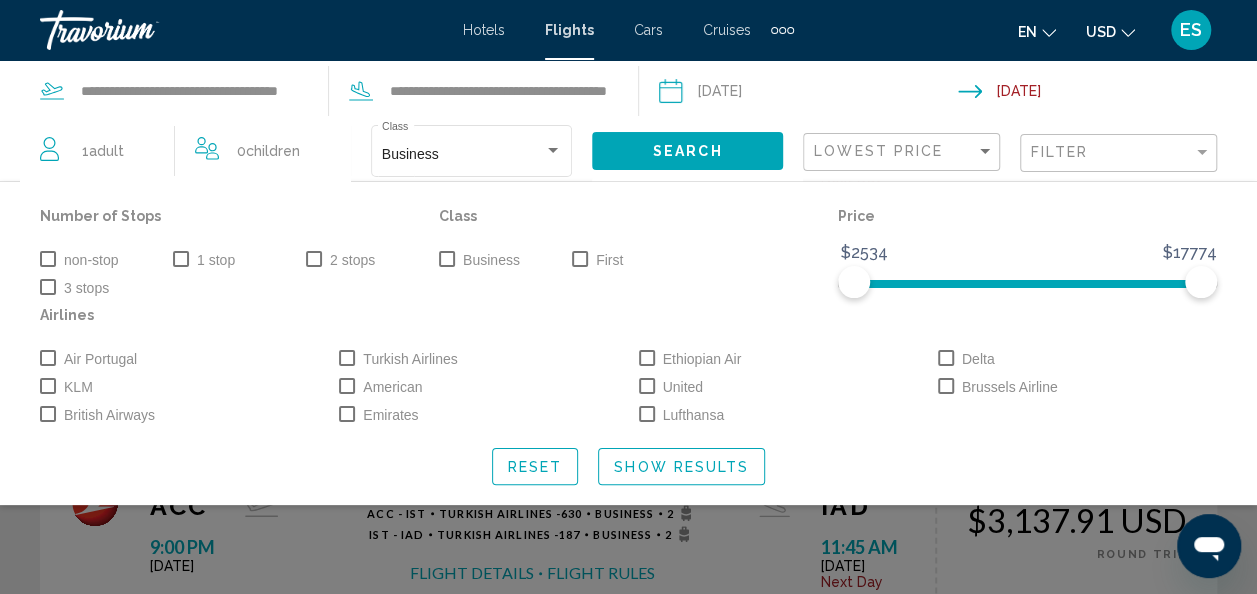click at bounding box center [48, 259] 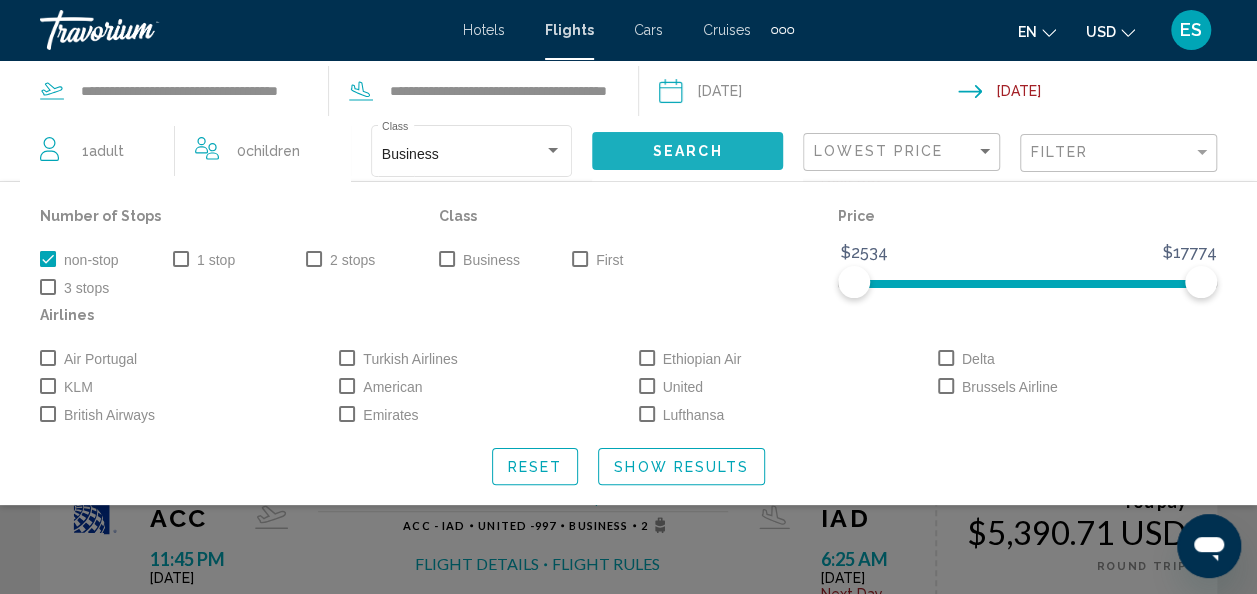 click on "Search" 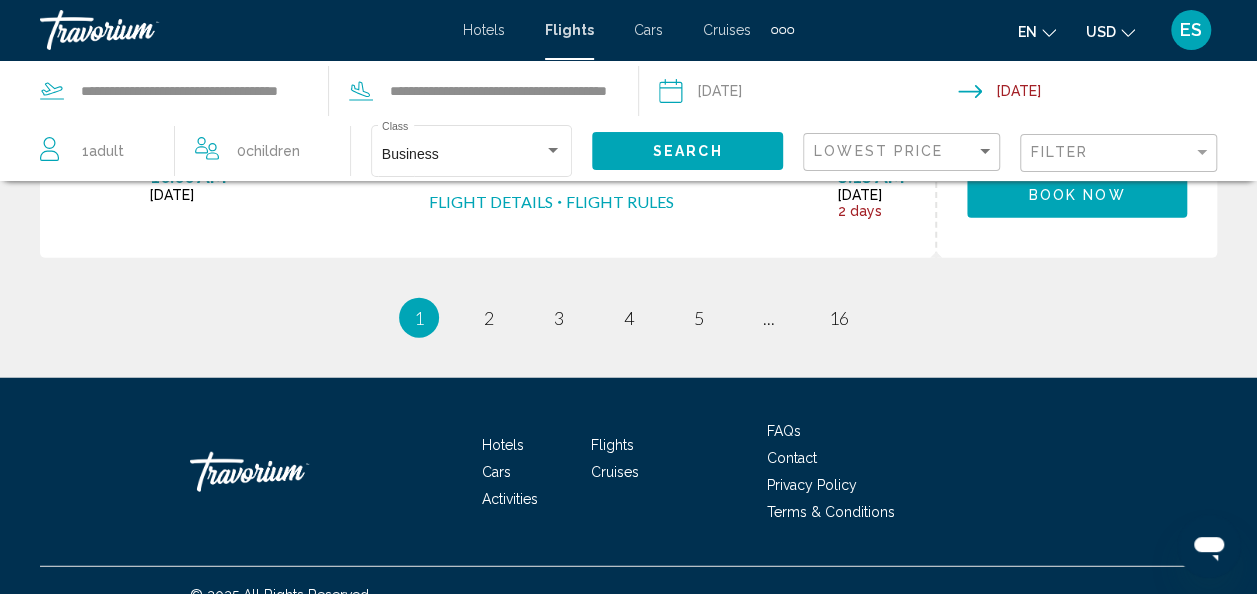 scroll, scrollTop: 2376, scrollLeft: 0, axis: vertical 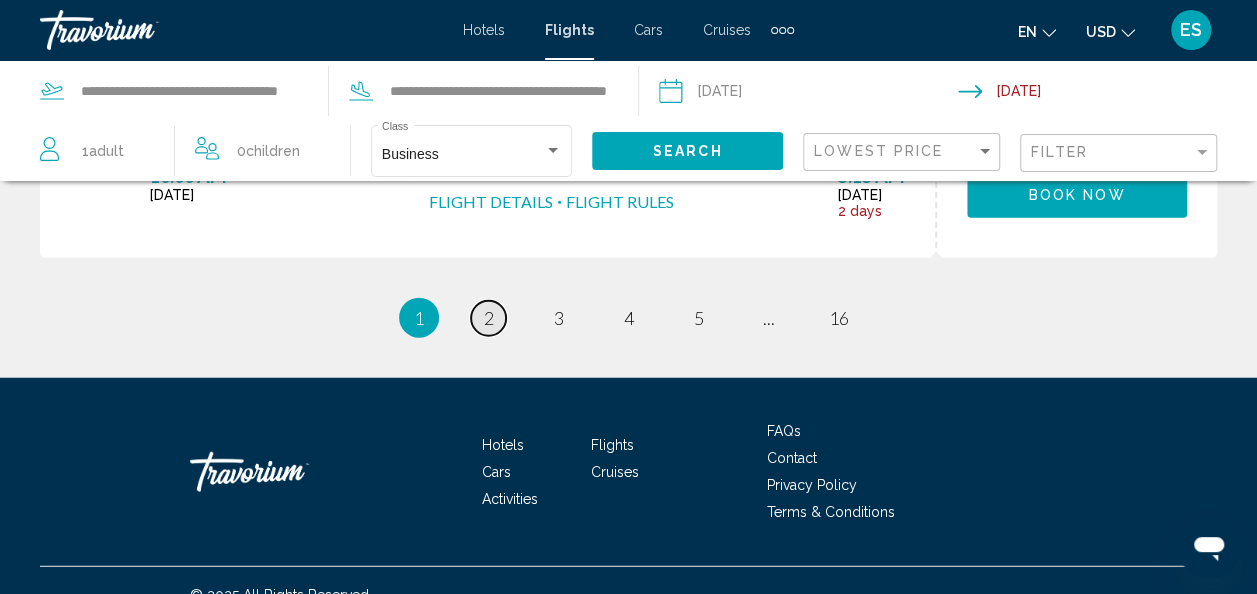 click on "2" at bounding box center (489, 318) 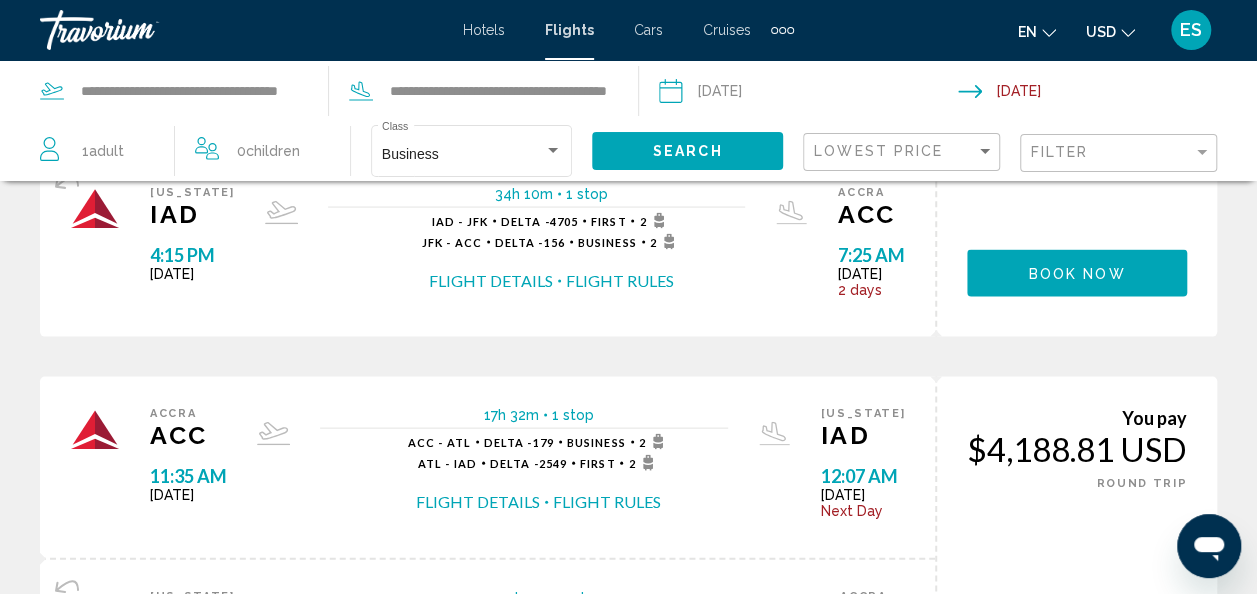 scroll, scrollTop: 1894, scrollLeft: 0, axis: vertical 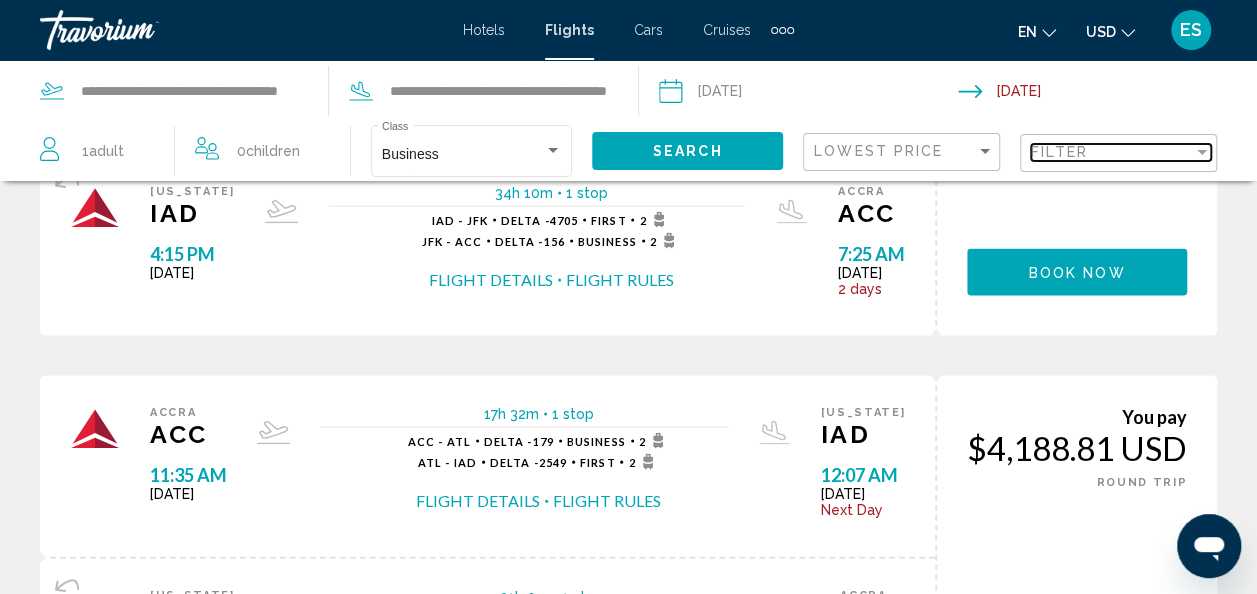 click at bounding box center [1202, 152] 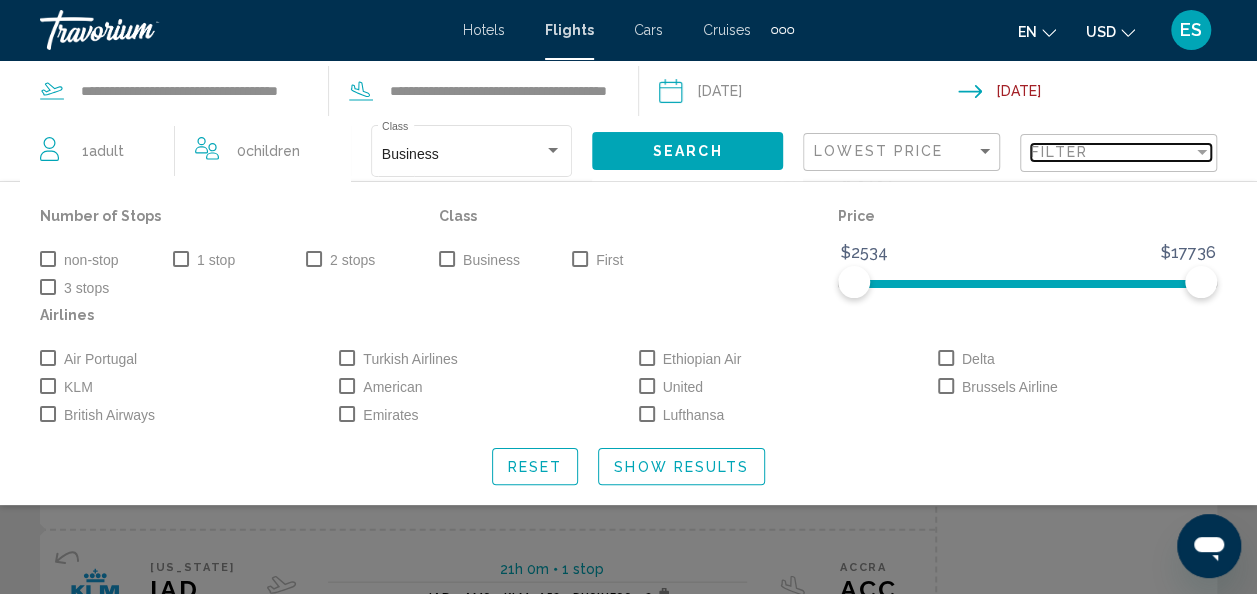 scroll, scrollTop: 1916, scrollLeft: 0, axis: vertical 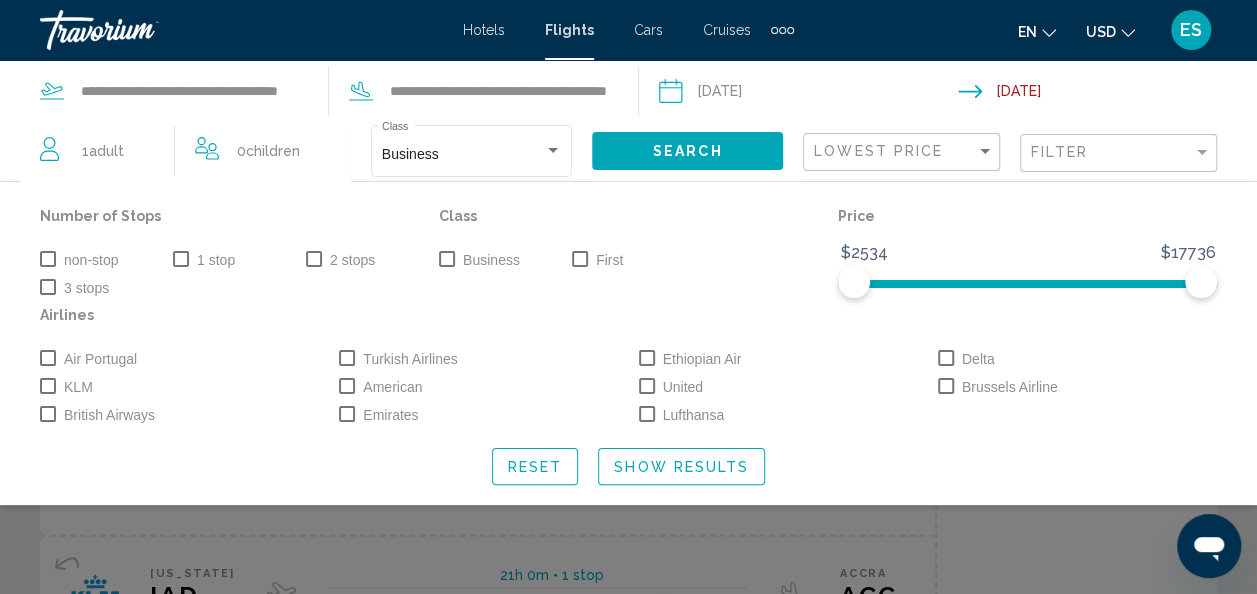 click at bounding box center [48, 259] 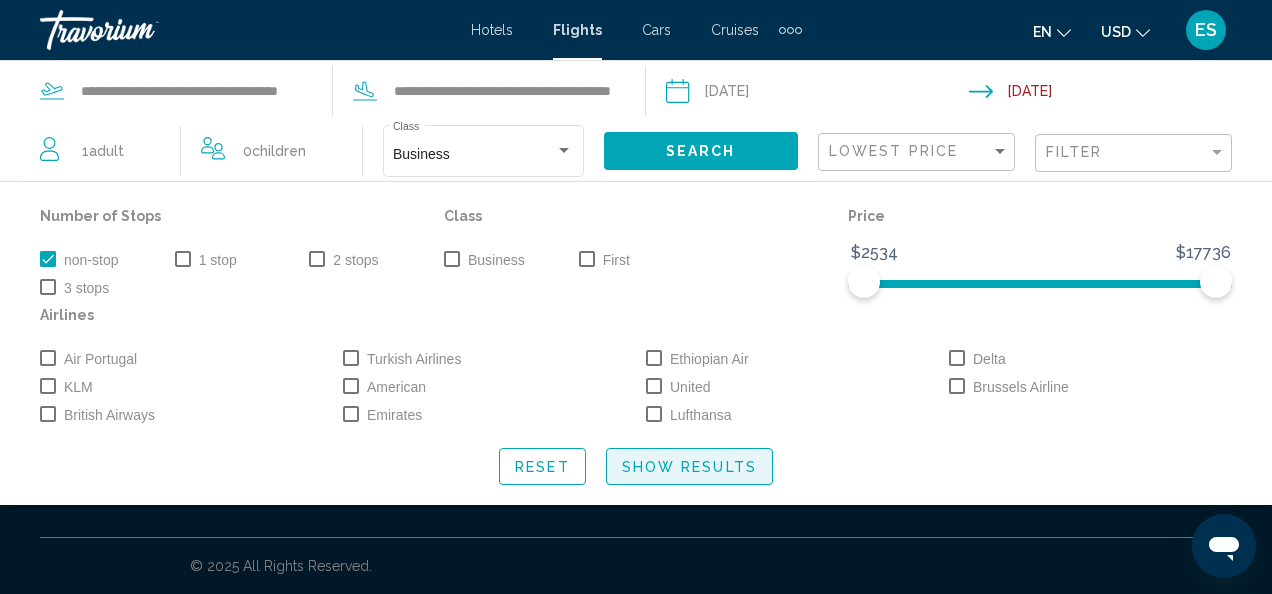 click on "Show Results" 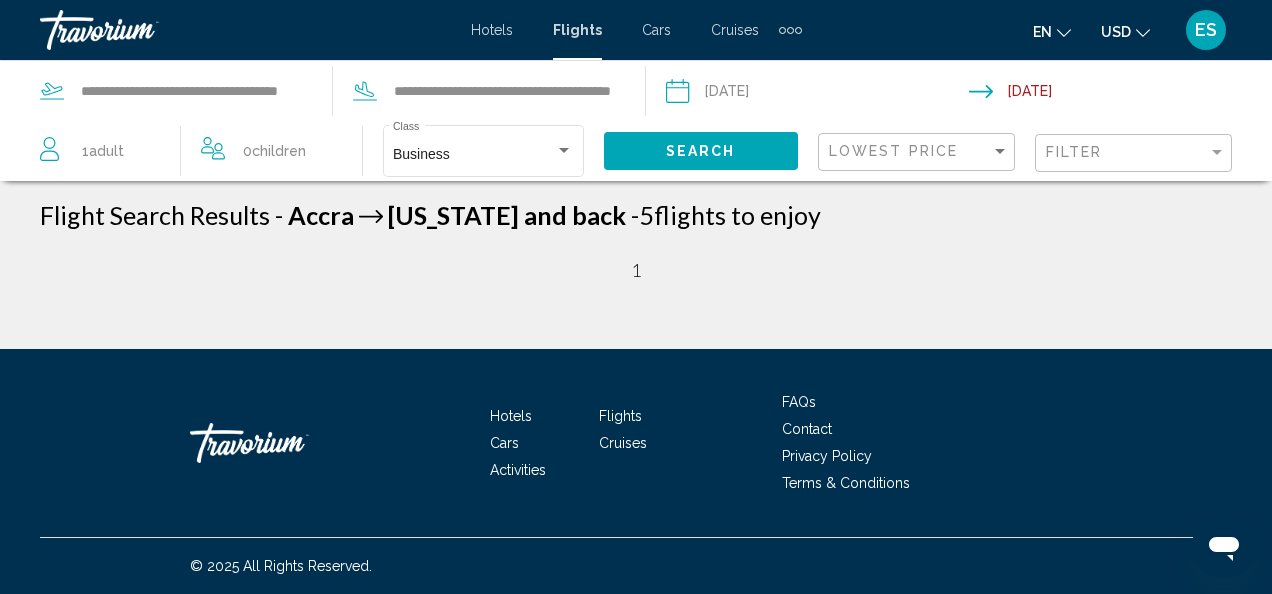 click on "**********" at bounding box center (816, 94) 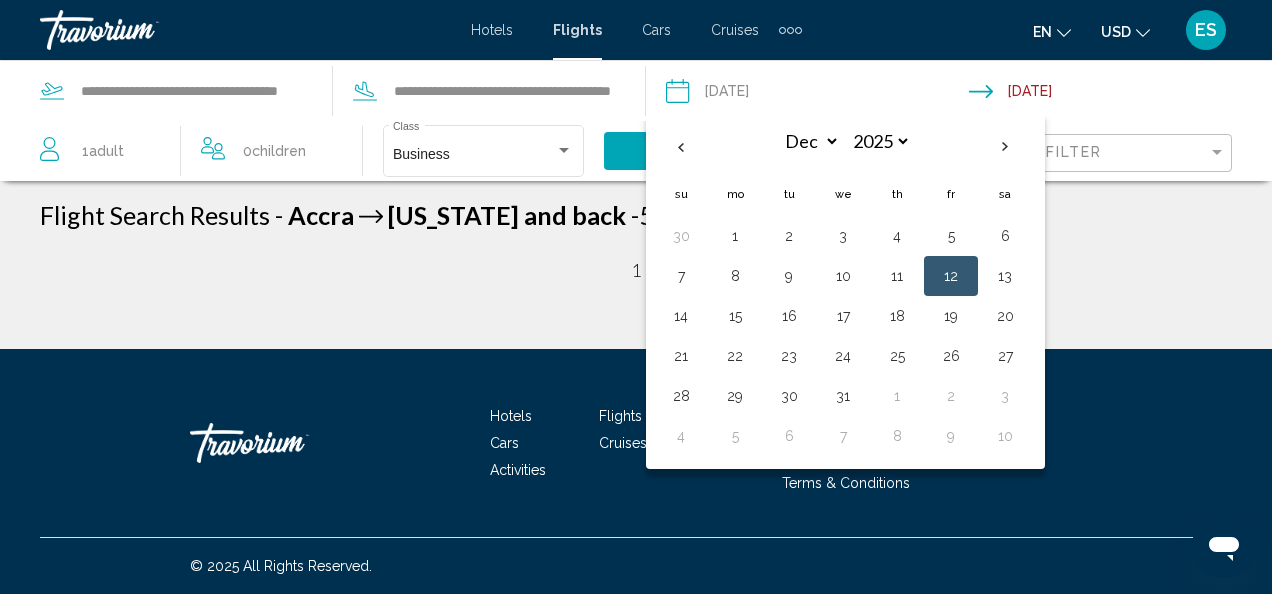 click at bounding box center [681, 147] 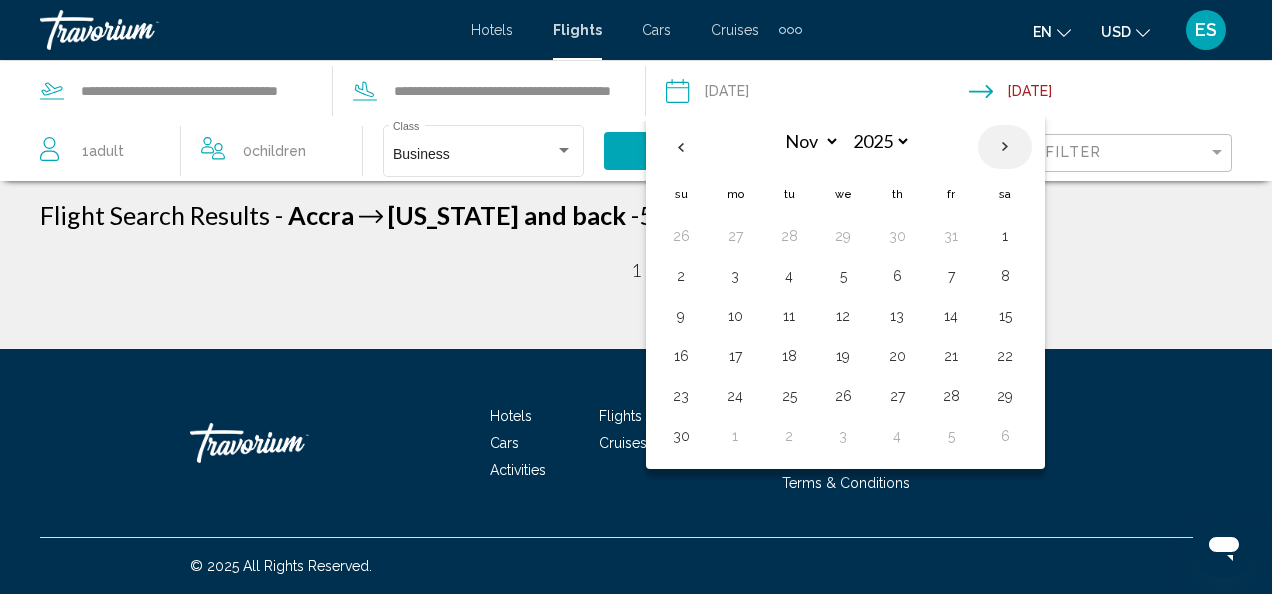 click at bounding box center [1005, 147] 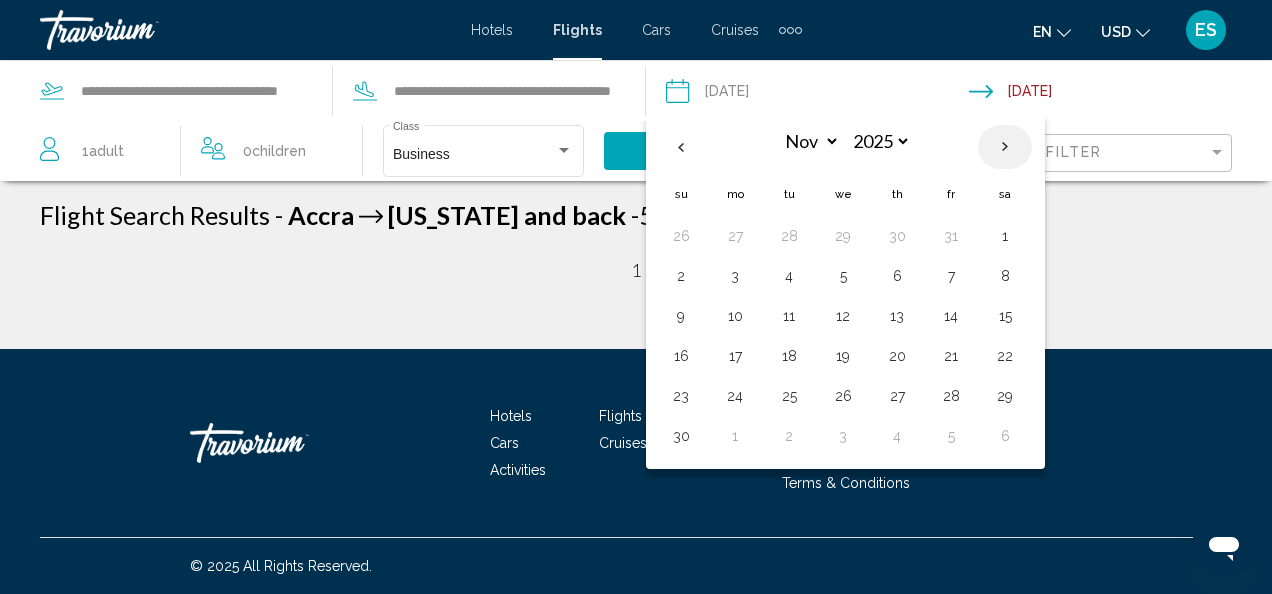 select on "**" 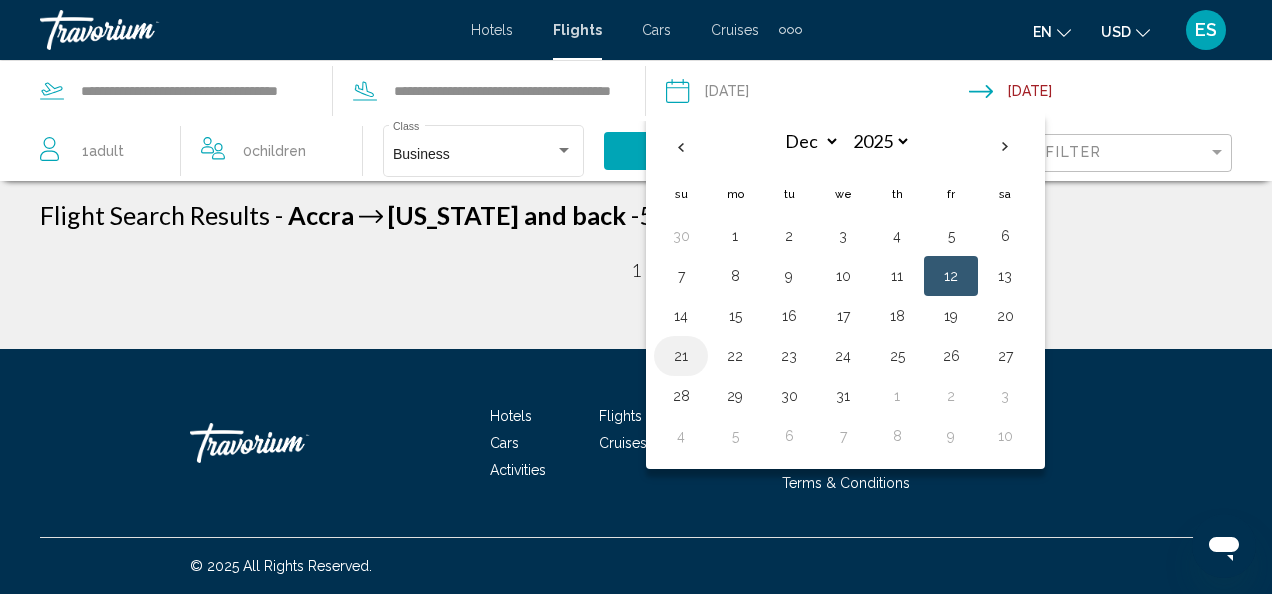 click on "21" at bounding box center (681, 356) 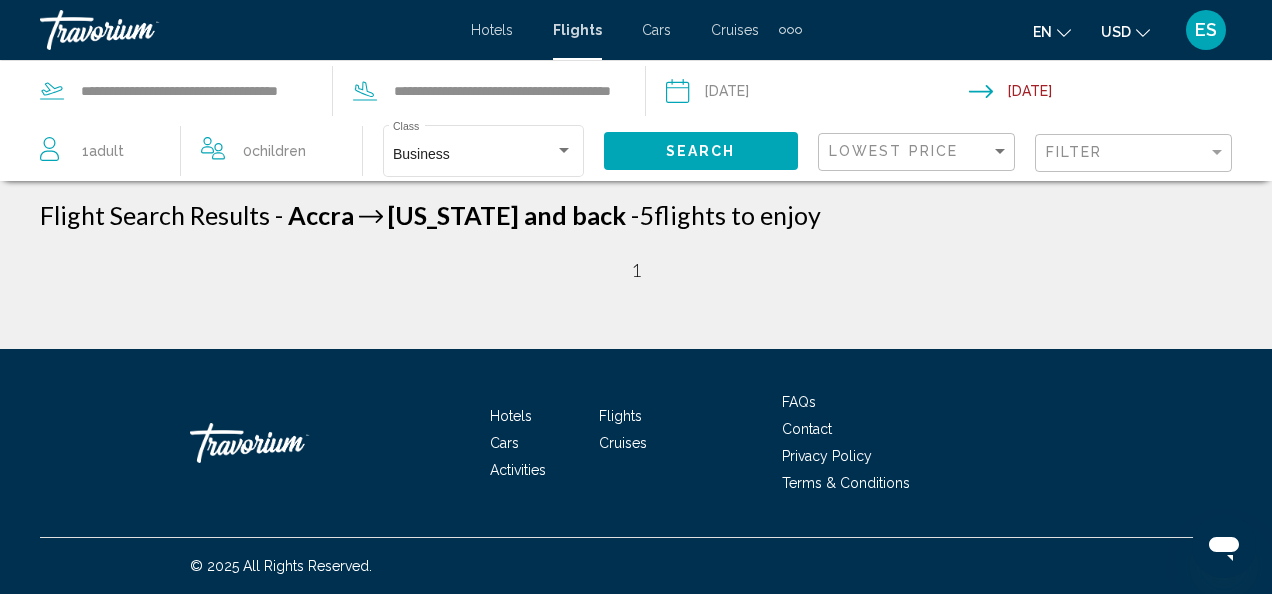 click on "Search" 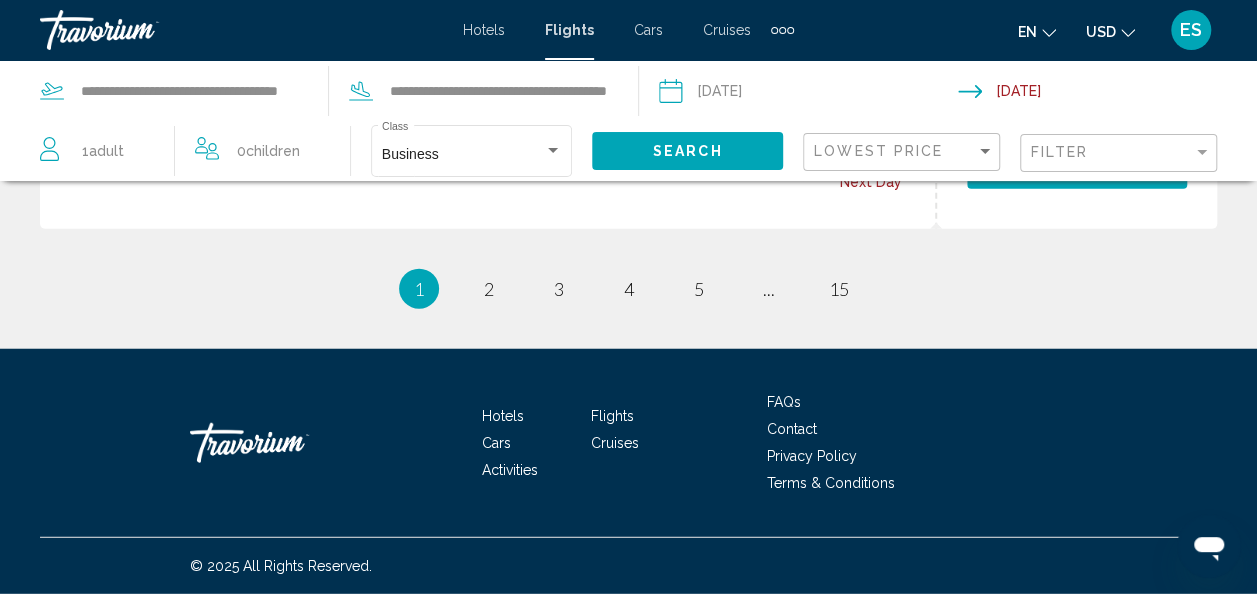 scroll, scrollTop: 2427, scrollLeft: 0, axis: vertical 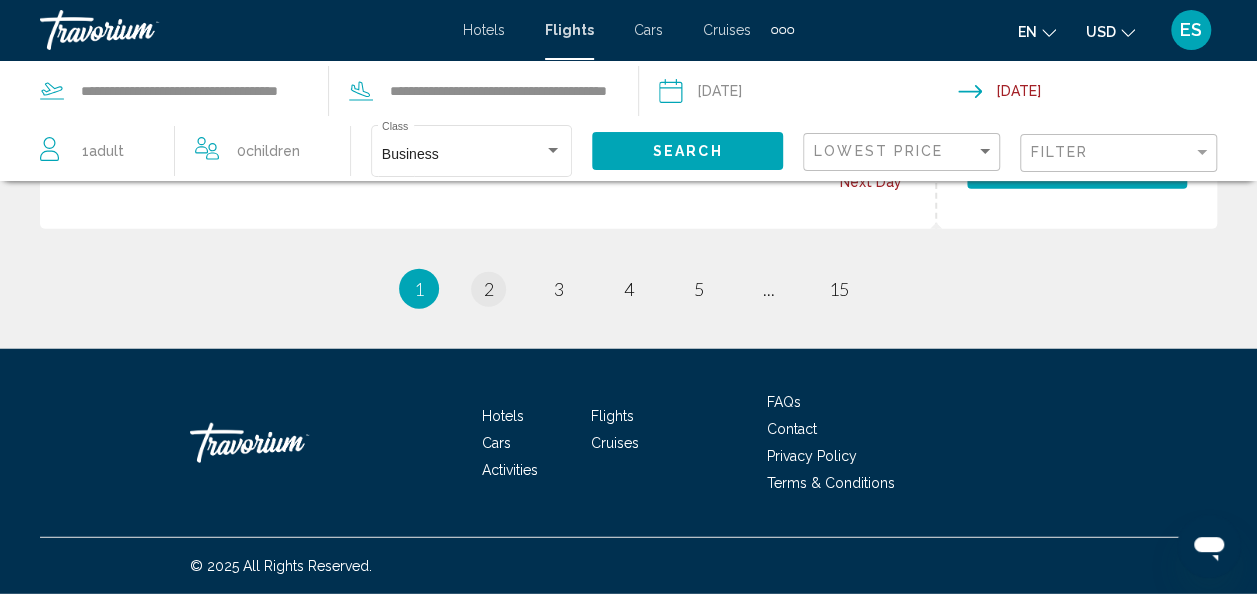 click on "2" at bounding box center [489, 289] 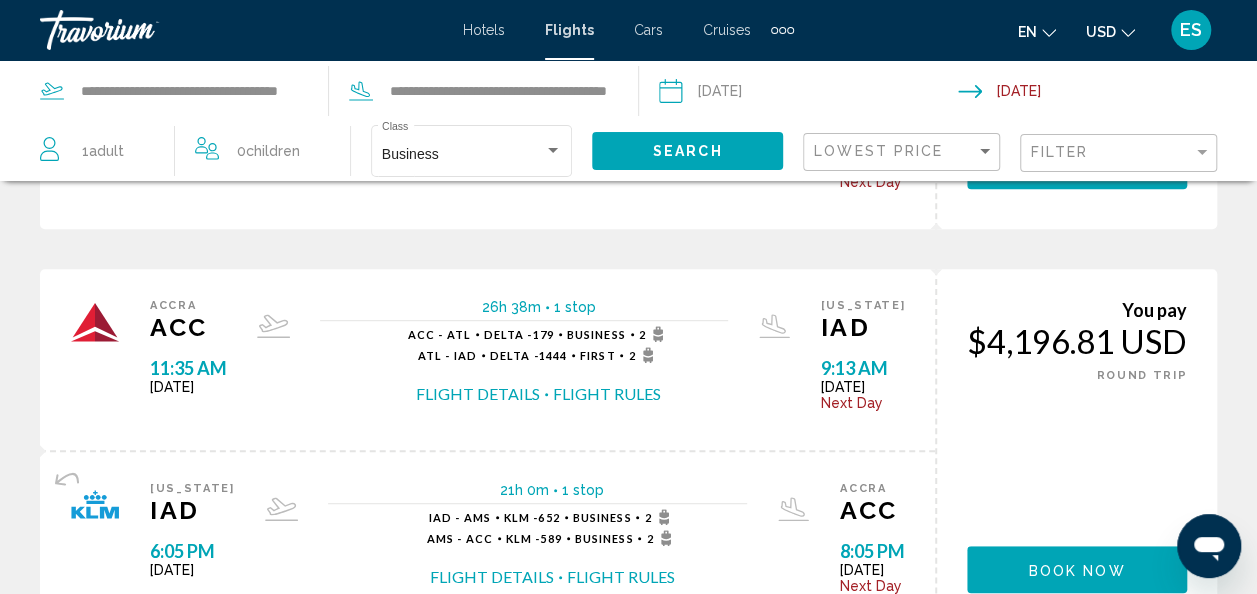 scroll, scrollTop: 387, scrollLeft: 0, axis: vertical 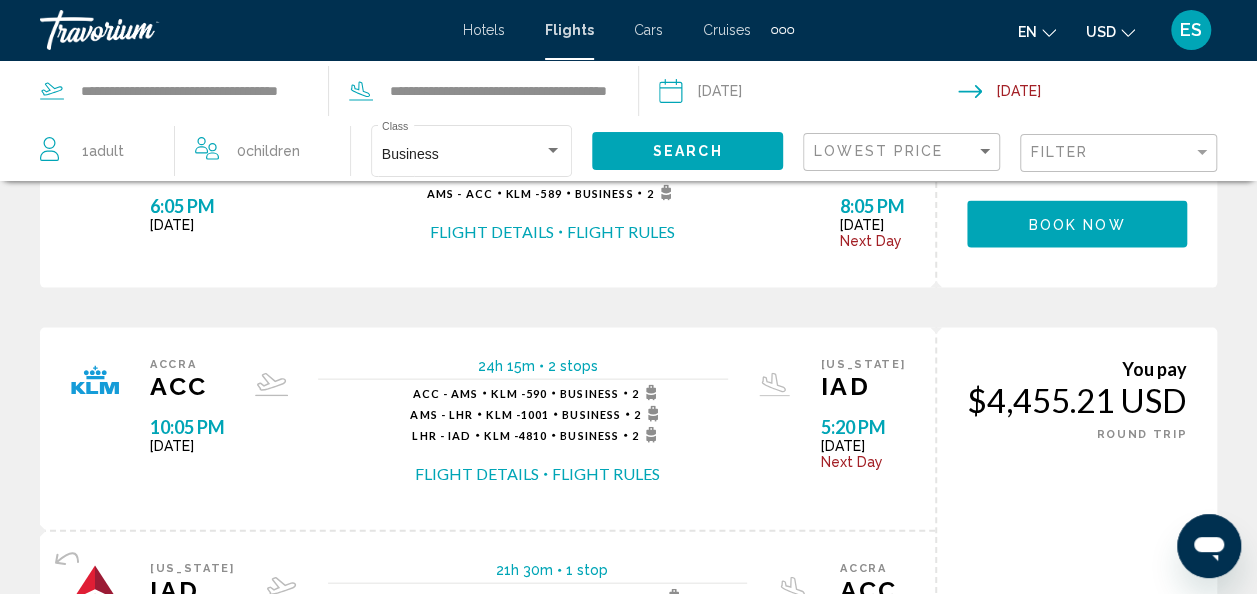 click on "Accra ACC 10:05 PM [DATE]" at bounding box center (187, 429) 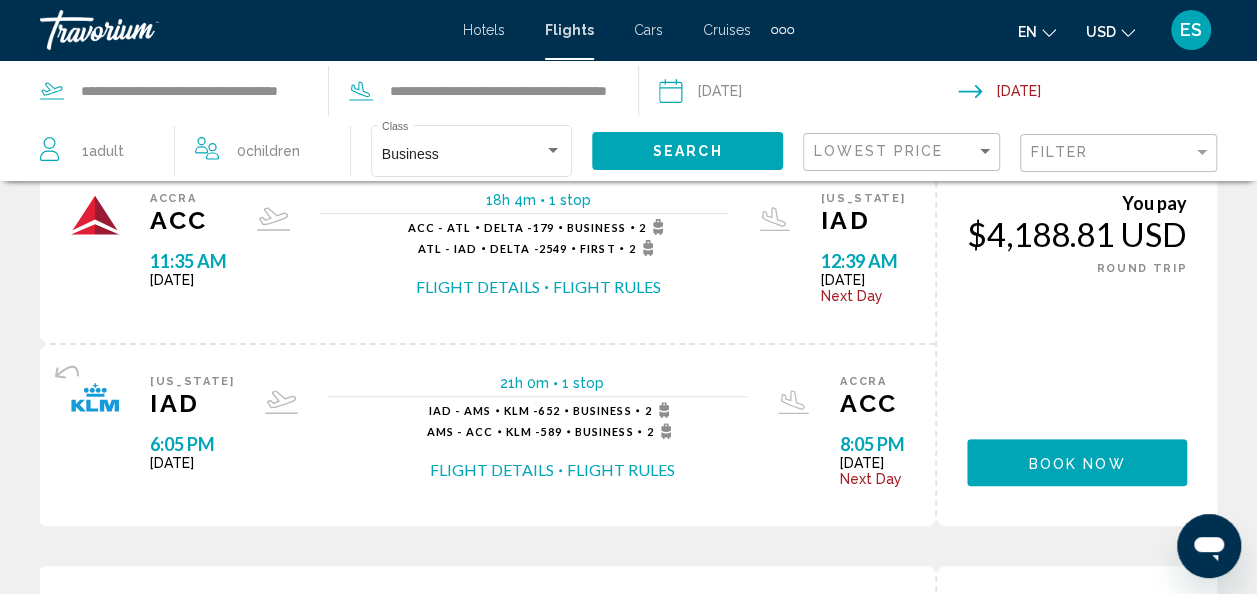 scroll, scrollTop: 0, scrollLeft: 0, axis: both 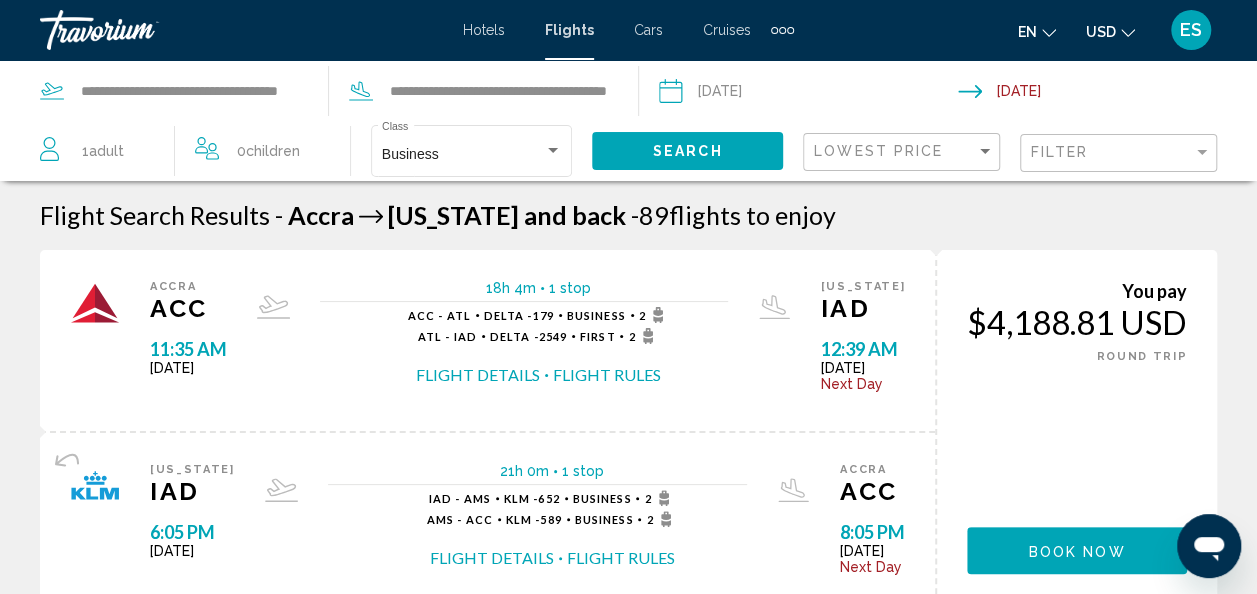 click on "Accra ACC 11:35 AM [DATE]
18h 4m 1 stop
1 stop ACC - ATL Delta -  179 Business  2
ATL - IAD Delta -  2549 First  2
Flight Details Flight Rules
[US_STATE] IAD 12:39 AM [DATE] Next Day Flight Details Flight Rules" at bounding box center (487, 340) 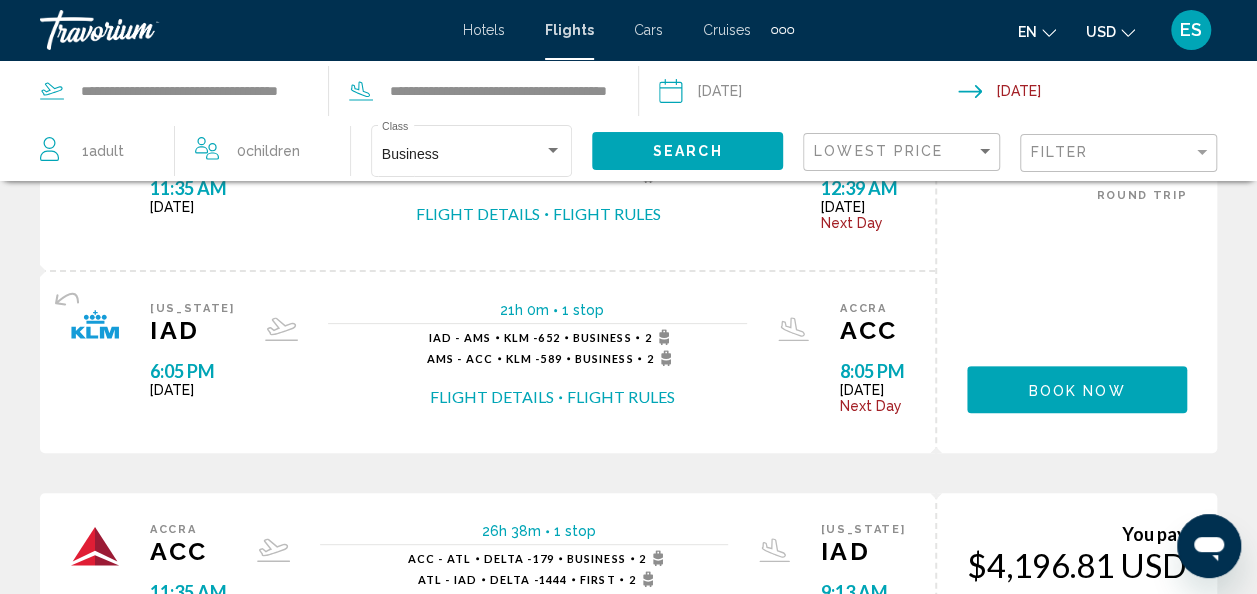 scroll, scrollTop: 165, scrollLeft: 0, axis: vertical 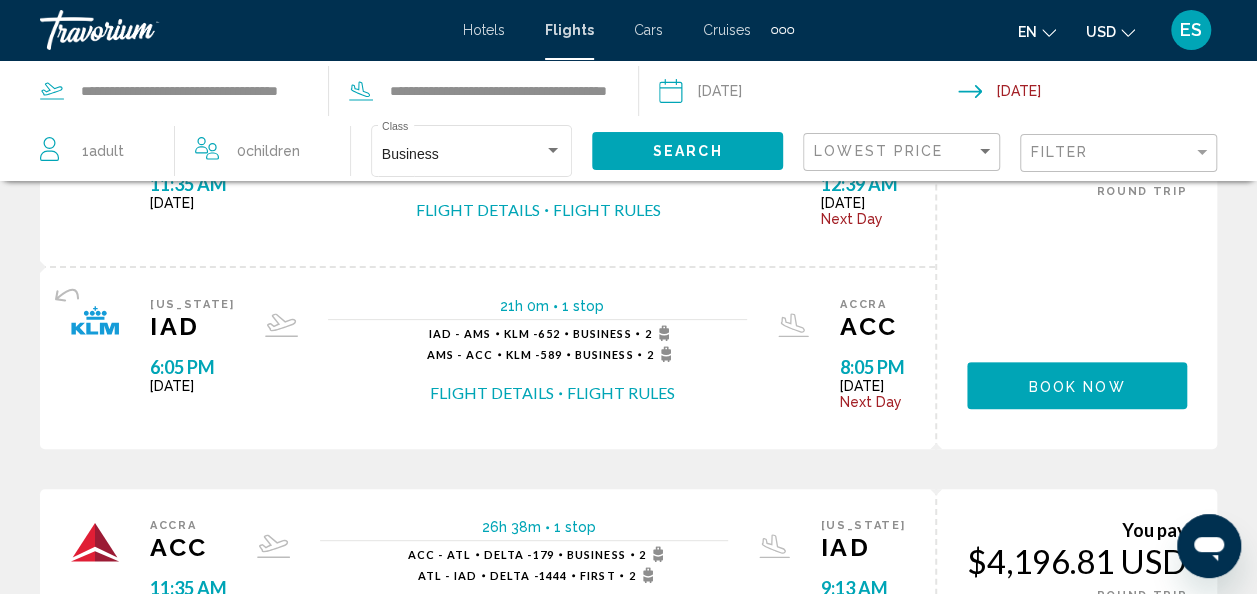 click on "Book now" at bounding box center (1077, 385) 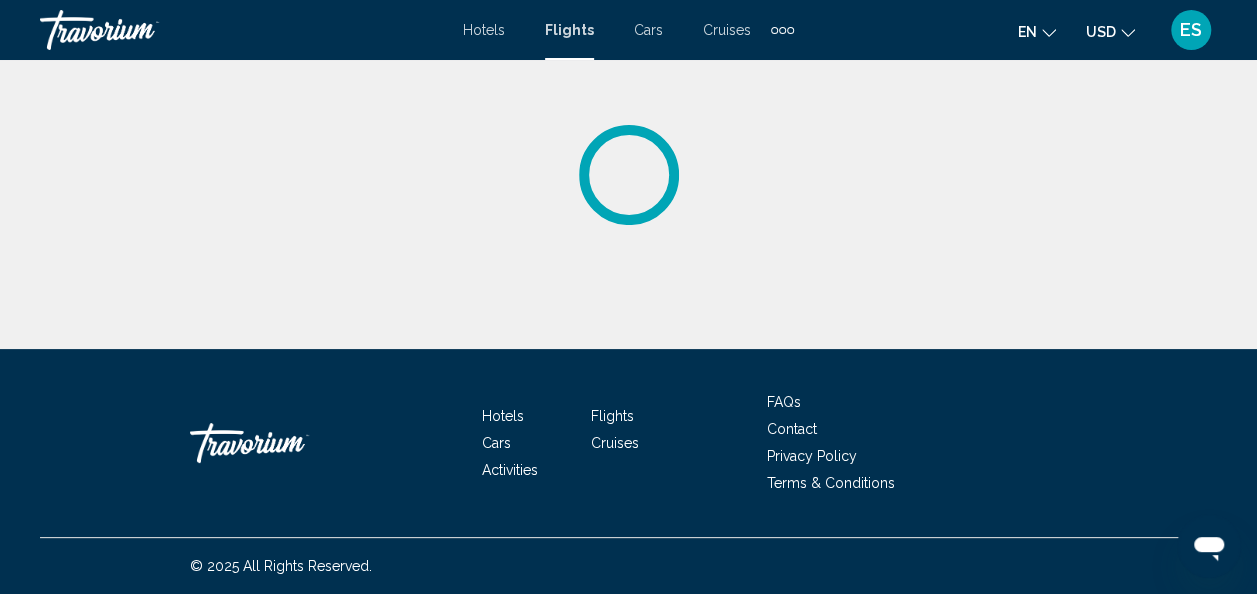 scroll, scrollTop: 0, scrollLeft: 0, axis: both 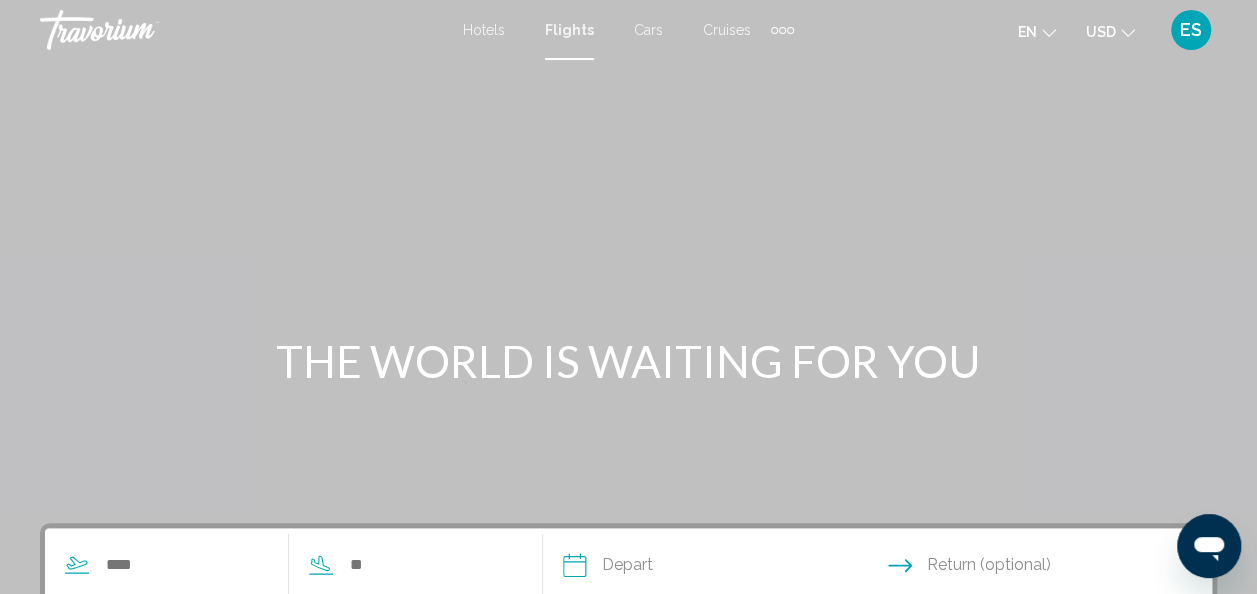 click on "Flights" at bounding box center (569, 30) 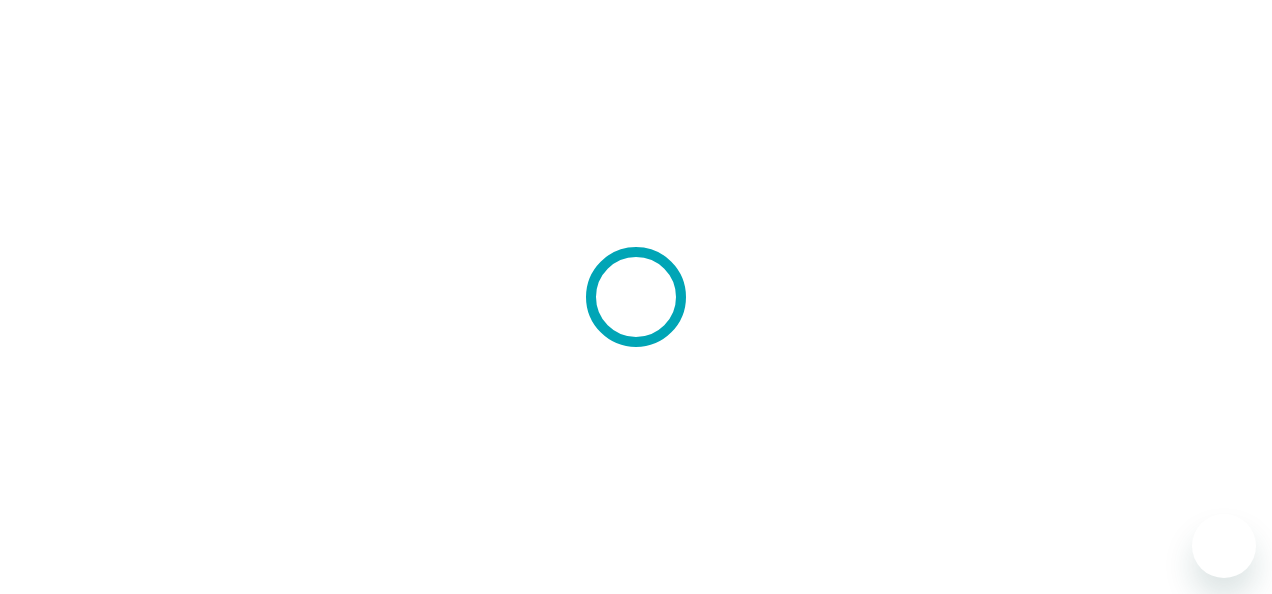 scroll, scrollTop: 0, scrollLeft: 0, axis: both 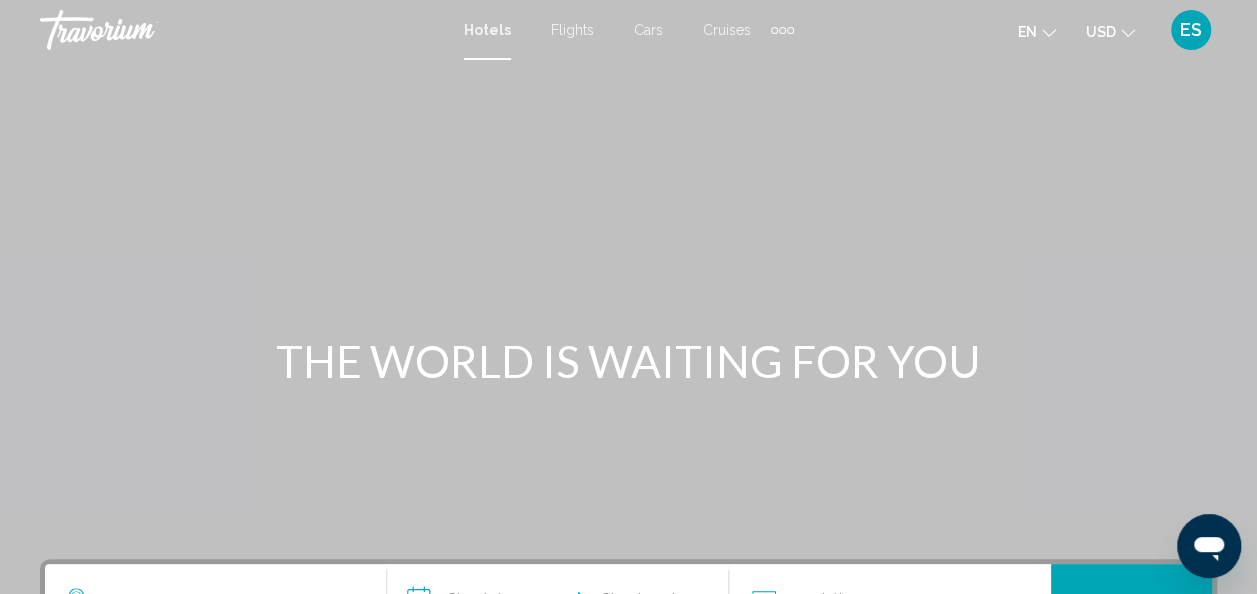 click on "Flights" at bounding box center [572, 30] 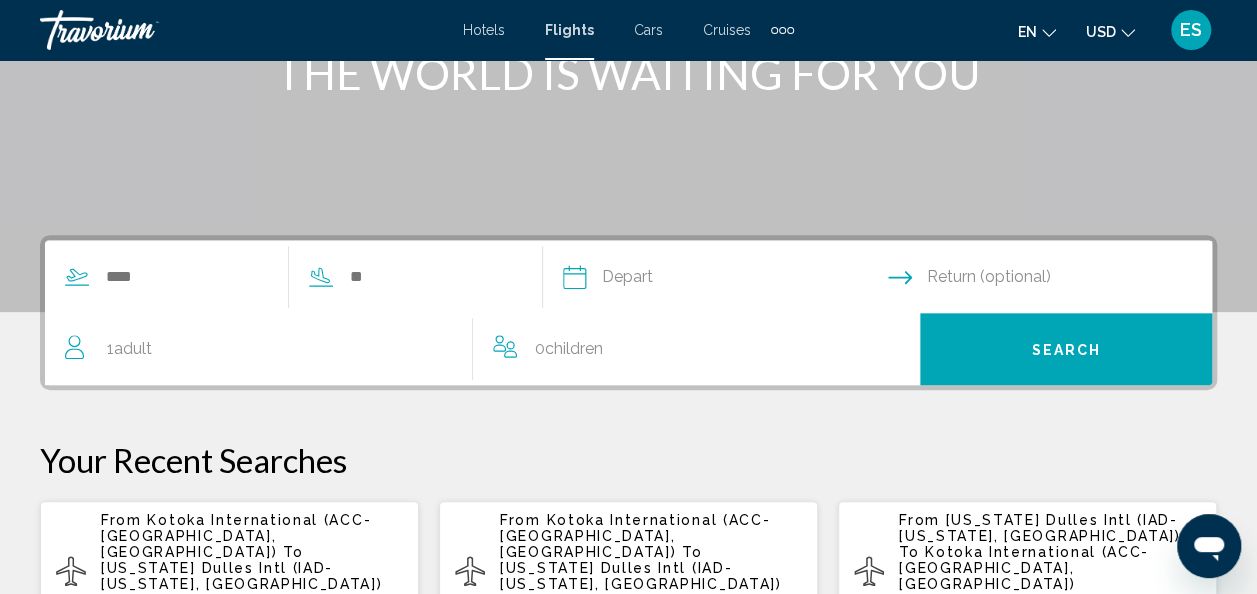 scroll, scrollTop: 290, scrollLeft: 0, axis: vertical 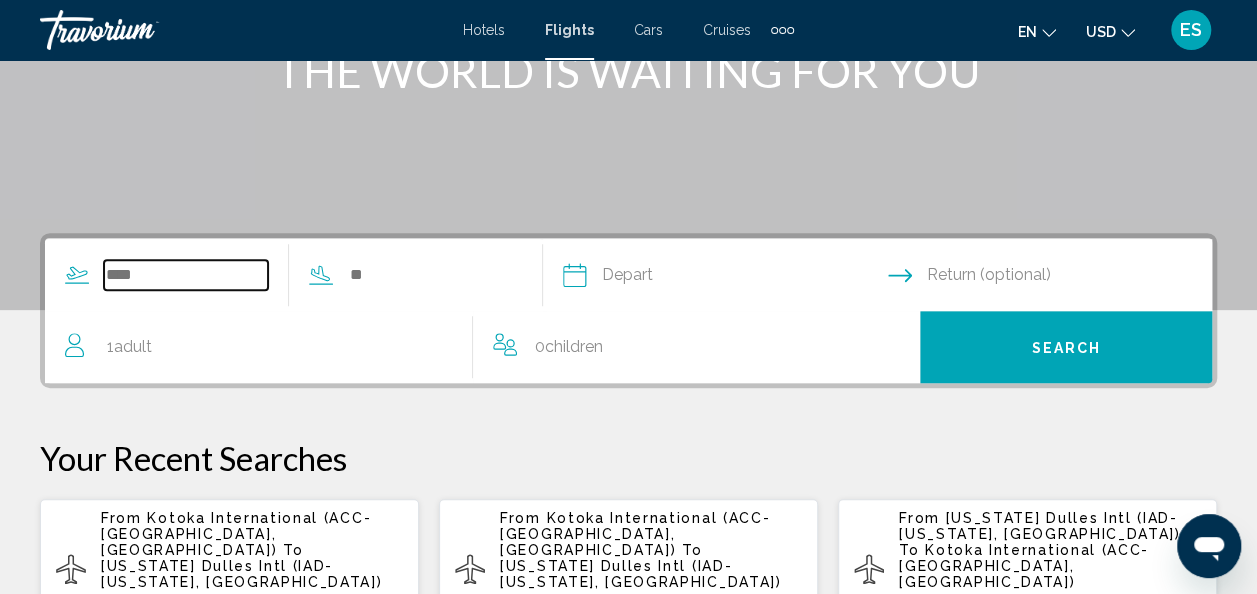 click at bounding box center [186, 275] 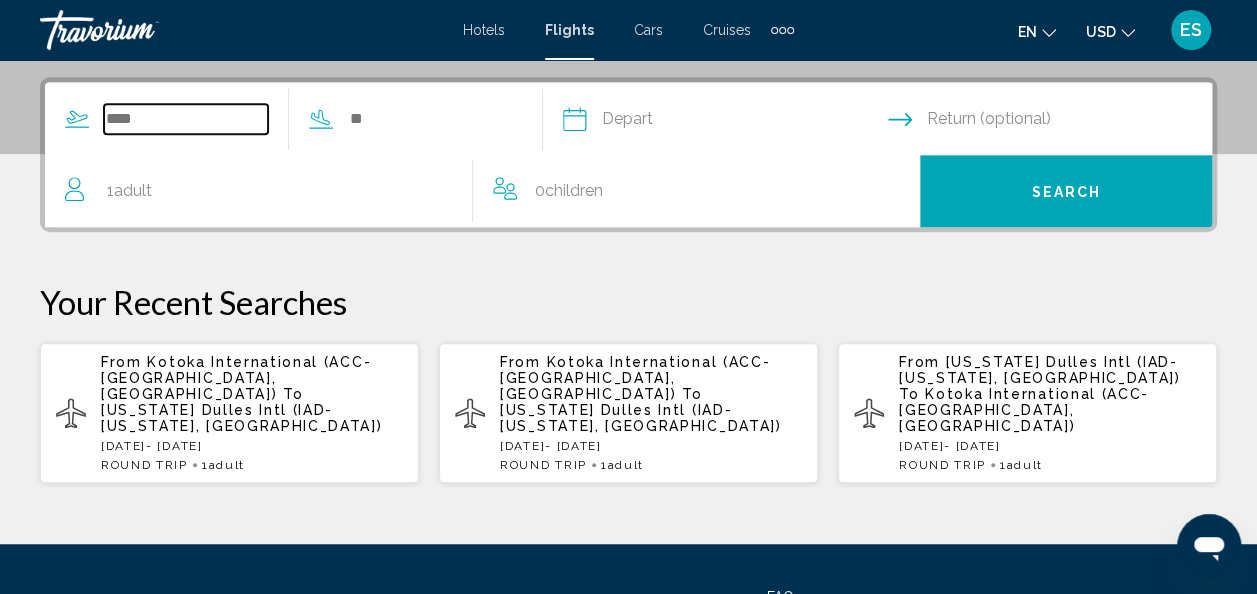 scroll, scrollTop: 458, scrollLeft: 0, axis: vertical 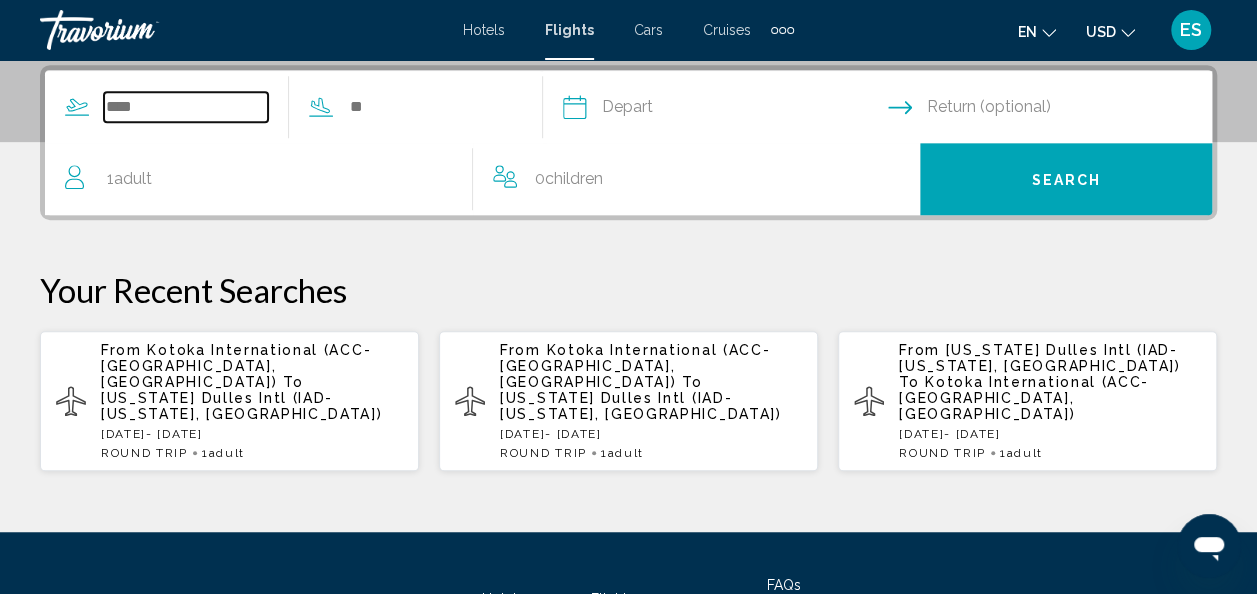 click at bounding box center [186, 107] 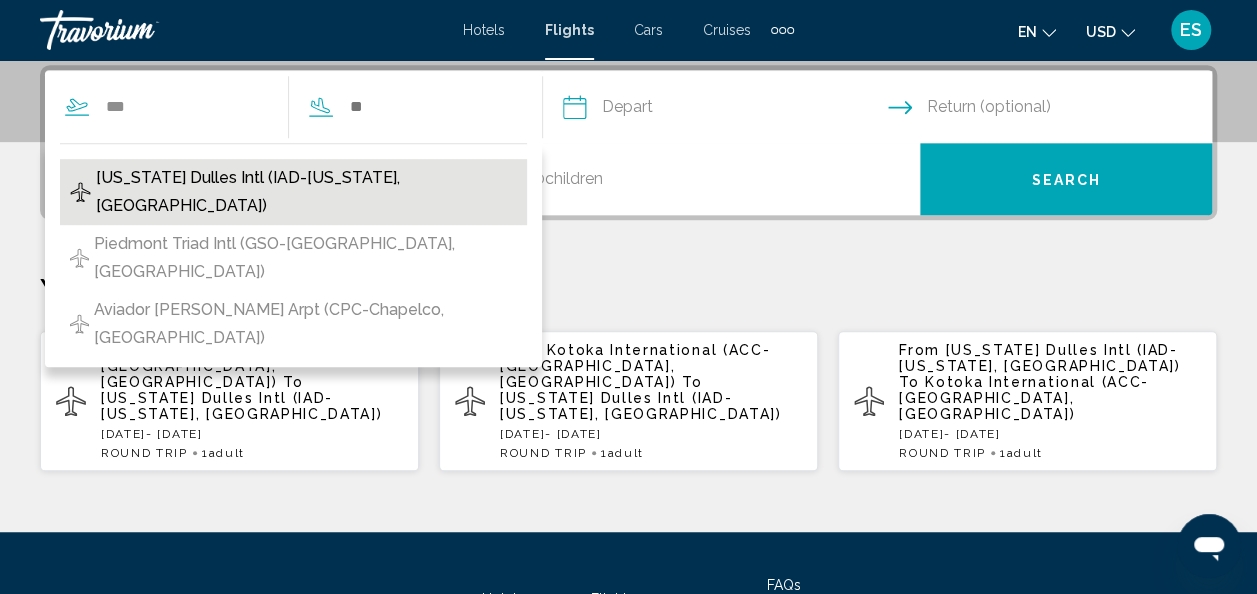 click on "[US_STATE] Dulles Intl (IAD-[US_STATE], [GEOGRAPHIC_DATA])" at bounding box center (306, 192) 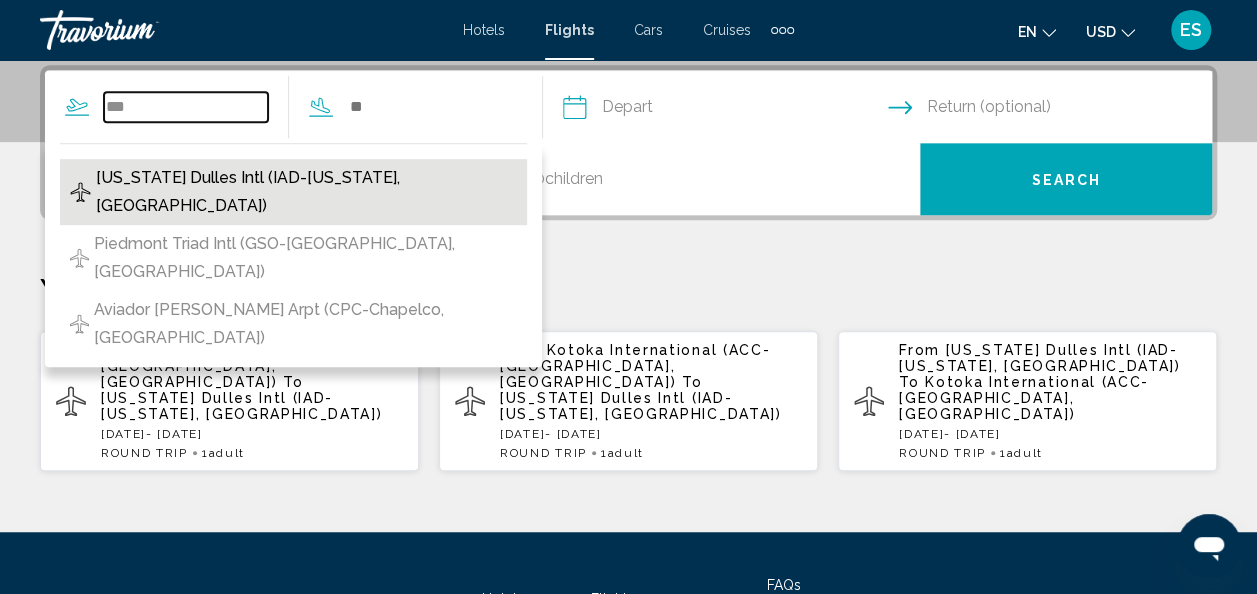 type on "**********" 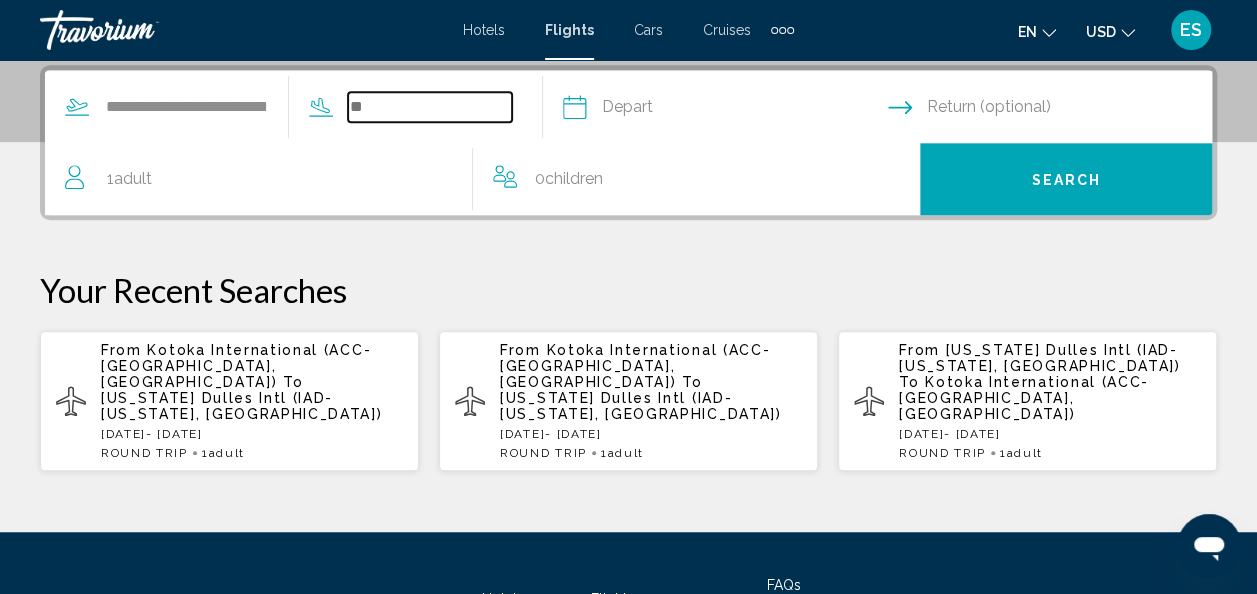 click at bounding box center [430, 107] 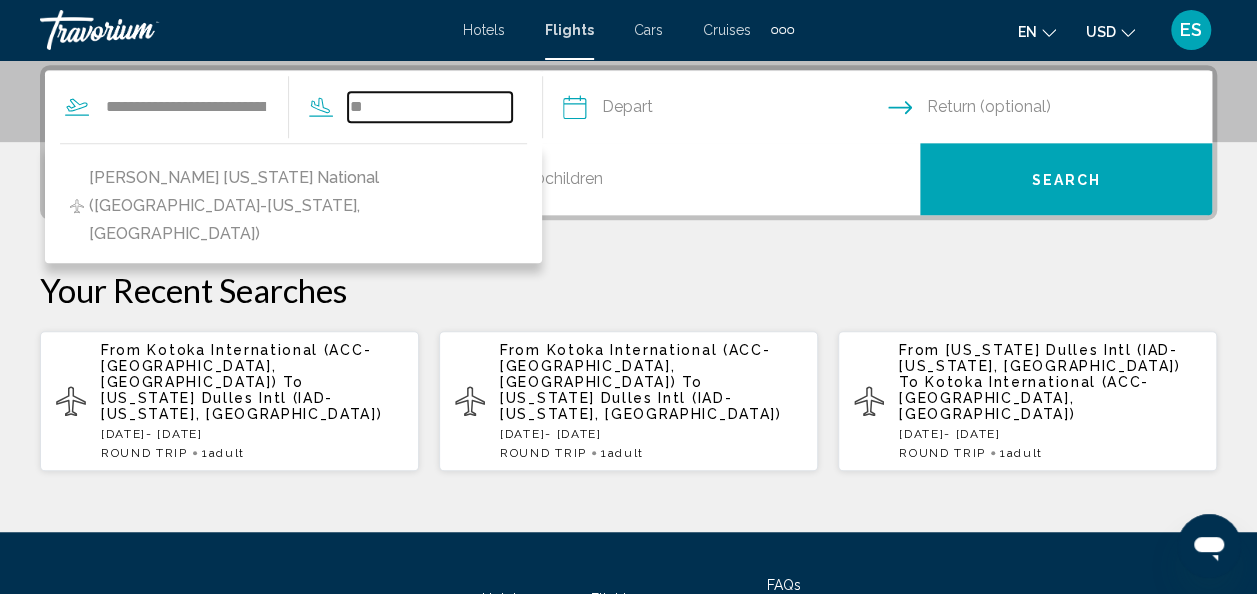type on "*" 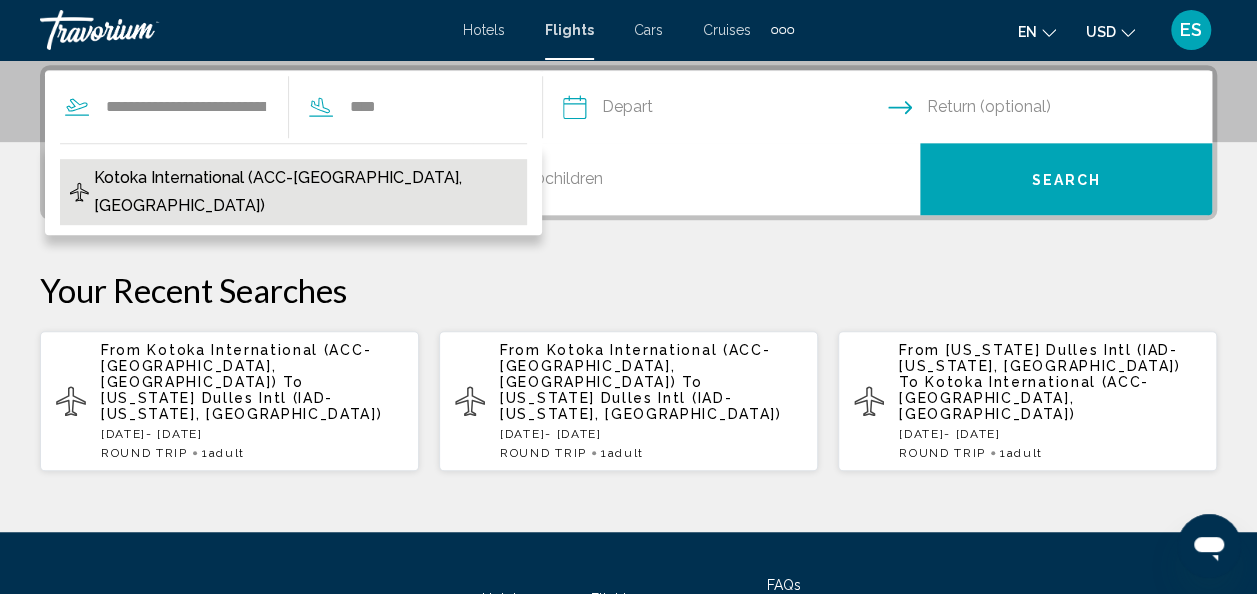 click on "Kotoka International (ACC-[GEOGRAPHIC_DATA], [GEOGRAPHIC_DATA])" at bounding box center (305, 192) 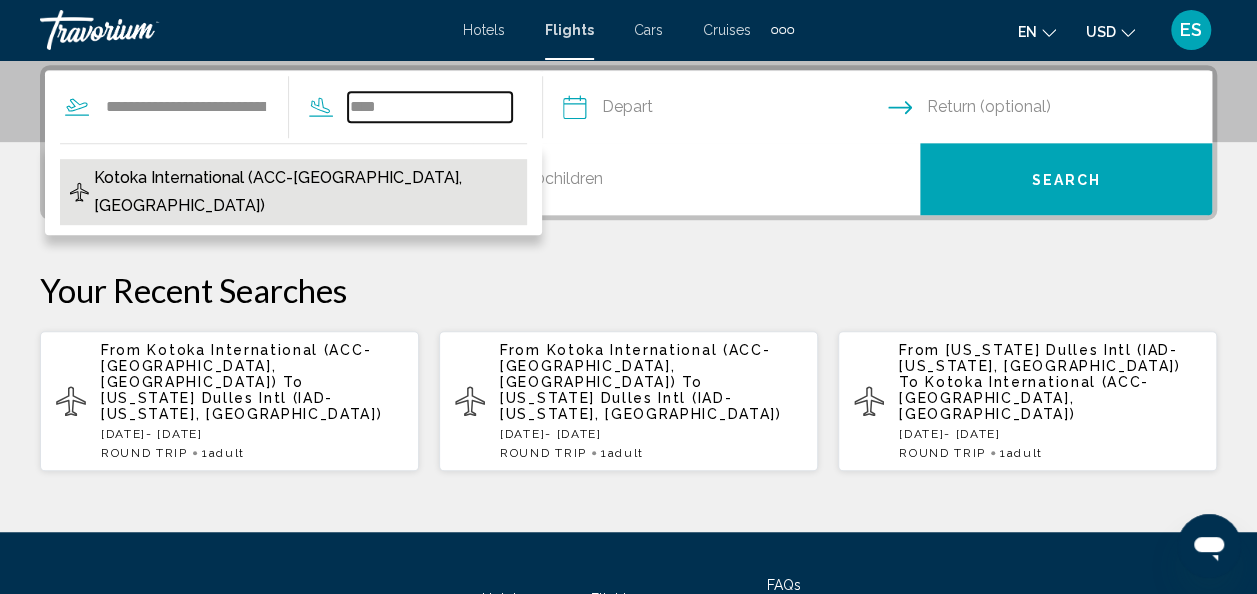type on "**********" 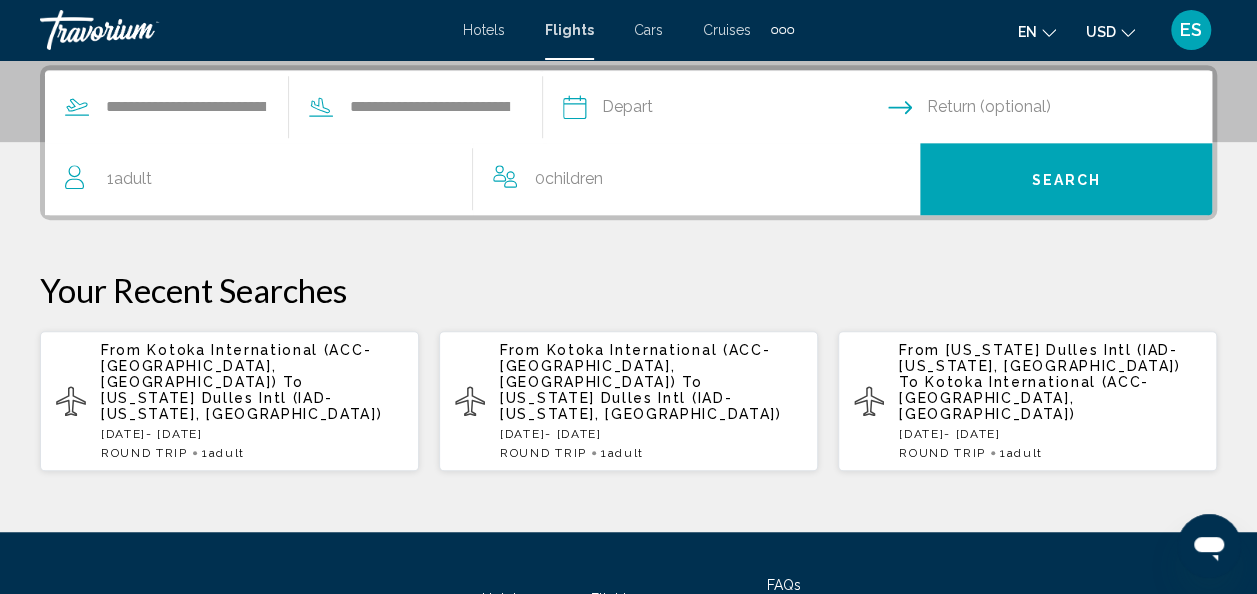 click at bounding box center (724, 110) 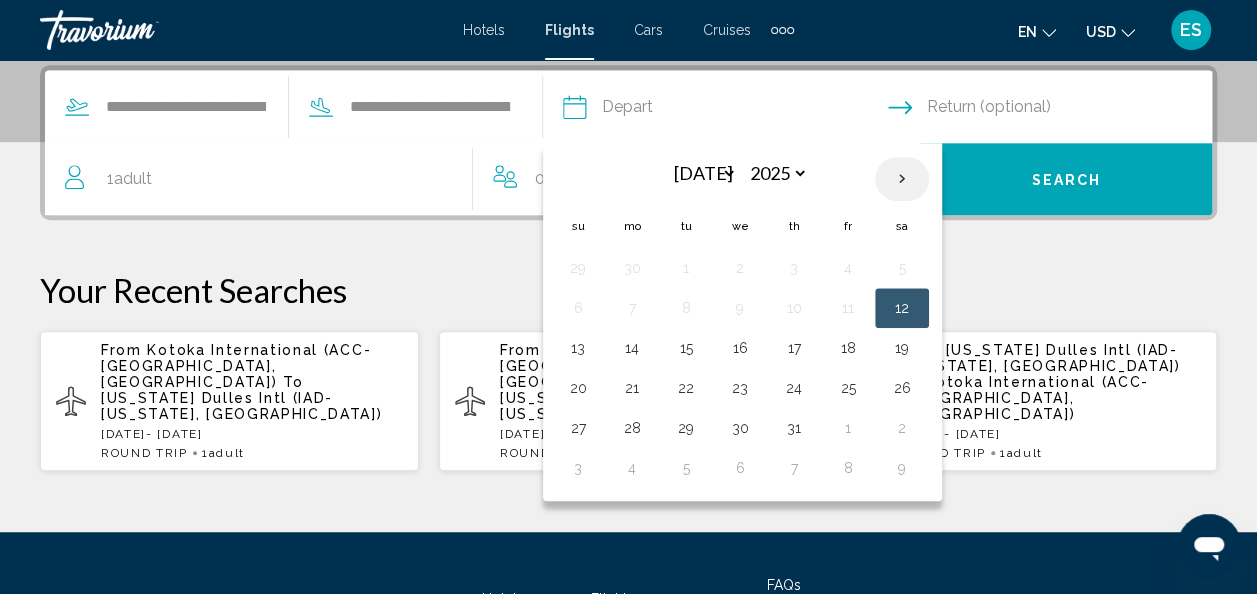 click at bounding box center (902, 179) 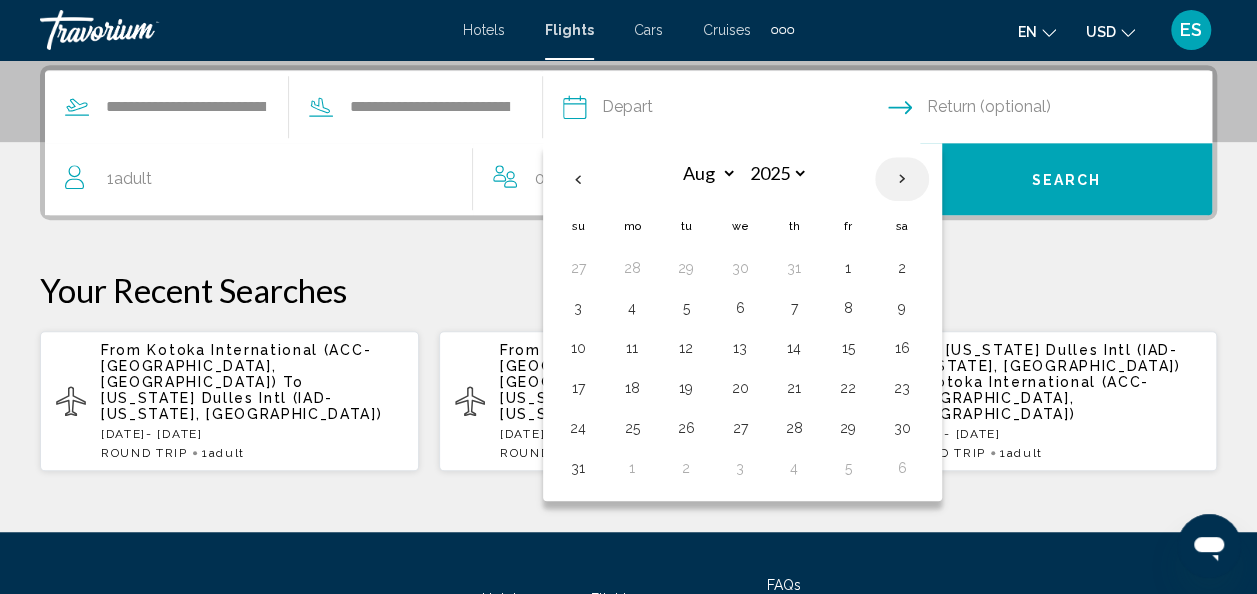 click at bounding box center [902, 179] 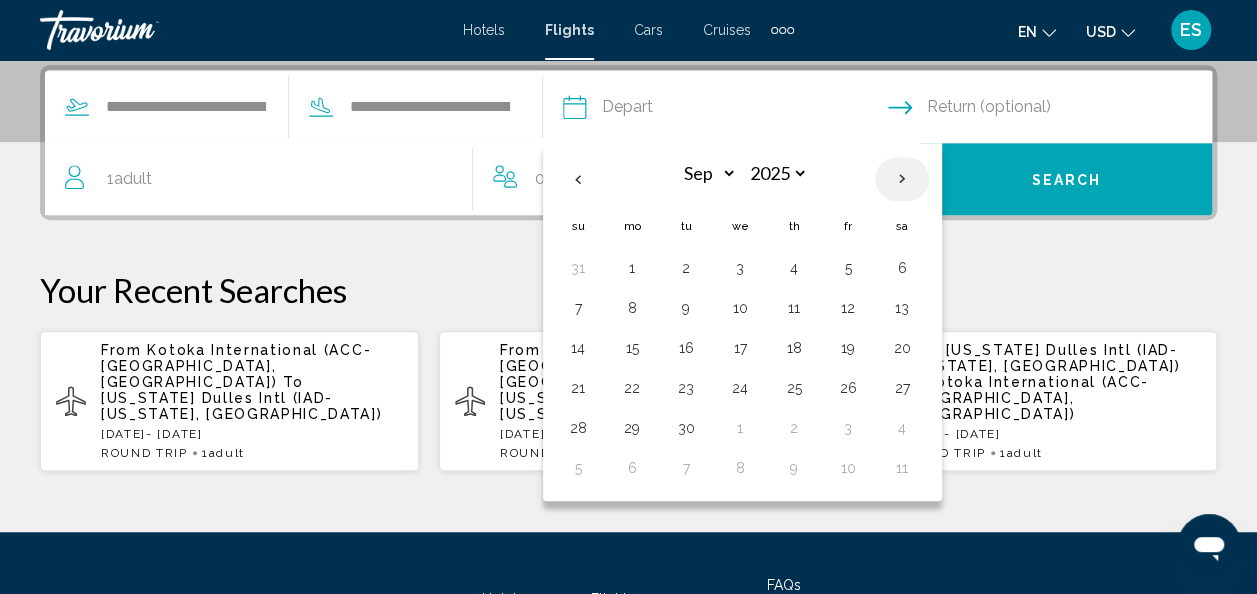 click at bounding box center (902, 179) 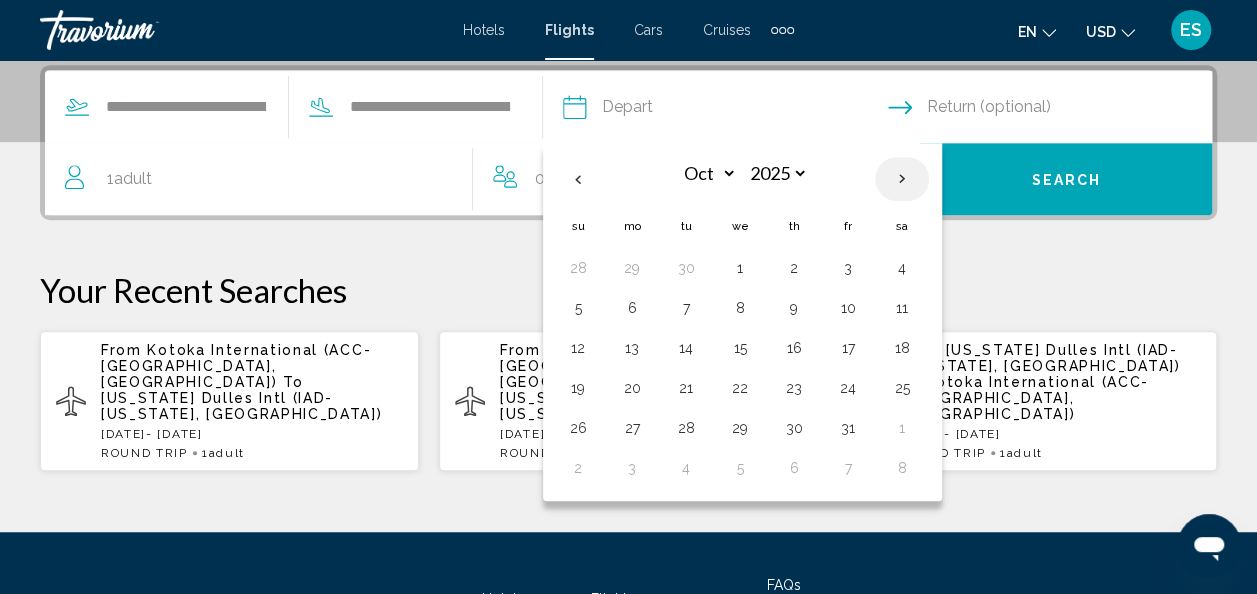 click at bounding box center [902, 179] 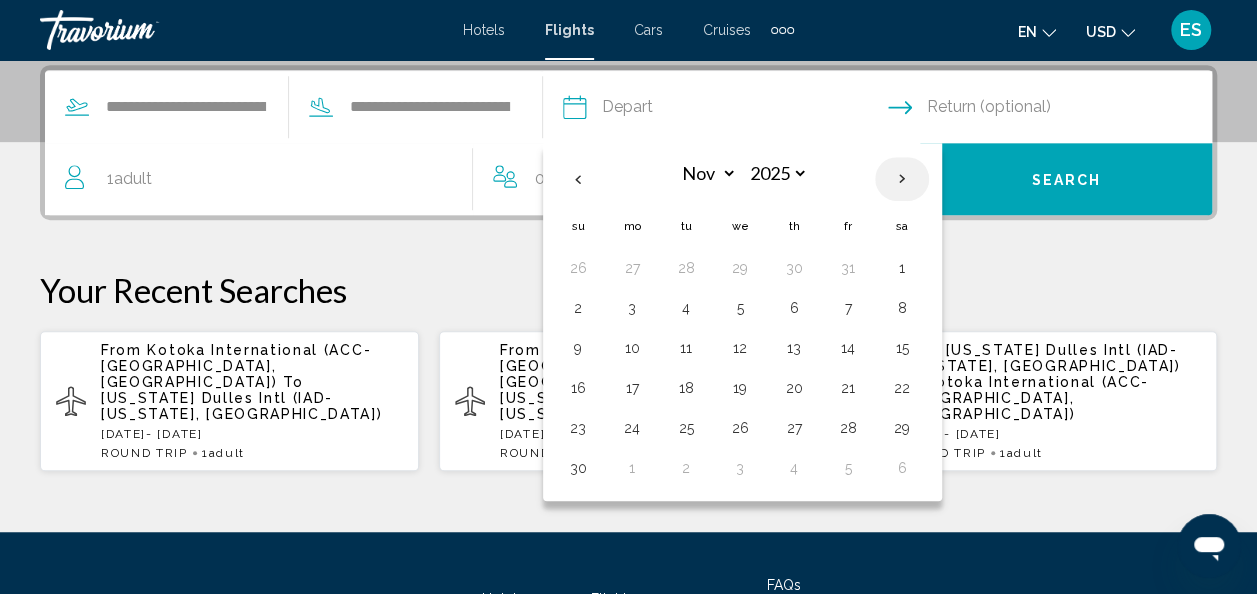 click at bounding box center [902, 179] 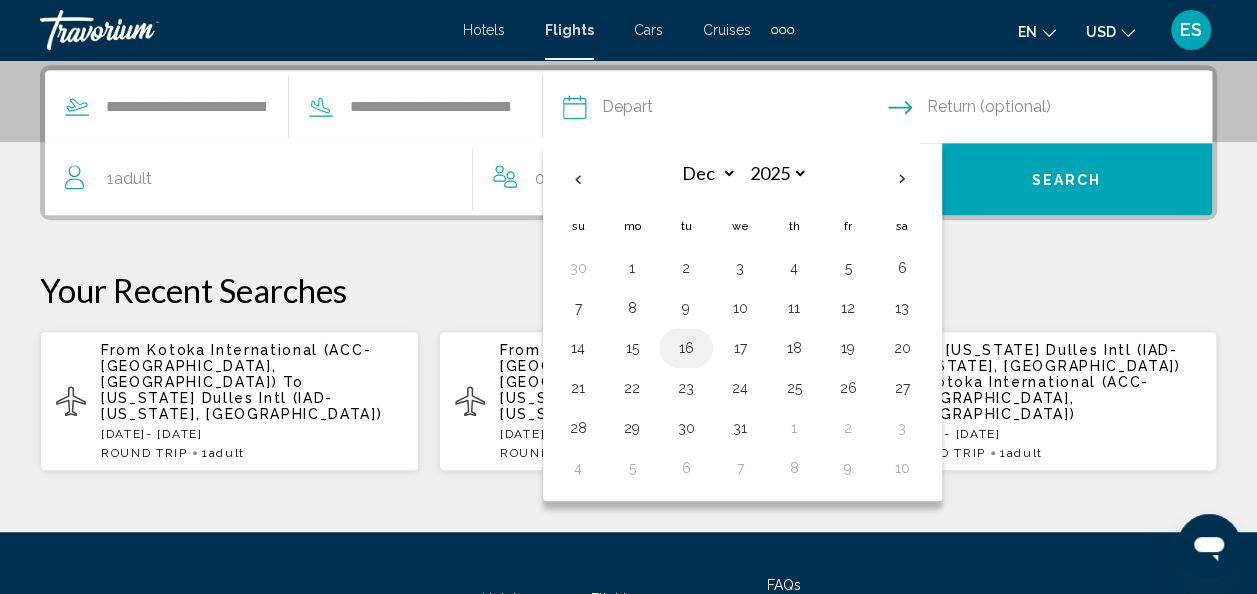 click on "16" at bounding box center [686, 348] 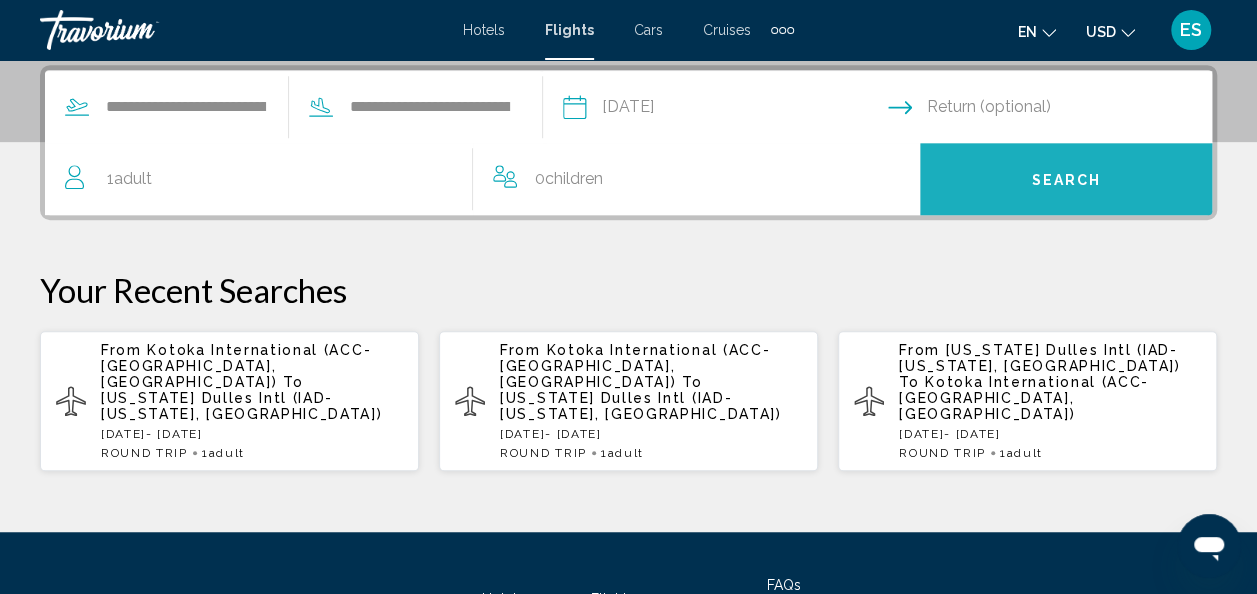 click on "Search" at bounding box center (1066, 179) 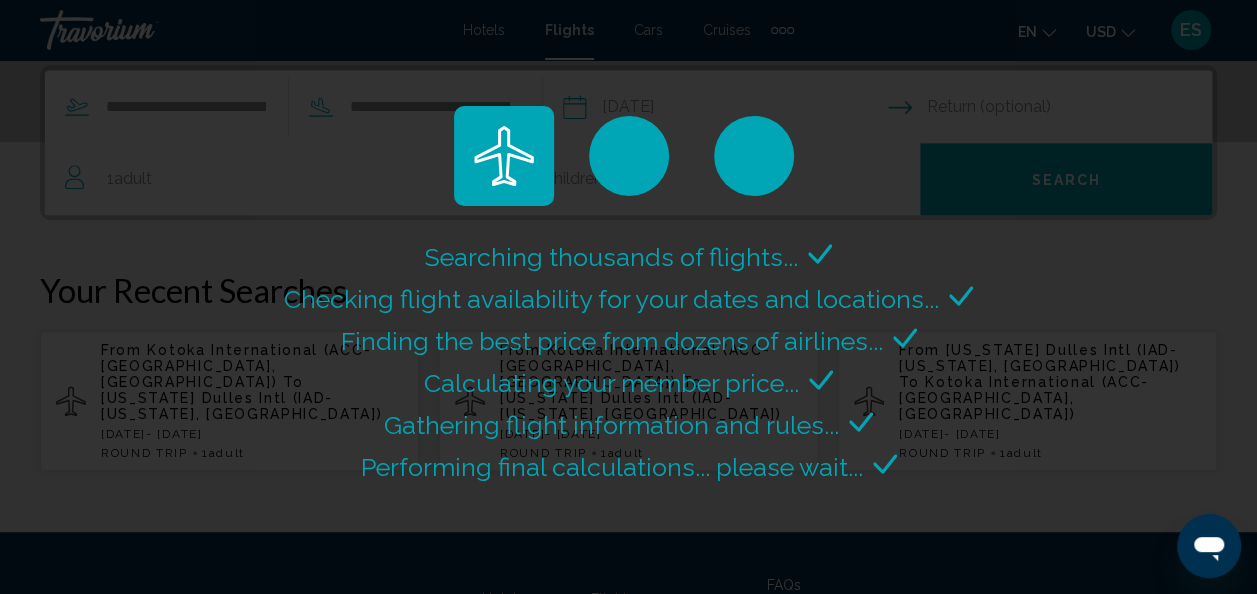 scroll, scrollTop: 0, scrollLeft: 0, axis: both 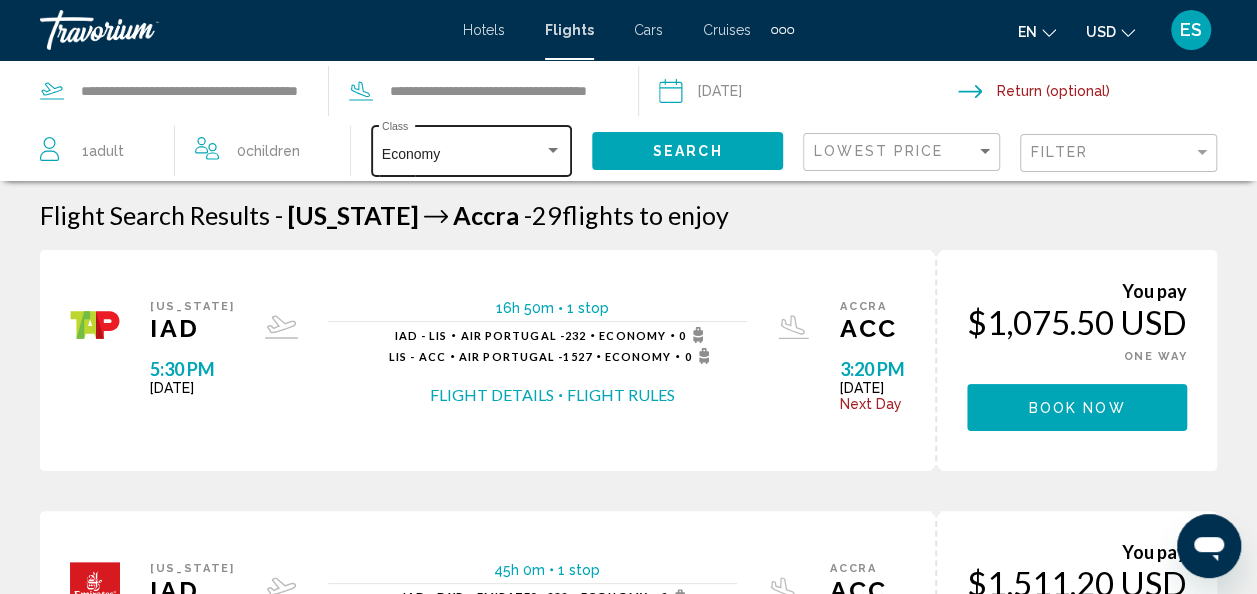 click at bounding box center [553, 150] 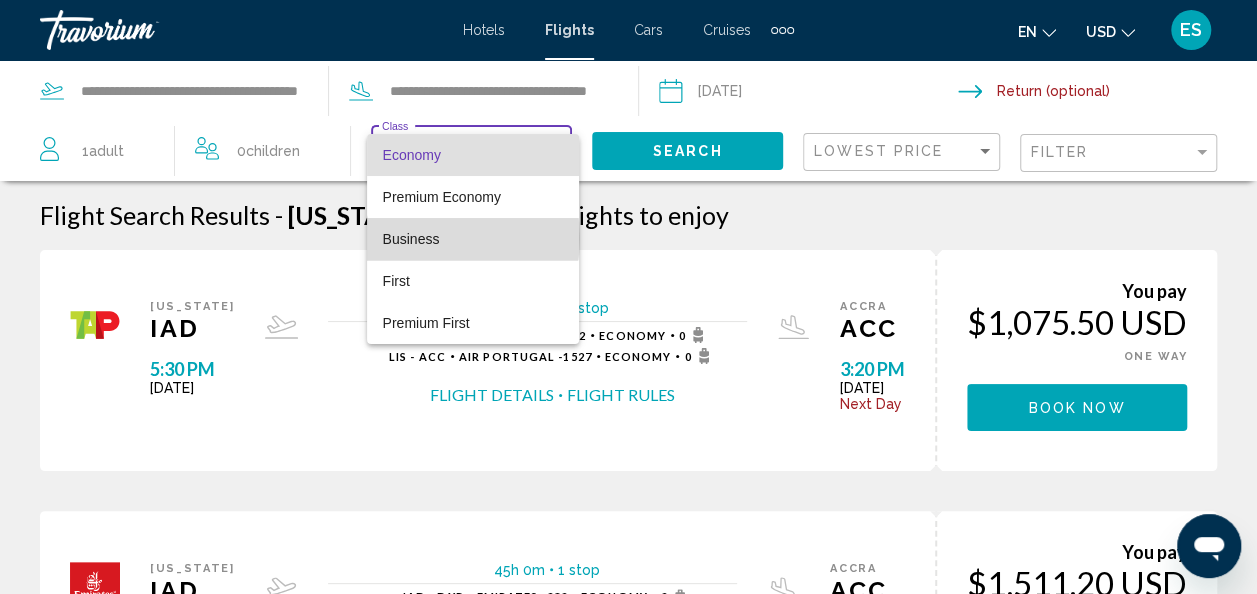 click on "Business" at bounding box center (411, 239) 